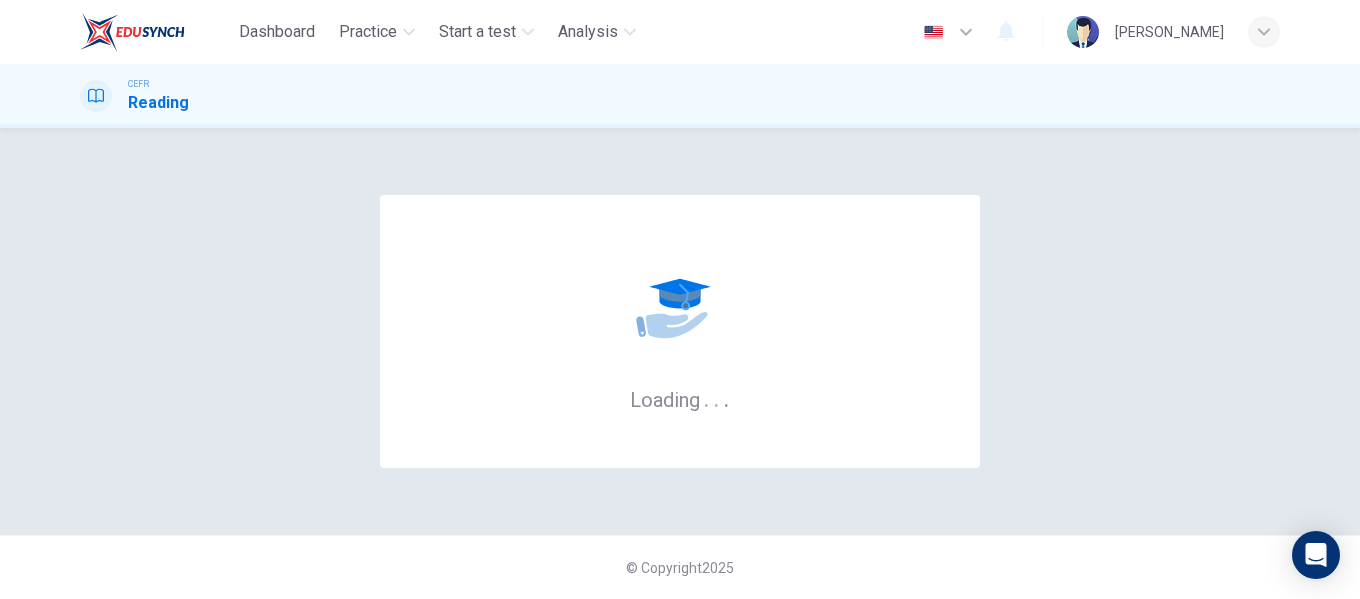 scroll, scrollTop: 0, scrollLeft: 0, axis: both 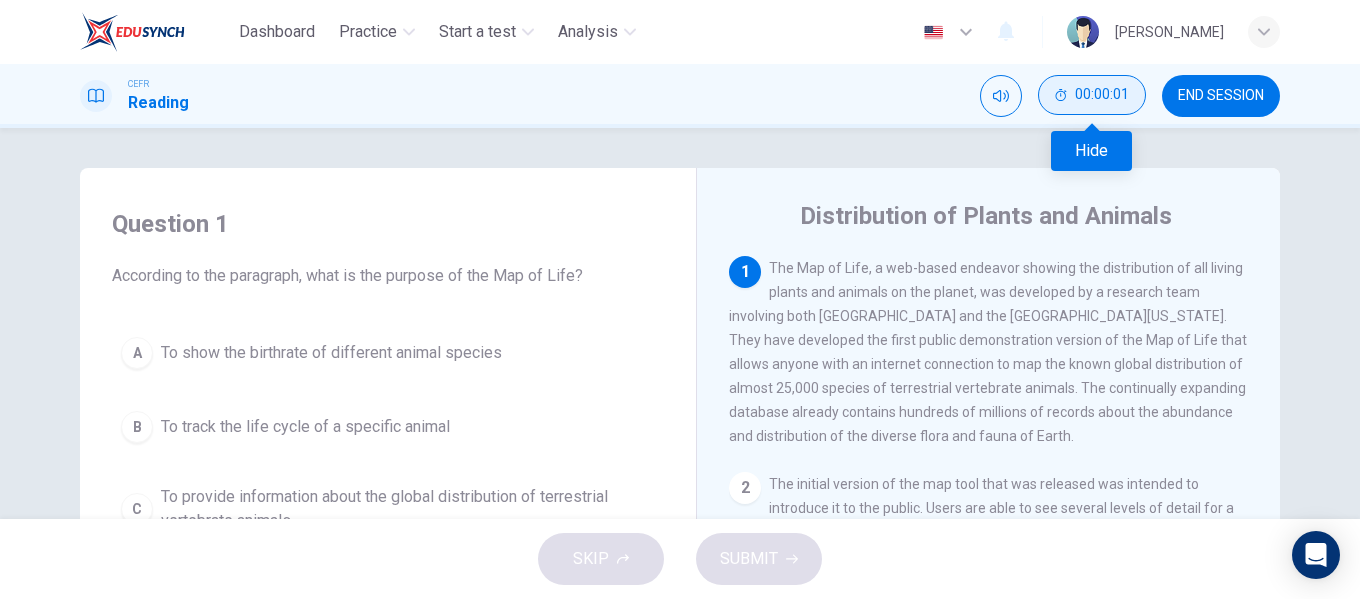 click on "00:00:01" at bounding box center [1092, 95] 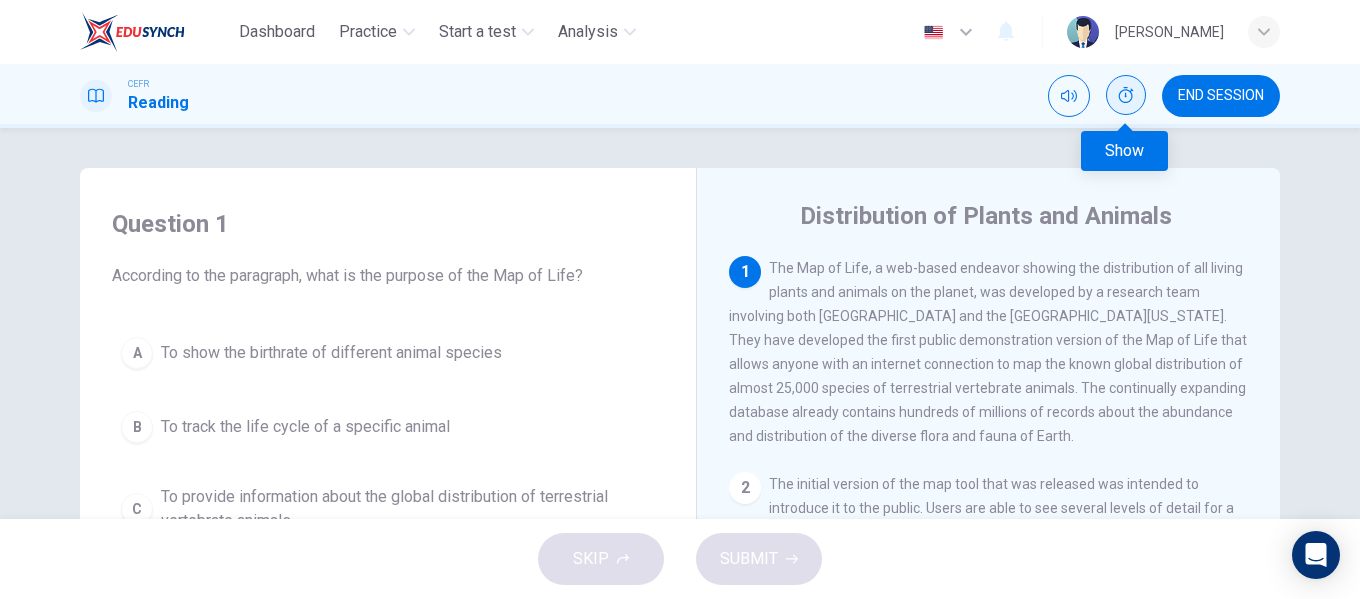click 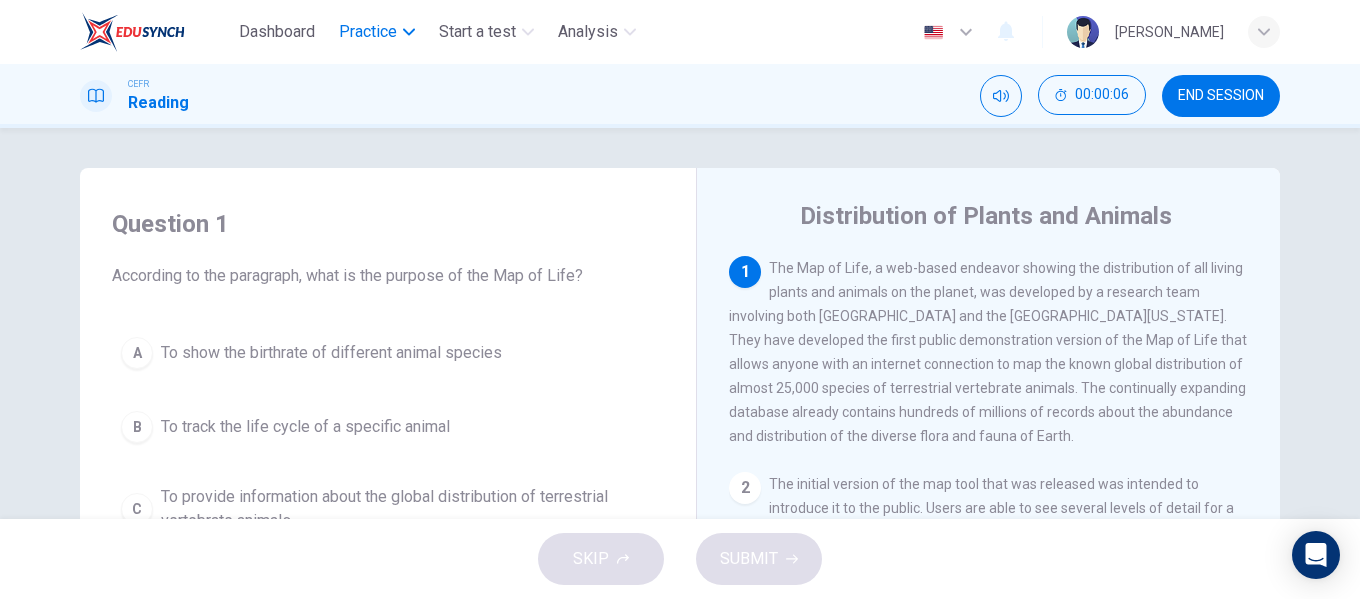 click on "Practice" at bounding box center [368, 32] 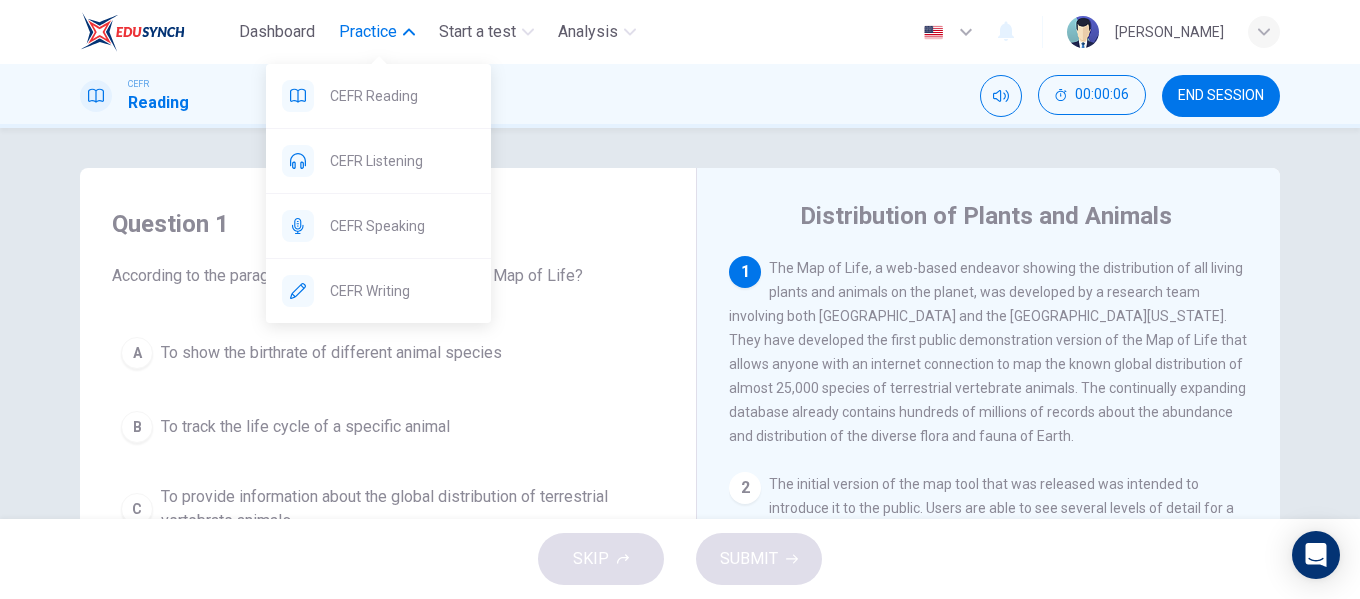 click on "Practice" at bounding box center [377, 32] 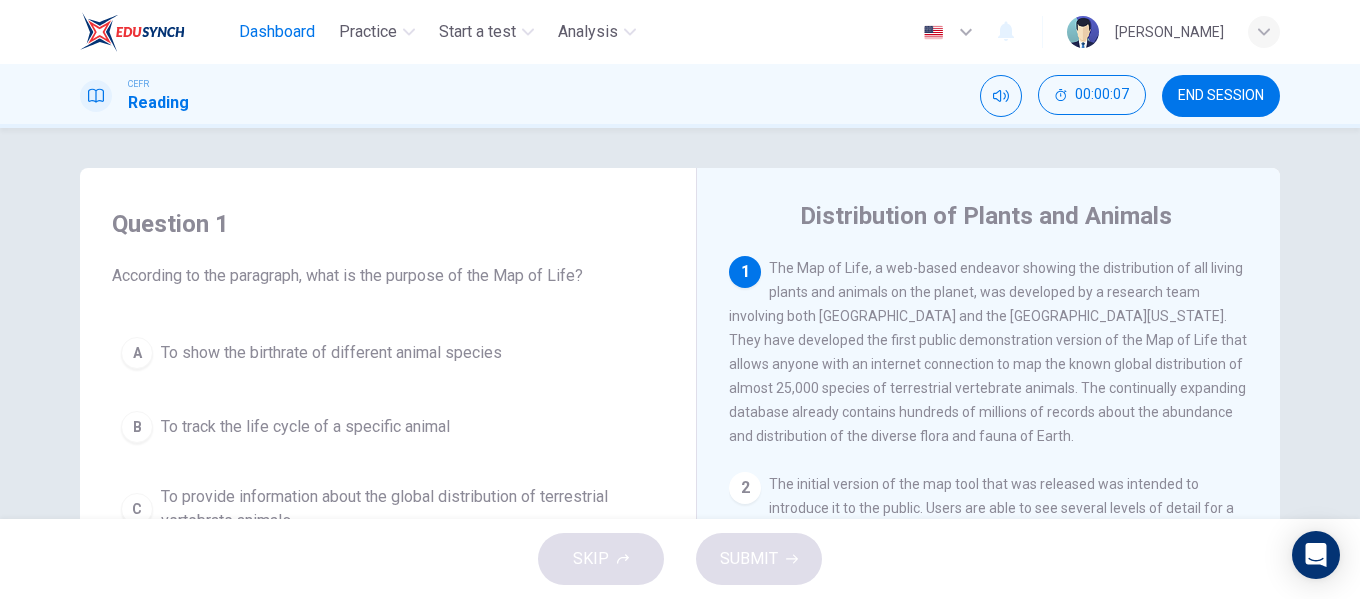click on "Dashboard" at bounding box center (277, 32) 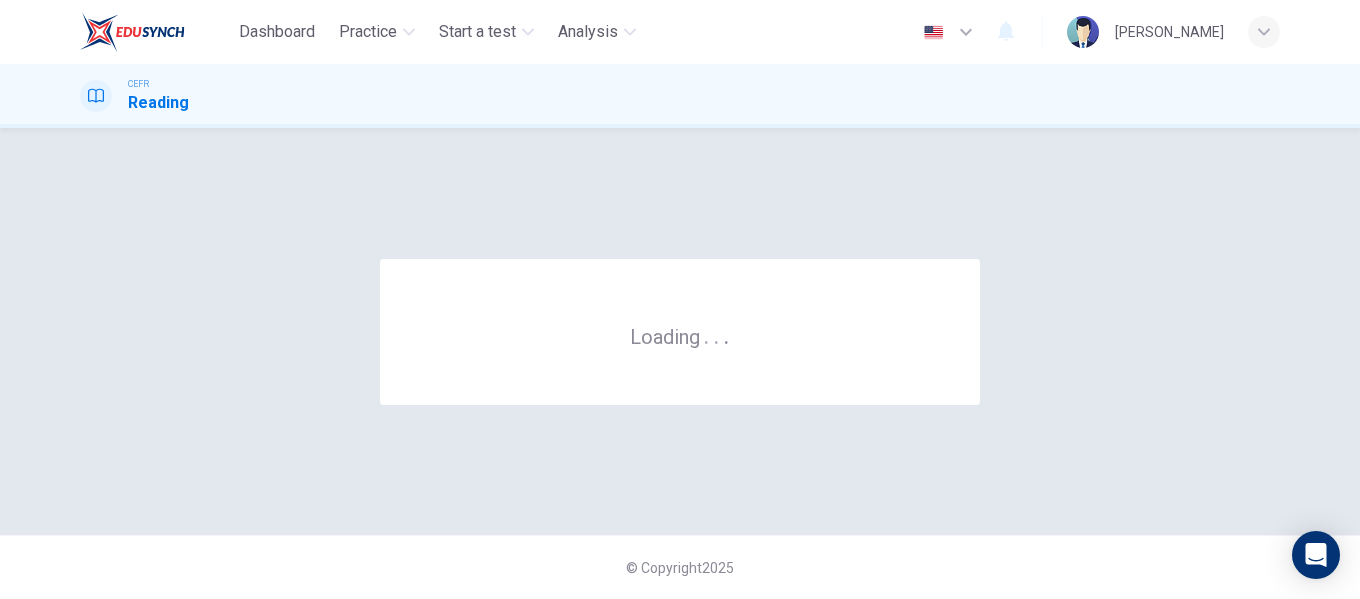 scroll, scrollTop: 0, scrollLeft: 0, axis: both 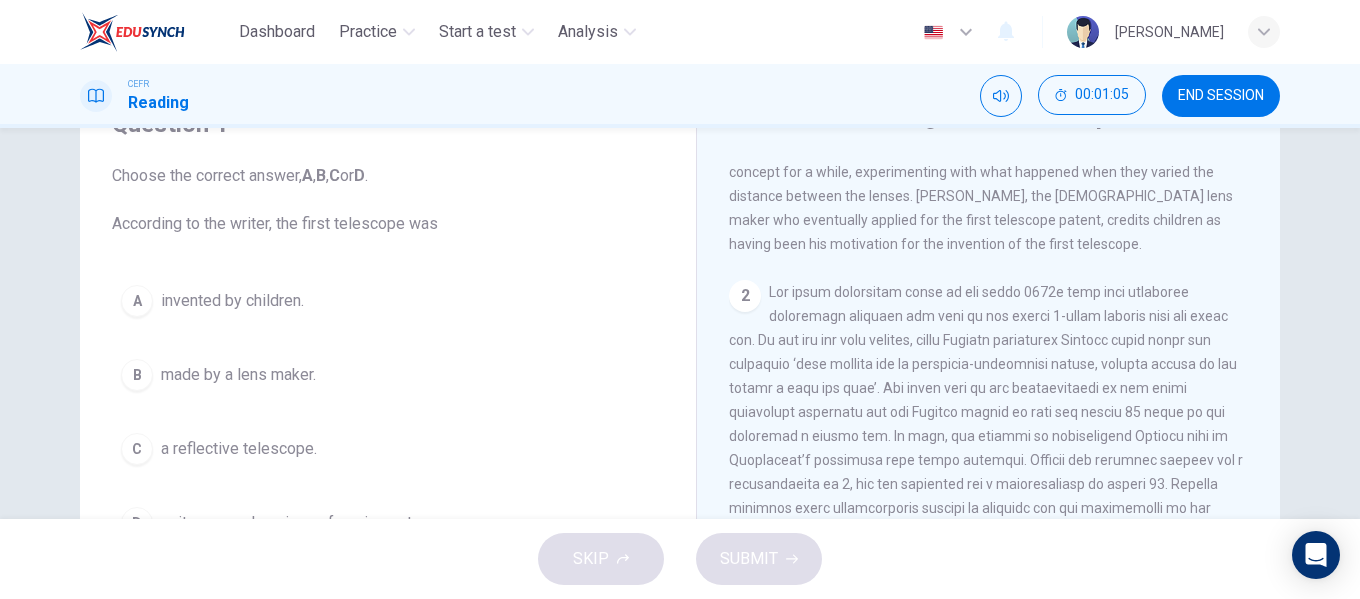 click on "B" at bounding box center (137, 375) 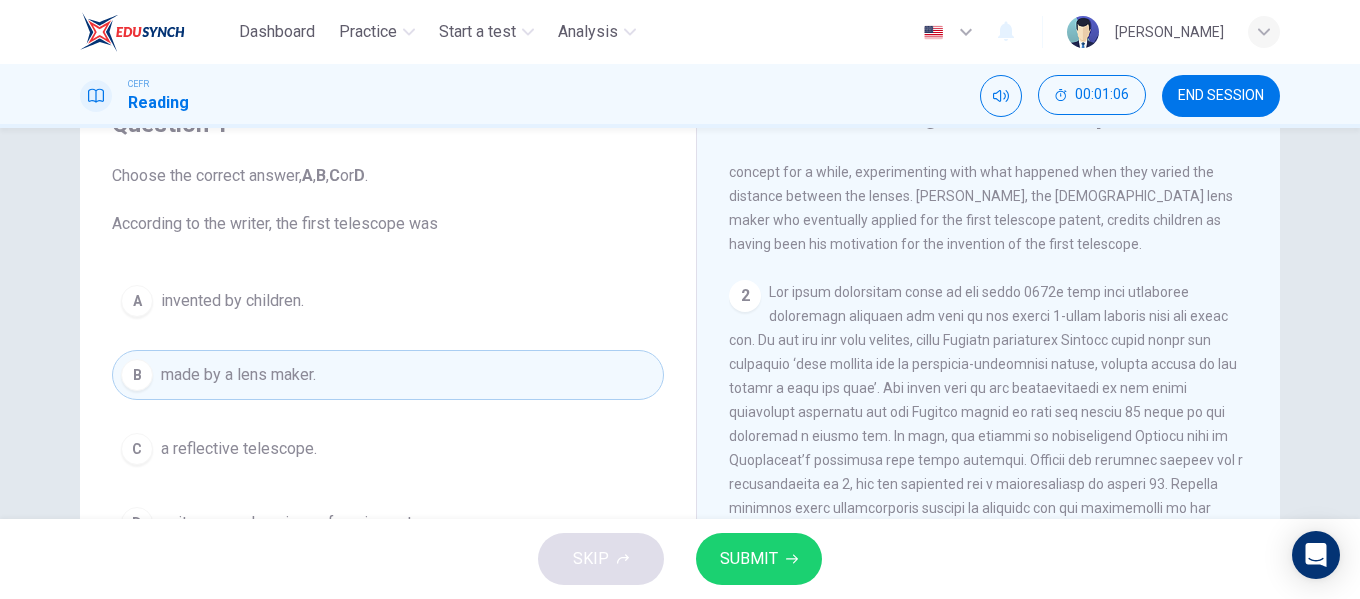 click on "SUBMIT" at bounding box center (759, 559) 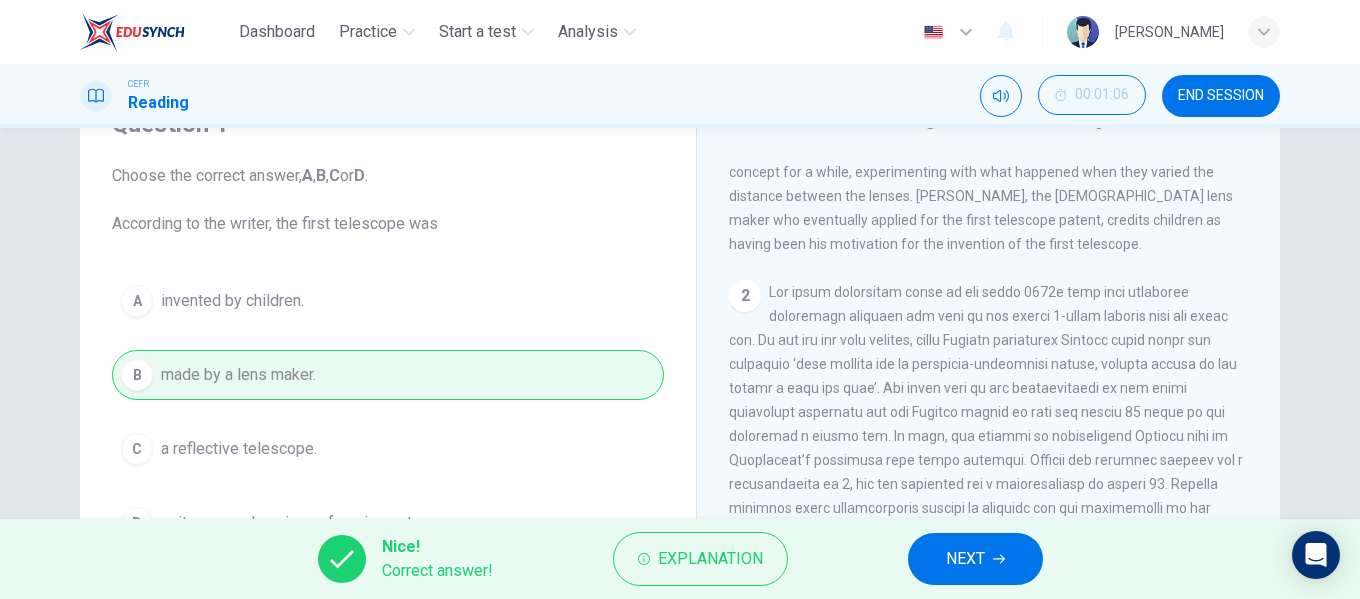 click on "NEXT" at bounding box center [965, 559] 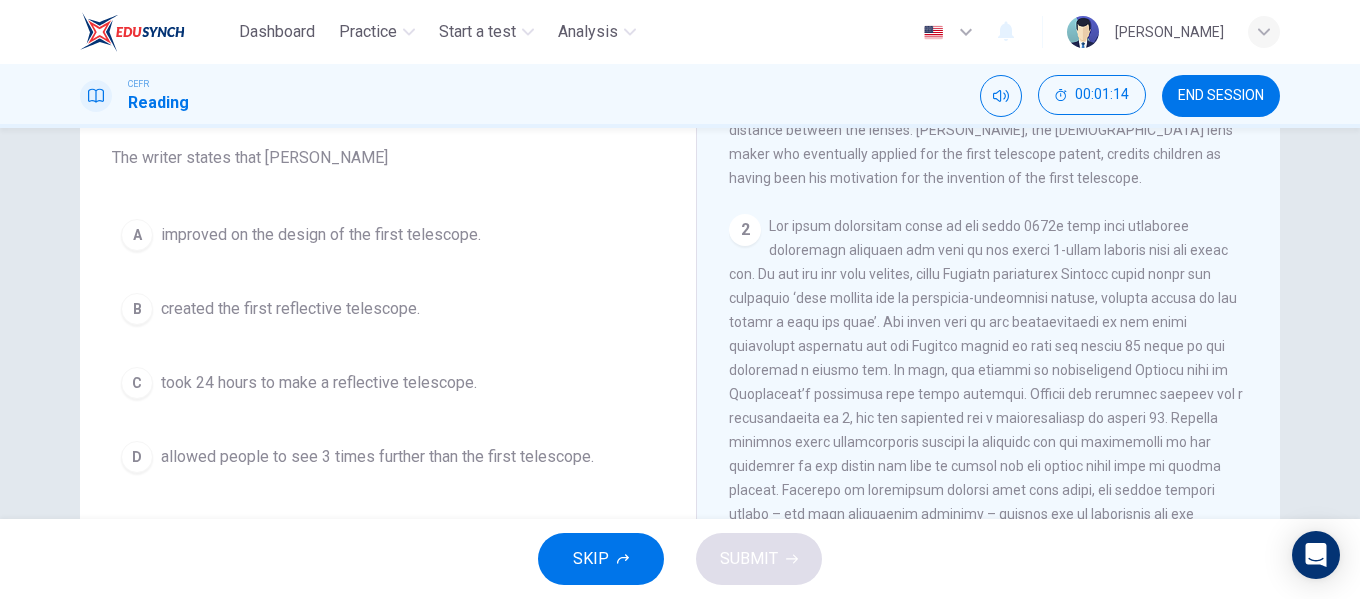 scroll, scrollTop: 200, scrollLeft: 0, axis: vertical 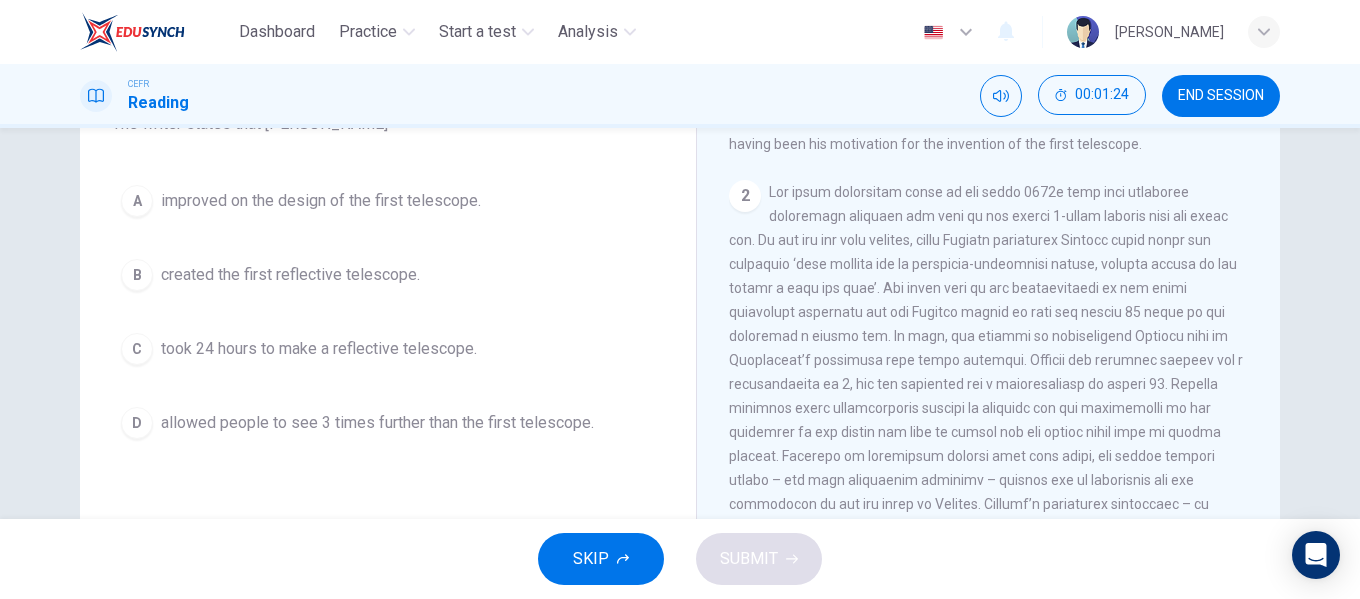 drag, startPoint x: 1259, startPoint y: 269, endPoint x: 1259, endPoint y: 243, distance: 26 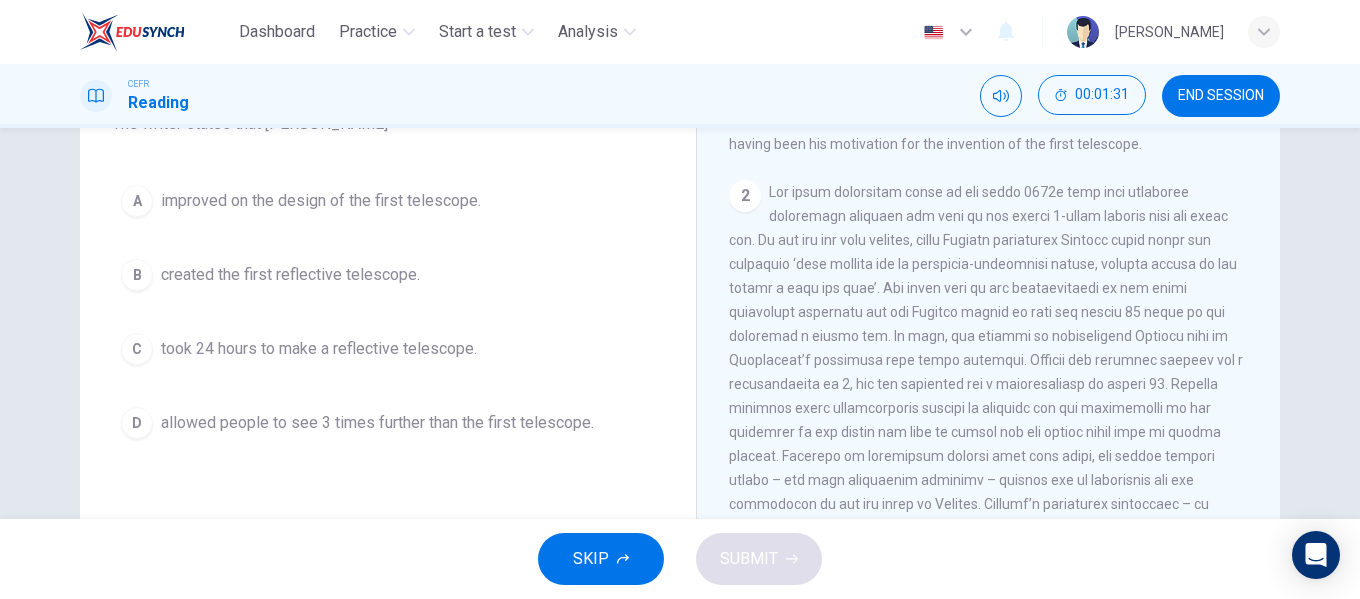 click on "improved on the design of the first telescope." at bounding box center [321, 201] 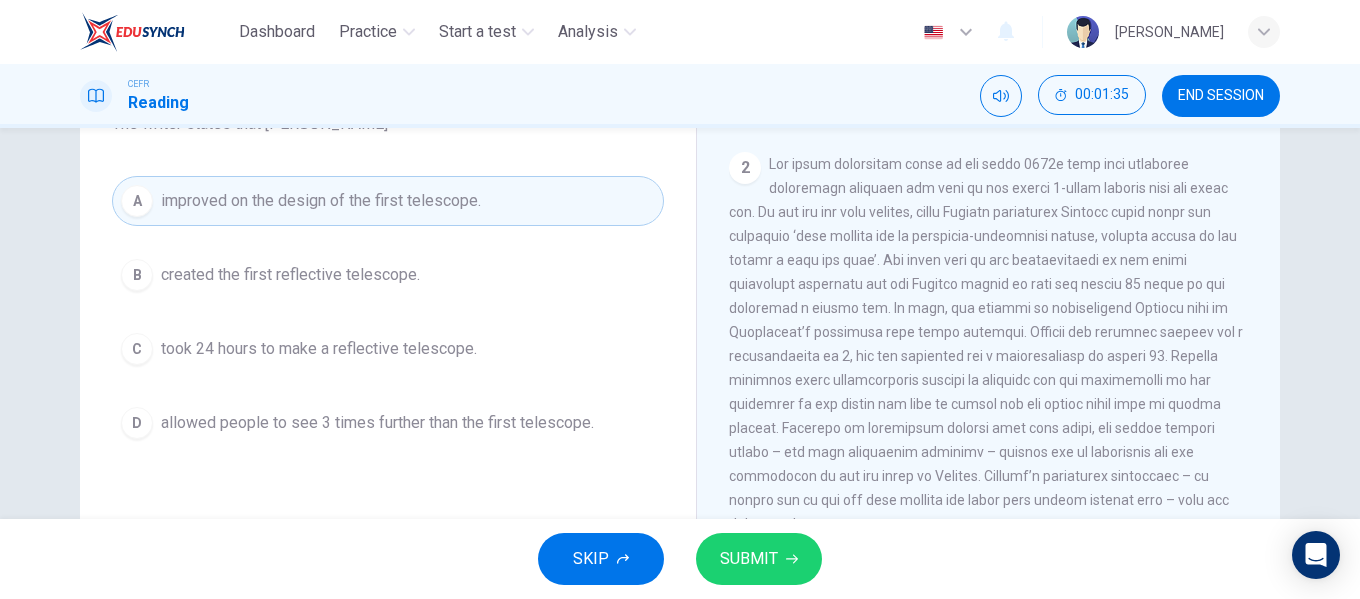 scroll, scrollTop: 556, scrollLeft: 0, axis: vertical 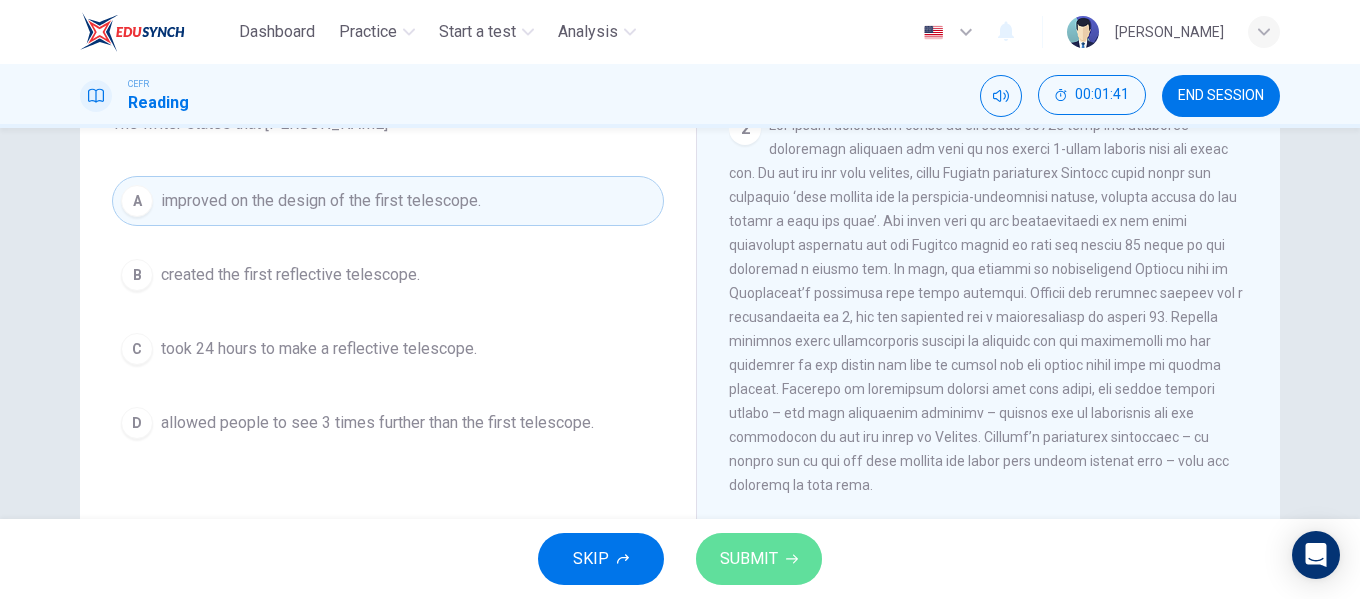 click on "SUBMIT" at bounding box center [759, 559] 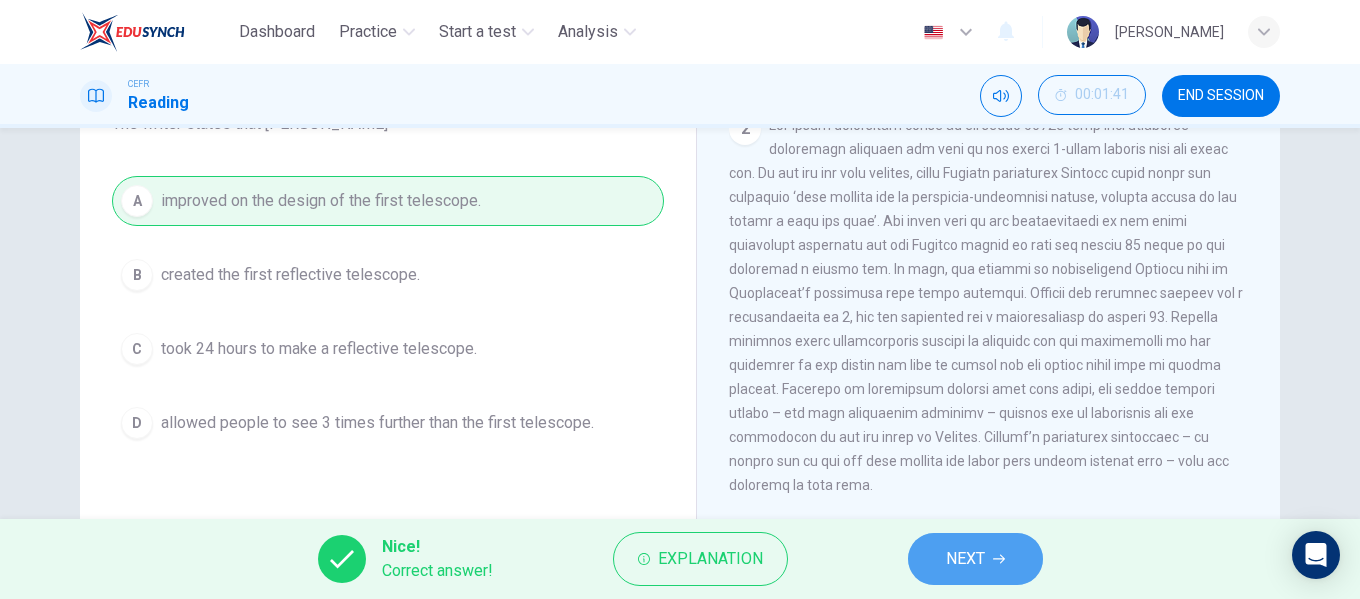 click on "NEXT" at bounding box center [965, 559] 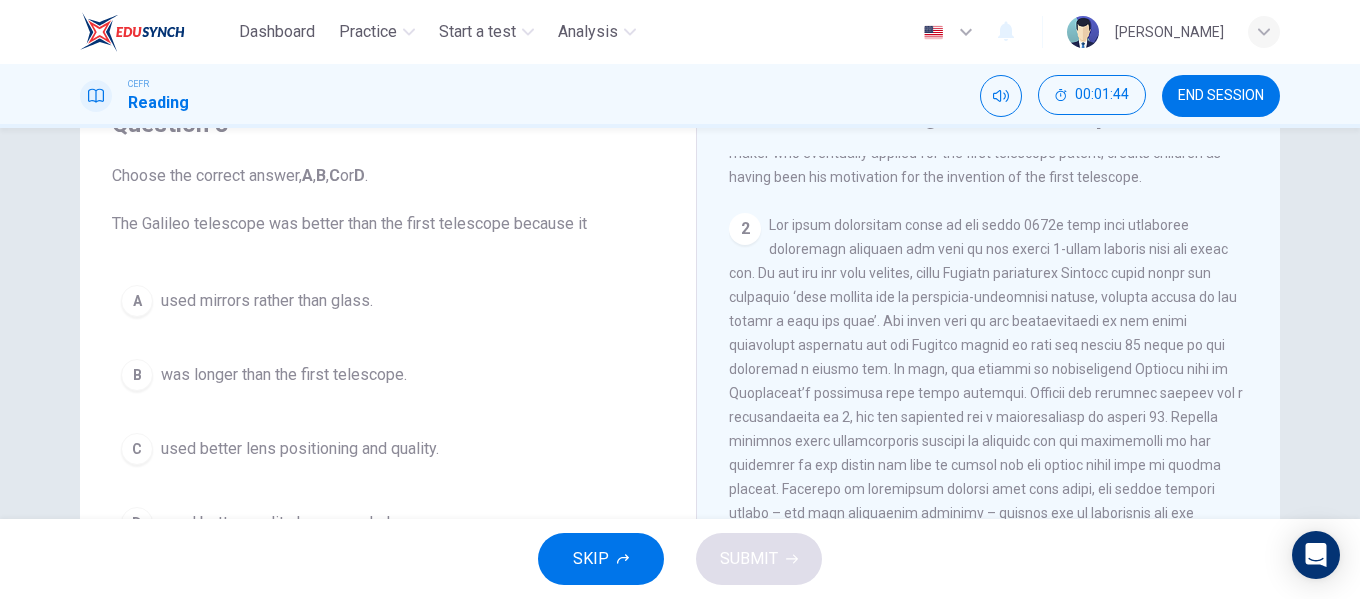 scroll, scrollTop: 200, scrollLeft: 0, axis: vertical 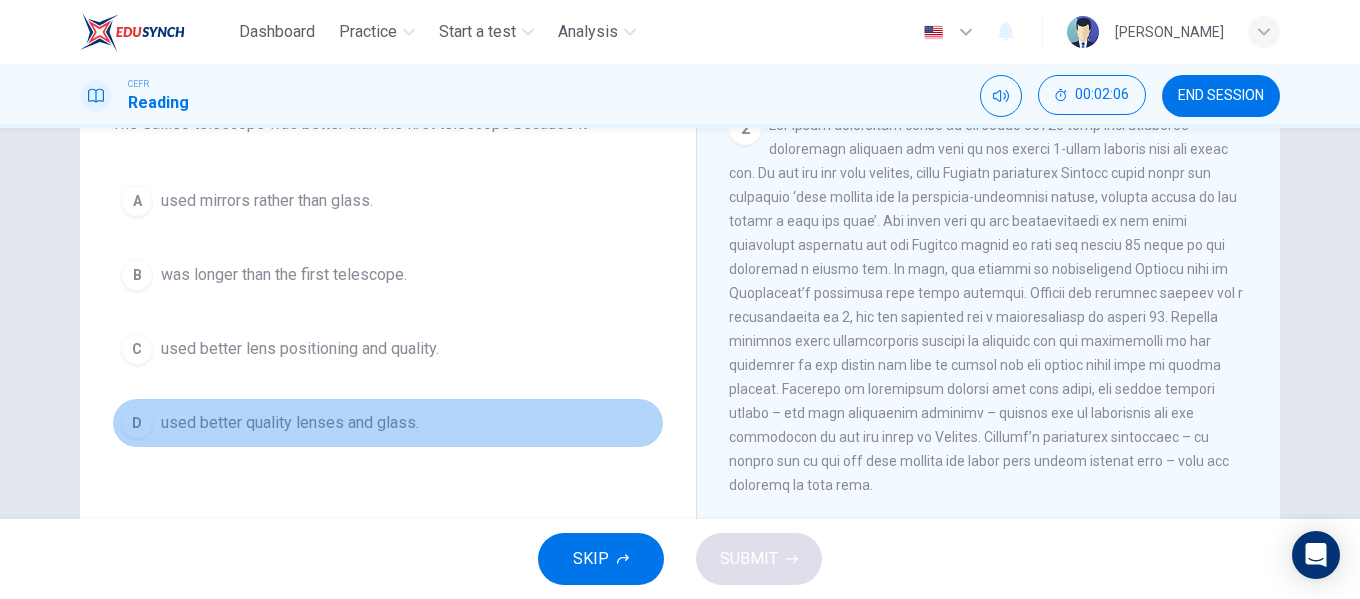 click on "used better quality lenses and glass." at bounding box center (290, 423) 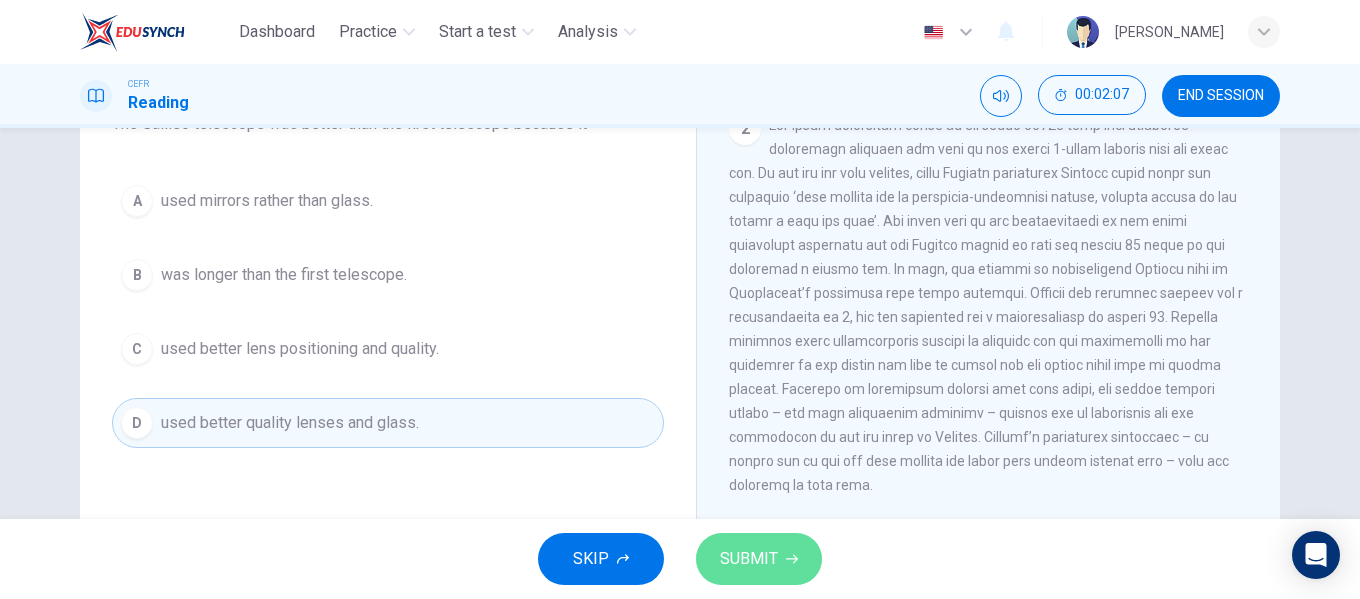 click on "SUBMIT" at bounding box center [749, 559] 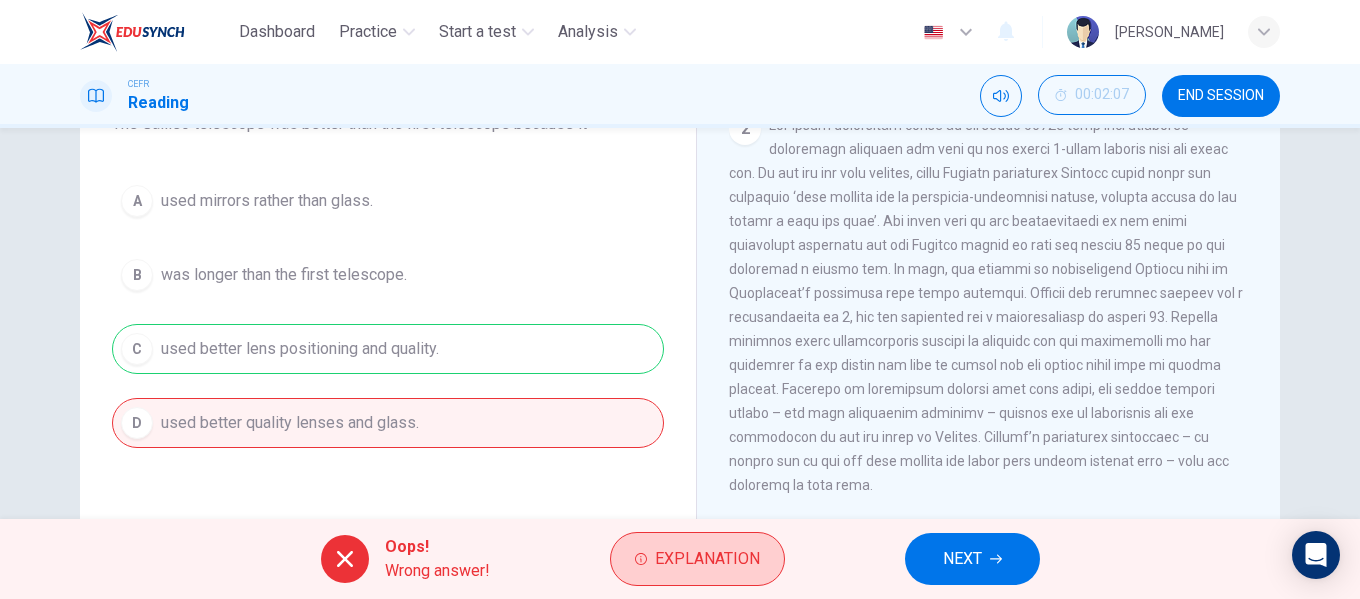click on "Explanation" at bounding box center (697, 559) 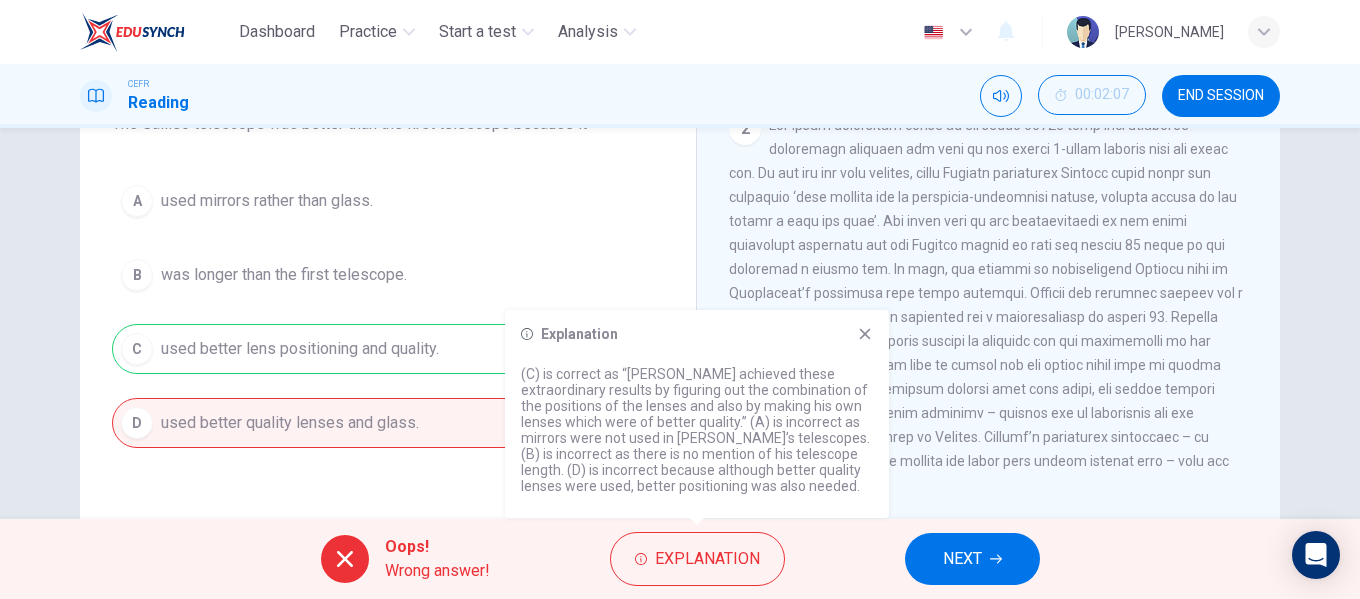 click 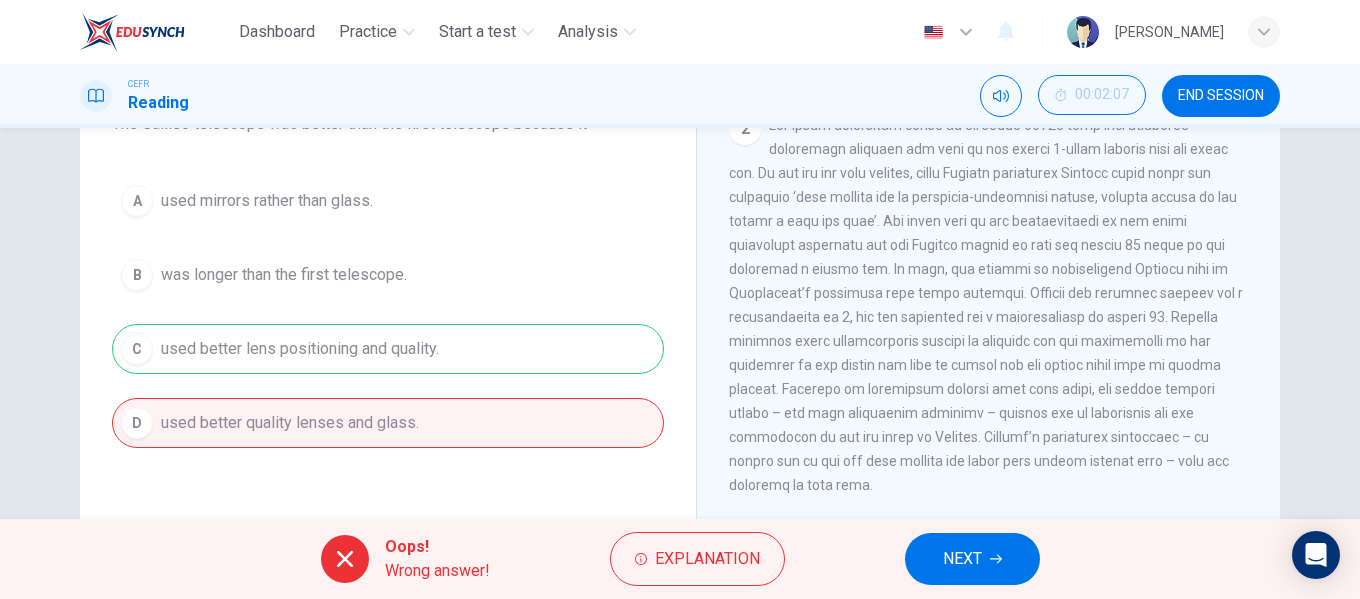 click on "NEXT" at bounding box center (962, 559) 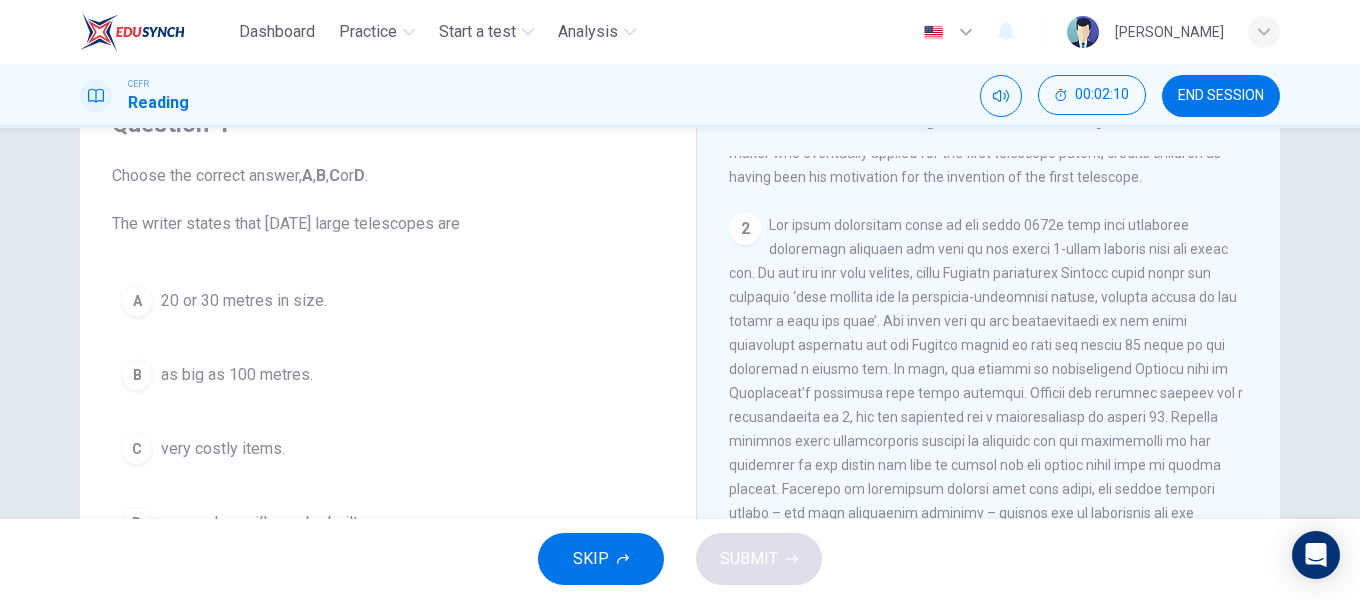 scroll, scrollTop: 200, scrollLeft: 0, axis: vertical 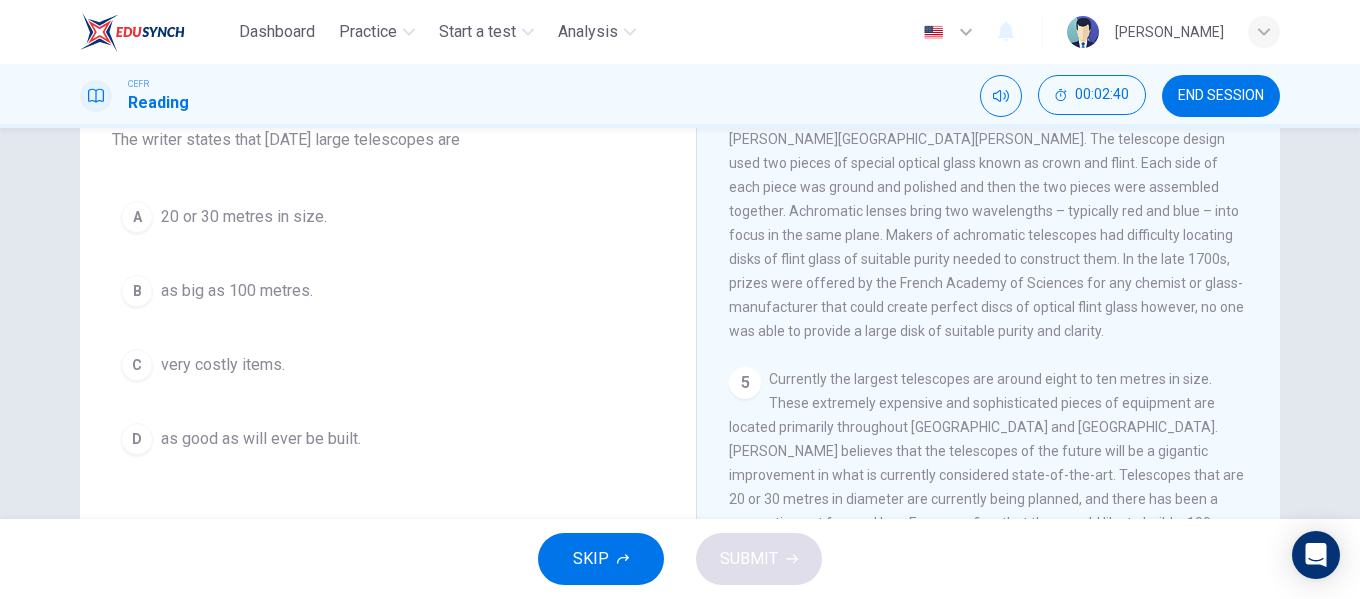 click on "very costly items." at bounding box center (223, 365) 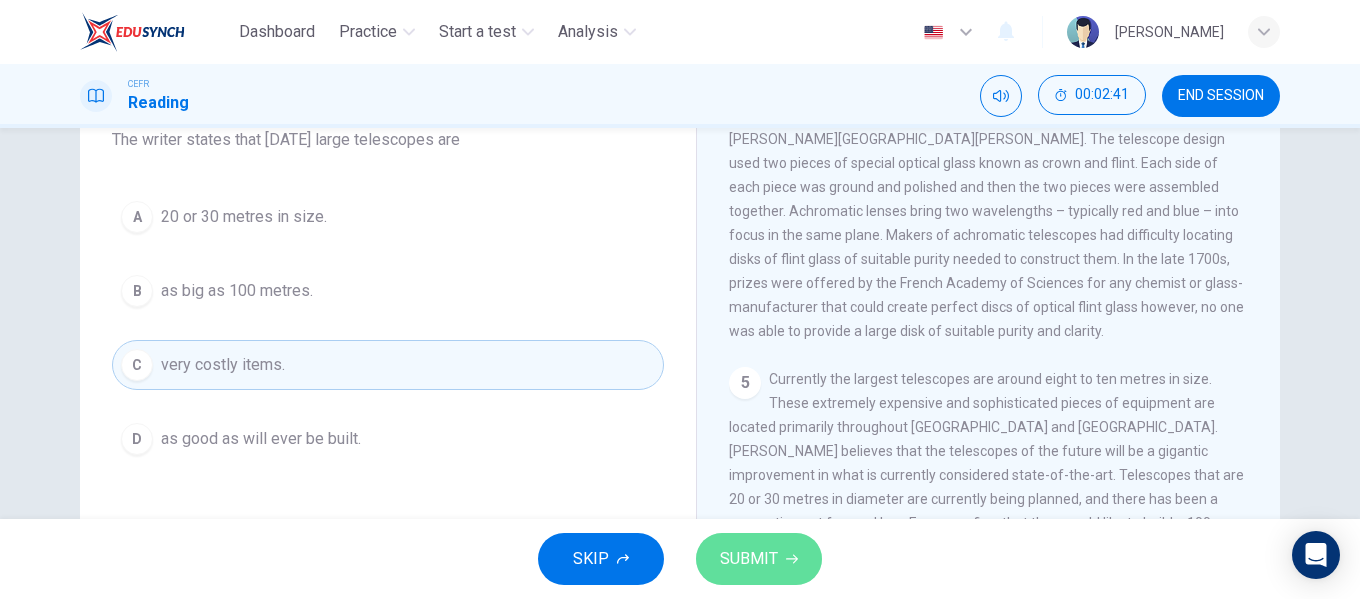 click on "SUBMIT" at bounding box center (749, 559) 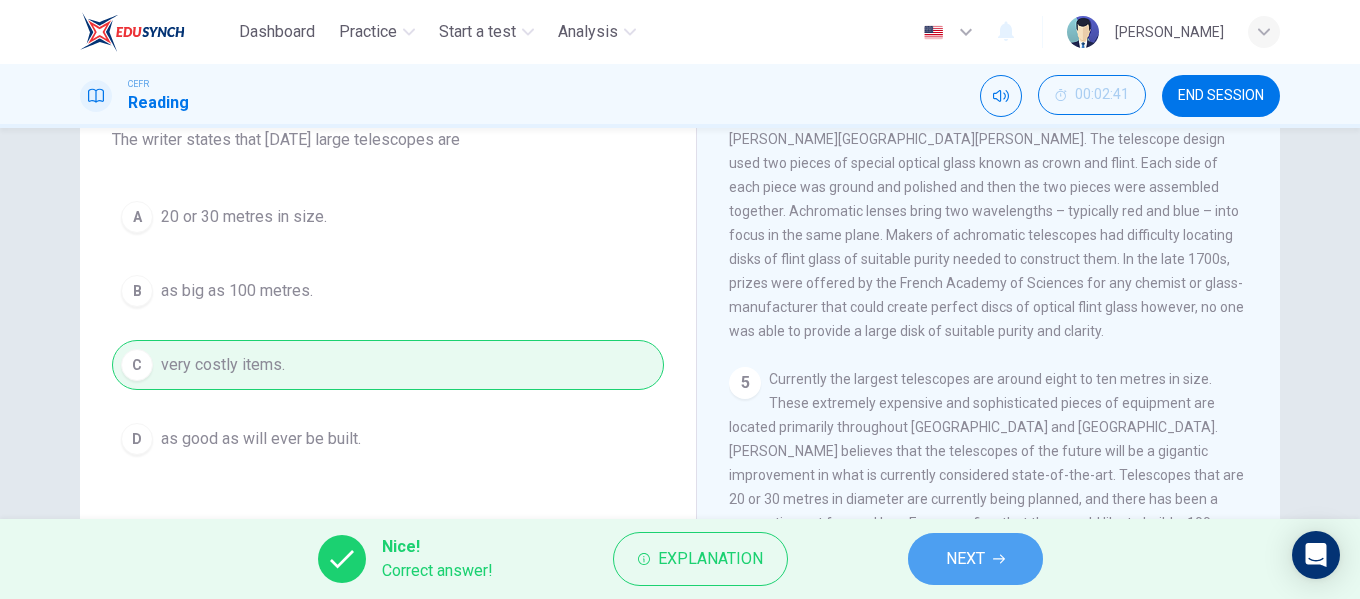 click on "NEXT" at bounding box center [975, 559] 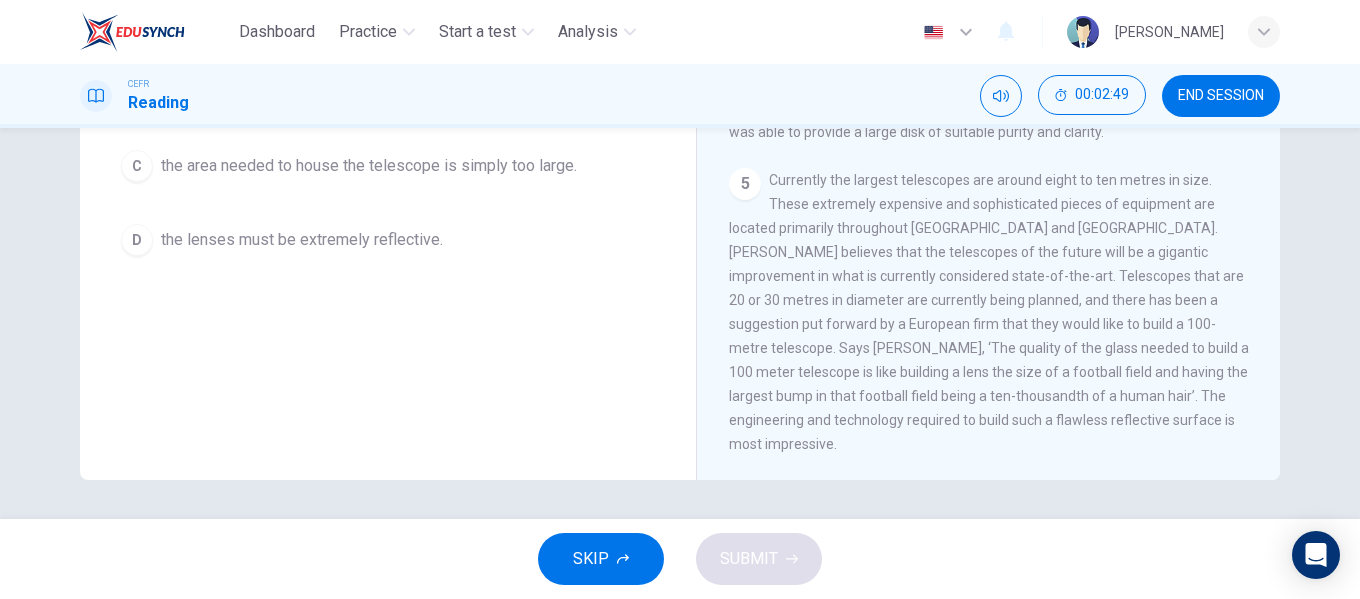 scroll, scrollTop: 384, scrollLeft: 0, axis: vertical 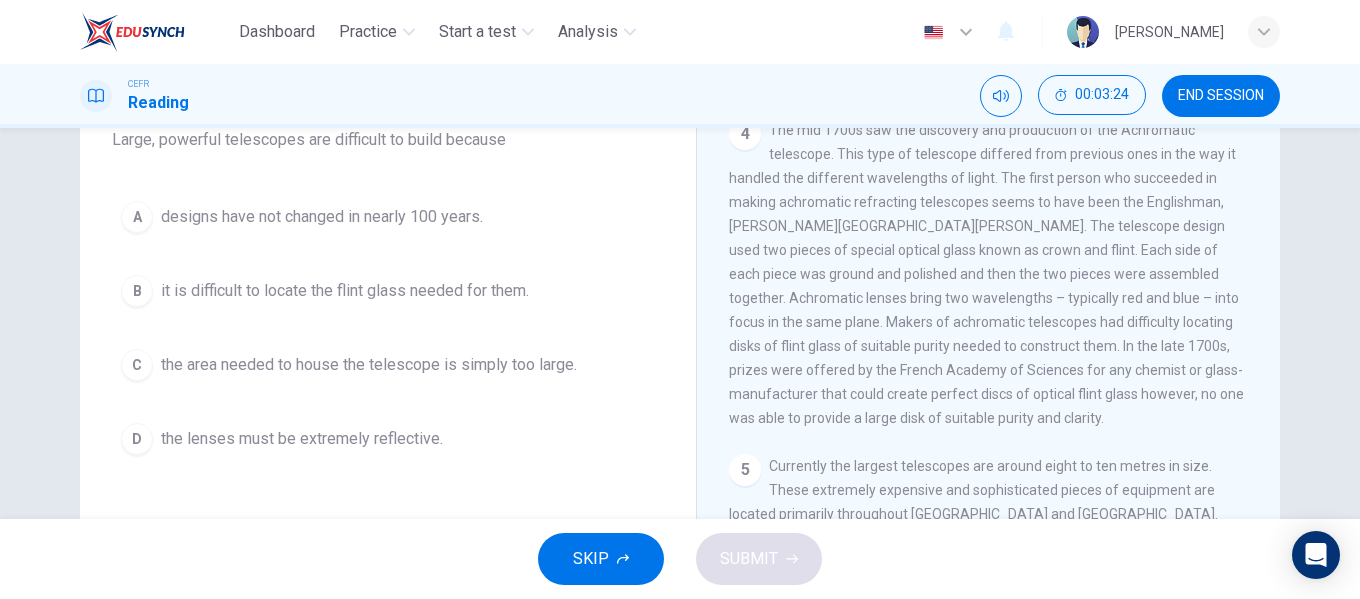 click on "the lenses must be extremely reflective." at bounding box center [302, 439] 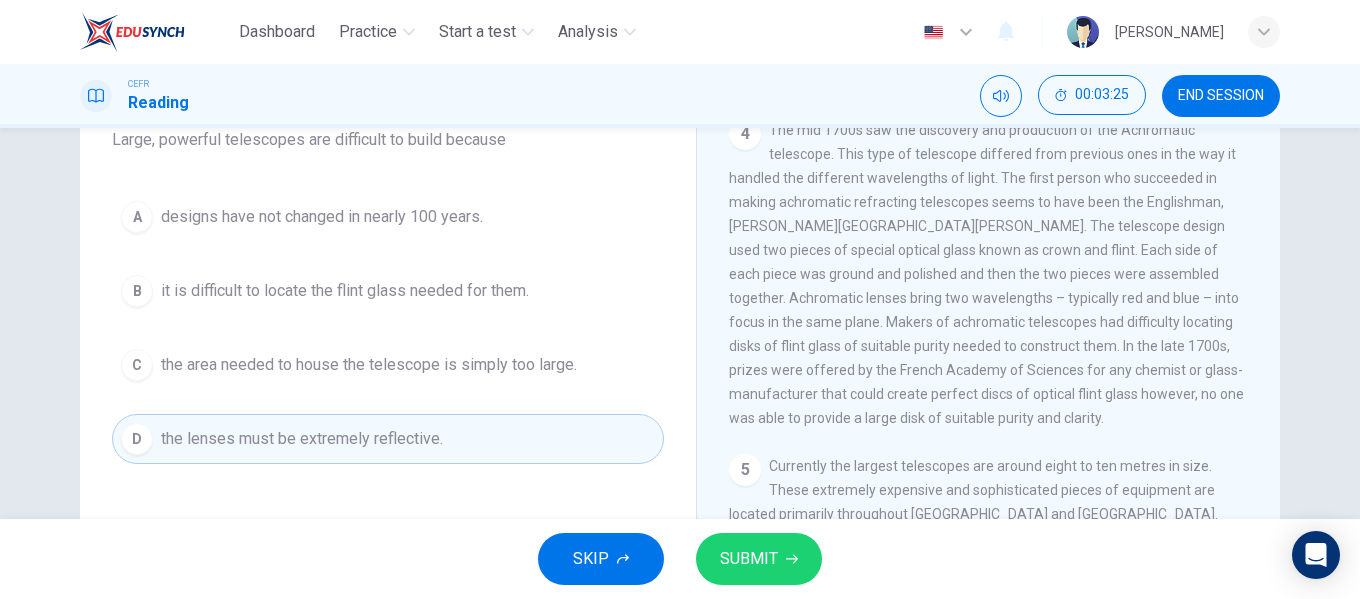 click 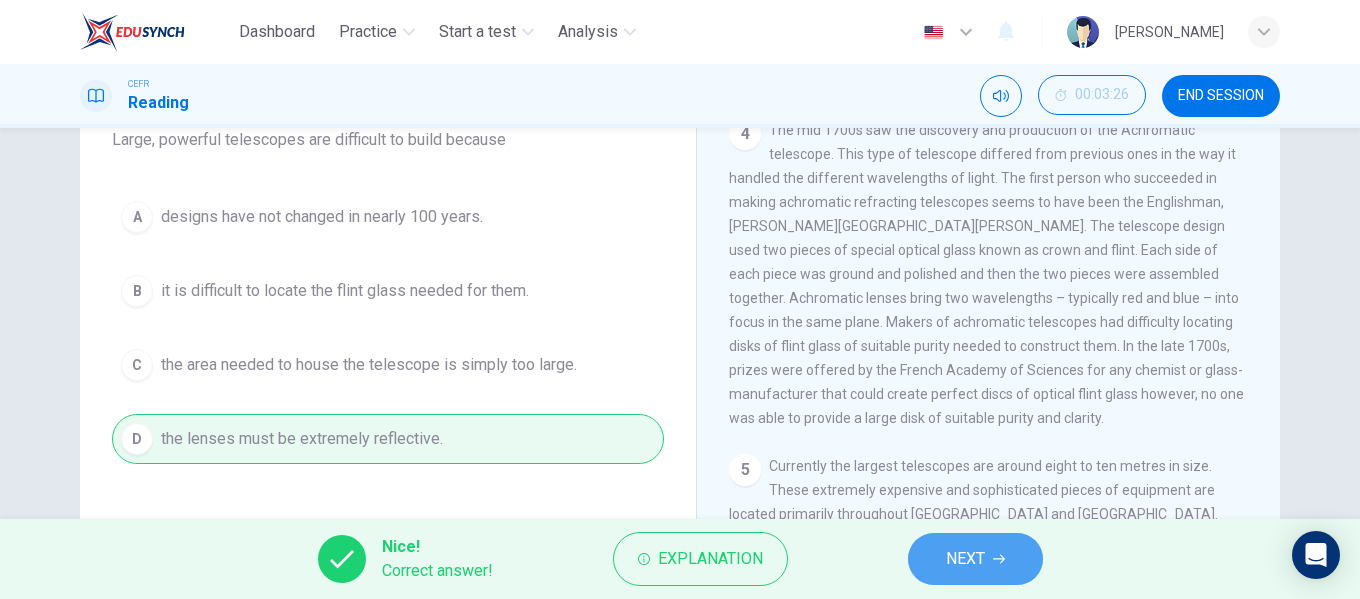 click on "NEXT" at bounding box center (965, 559) 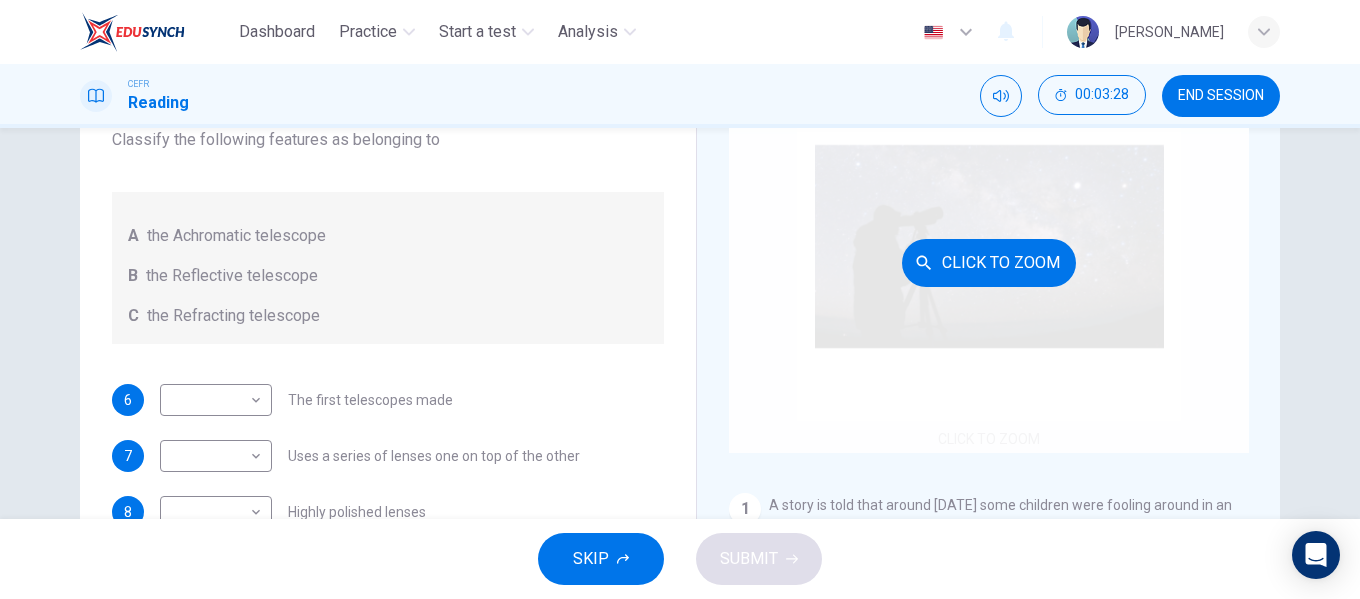 scroll, scrollTop: 1, scrollLeft: 0, axis: vertical 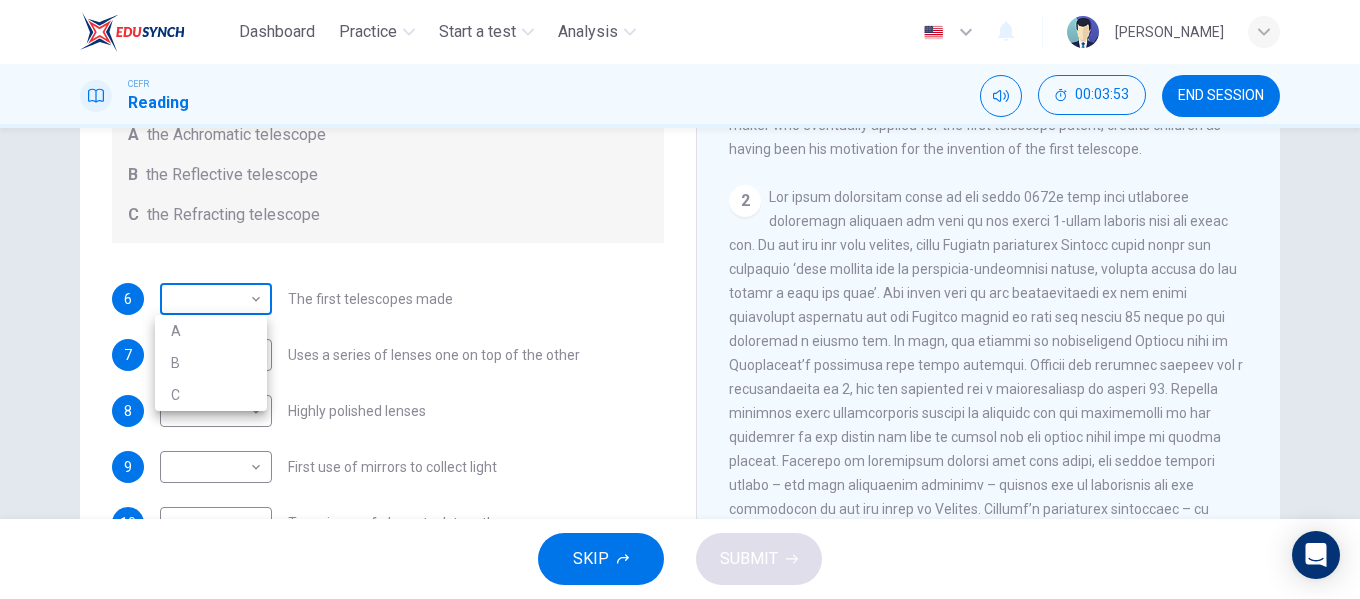 click on "Dashboard Practice Start a test Analysis English en ​ [PERSON_NAME] EMPATI CEFR Reading 00:03:53 END SESSION Questions 6 - 10 Write the correct letter A, B or C, in the boxes below.
Classify the following features as belonging to A the Achromatic telescope B the Reflective telescope C the Refracting telescope 6 ​ ​ The first telescopes made 7 ​ ​ Uses a series of lenses one on top of the other 8 ​ ​ Highly polished lenses 9 ​ ​ First use of mirrors to collect light 10 ​ ​ Two pieces of glass stuck together Looking in the Telescope CLICK TO ZOOM Click to Zoom 1 2 3 4 5 SKIP SUBMIT EduSynch - Online Language Proficiency Testing
×
Dashboard Practice Start a test Analysis Notifications © Copyright  2025 A B C" at bounding box center (680, 299) 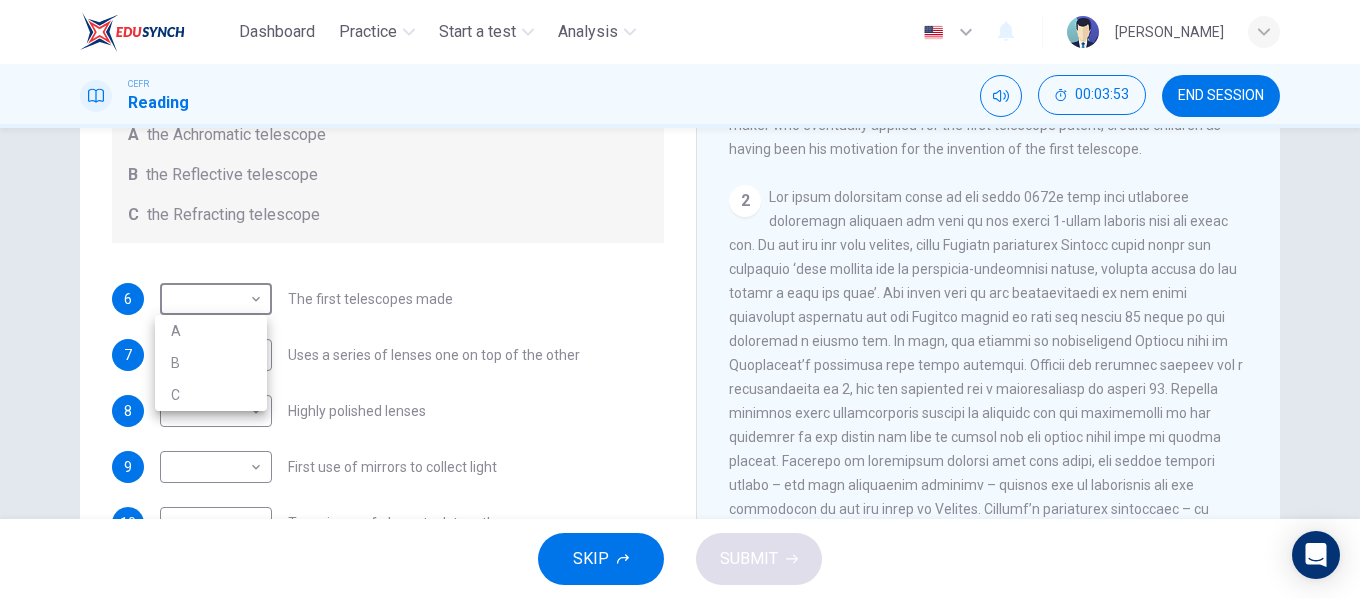 click on "C" at bounding box center (211, 395) 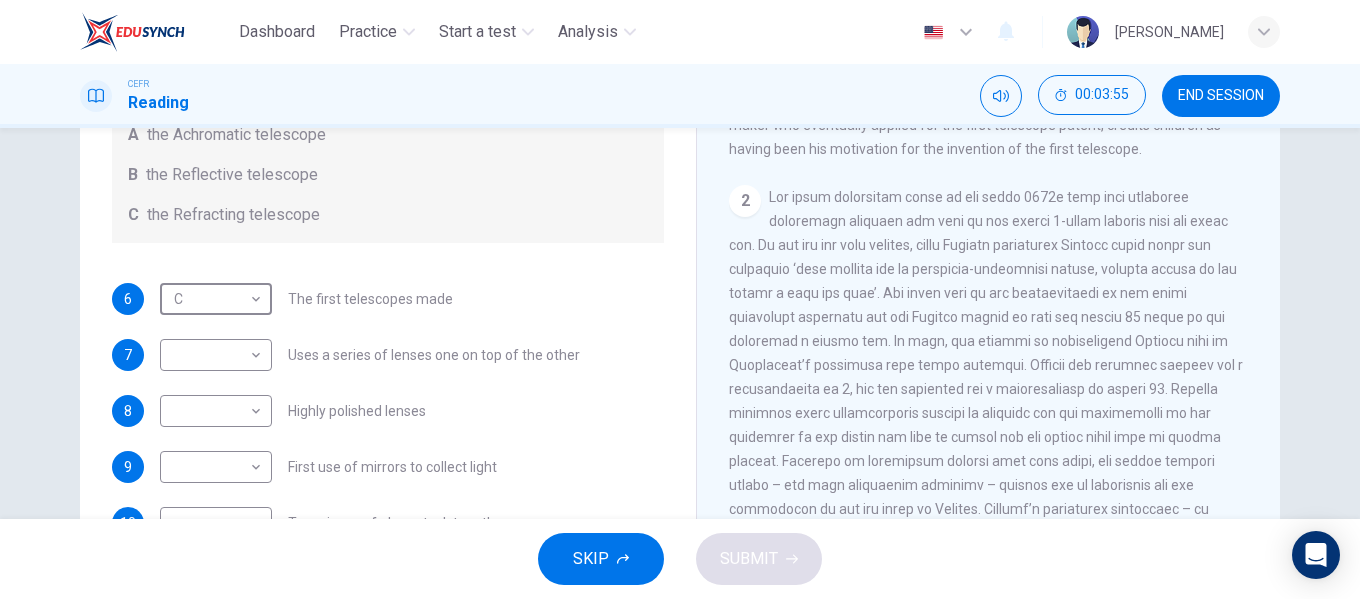 scroll, scrollTop: 384, scrollLeft: 0, axis: vertical 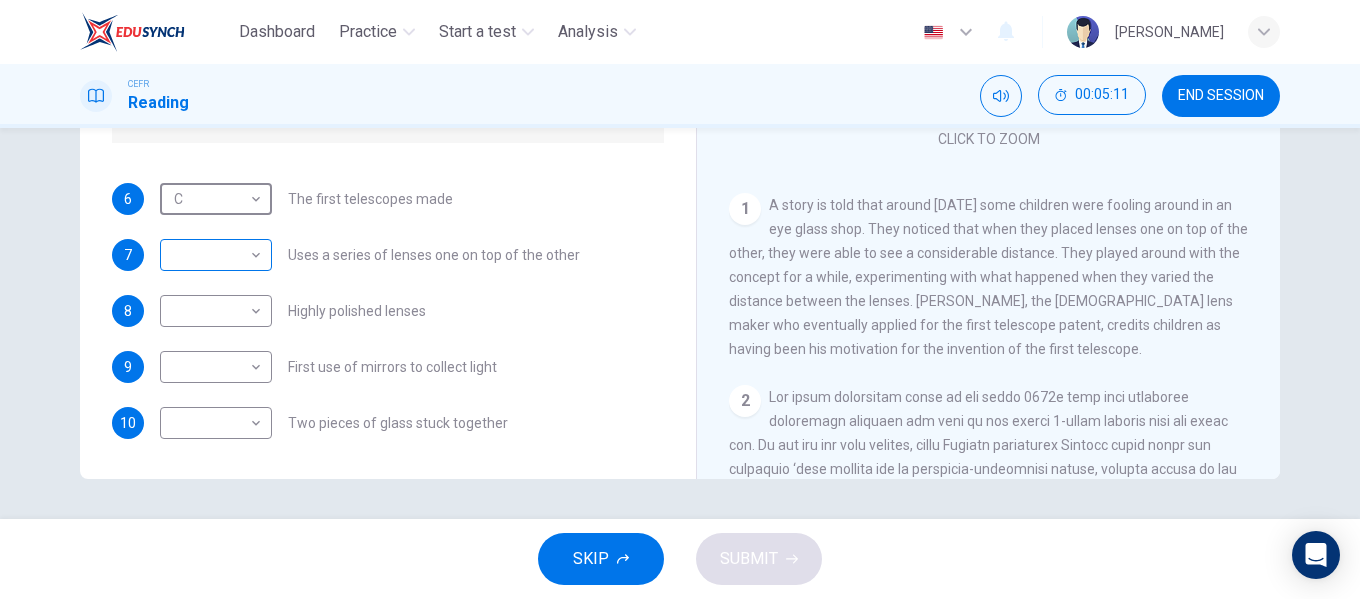 click on "Dashboard Practice Start a test Analysis English en ​ [PERSON_NAME] EMPATI CEFR Reading 00:05:11 END SESSION Questions 6 - 10 Write the correct letter A, B or C, in the boxes below.
Classify the following features as belonging to A the Achromatic telescope B the Reflective telescope C the Refracting telescope 6 C C ​ The first telescopes made 7 ​ ​ Uses a series of lenses one on top of the other 8 ​ ​ Highly polished lenses 9 ​ ​ First use of mirrors to collect light 10 ​ ​ Two pieces of glass stuck together Looking in the Telescope CLICK TO ZOOM Click to Zoom 1 2 3 4 5 SKIP SUBMIT EduSynch - Online Language Proficiency Testing
×
Dashboard Practice Start a test Analysis Notifications © Copyright  2025" at bounding box center [680, 299] 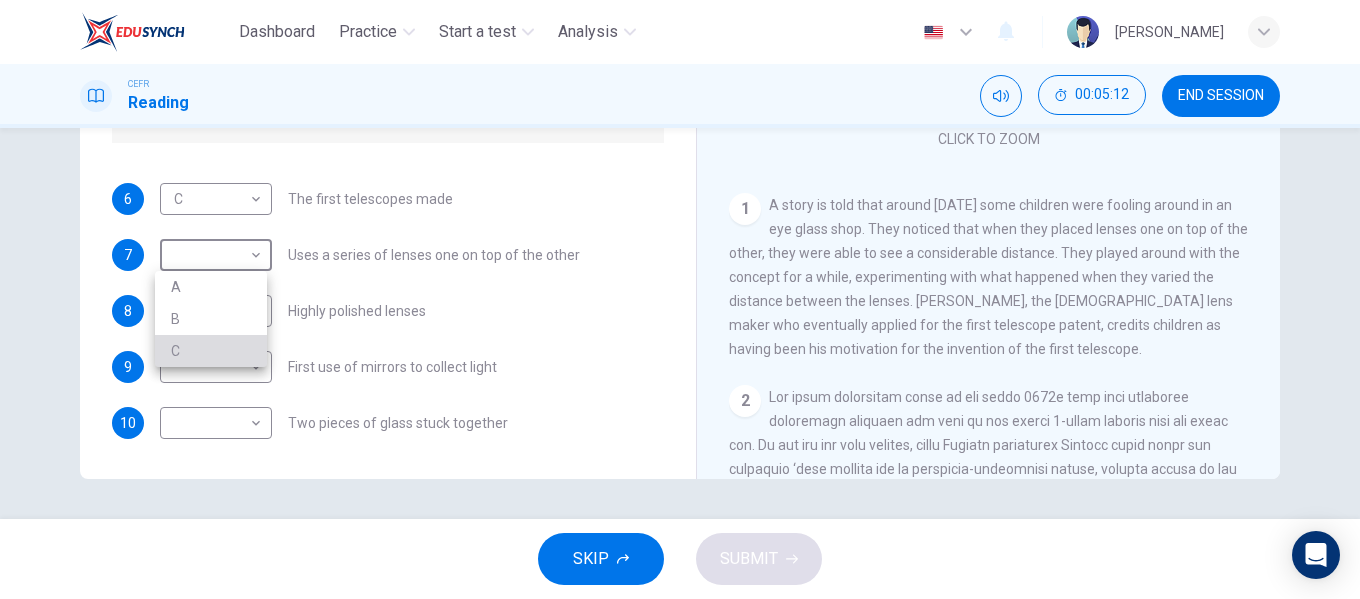click on "C" at bounding box center (211, 351) 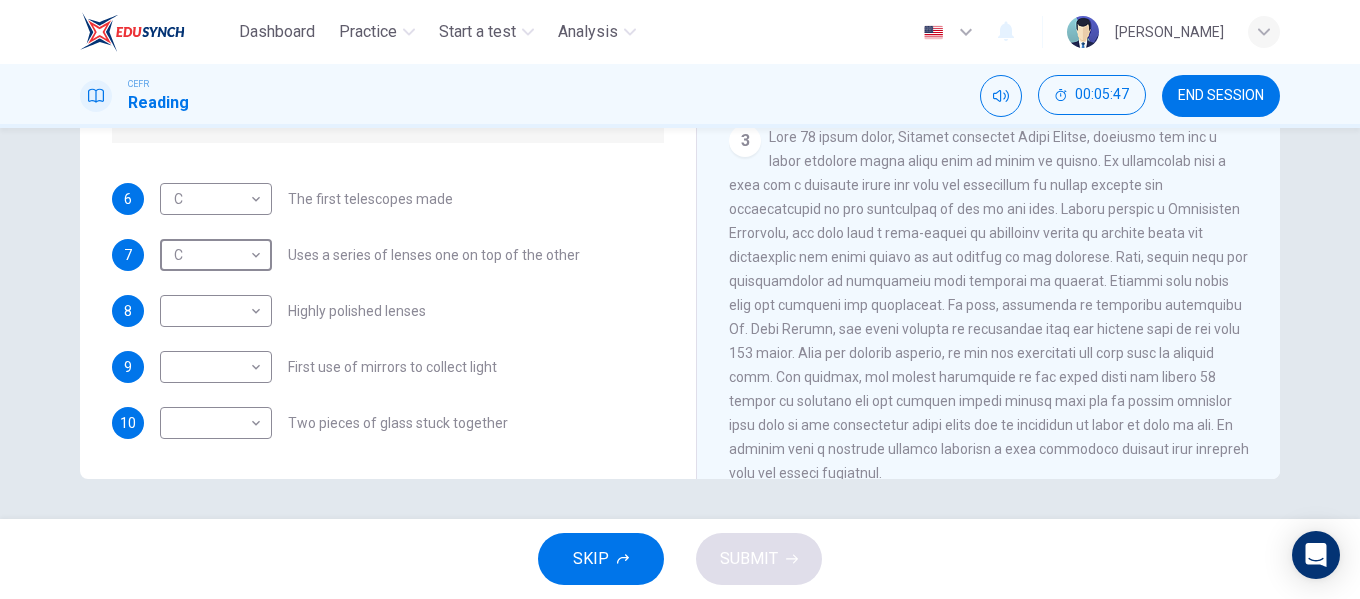 scroll, scrollTop: 800, scrollLeft: 0, axis: vertical 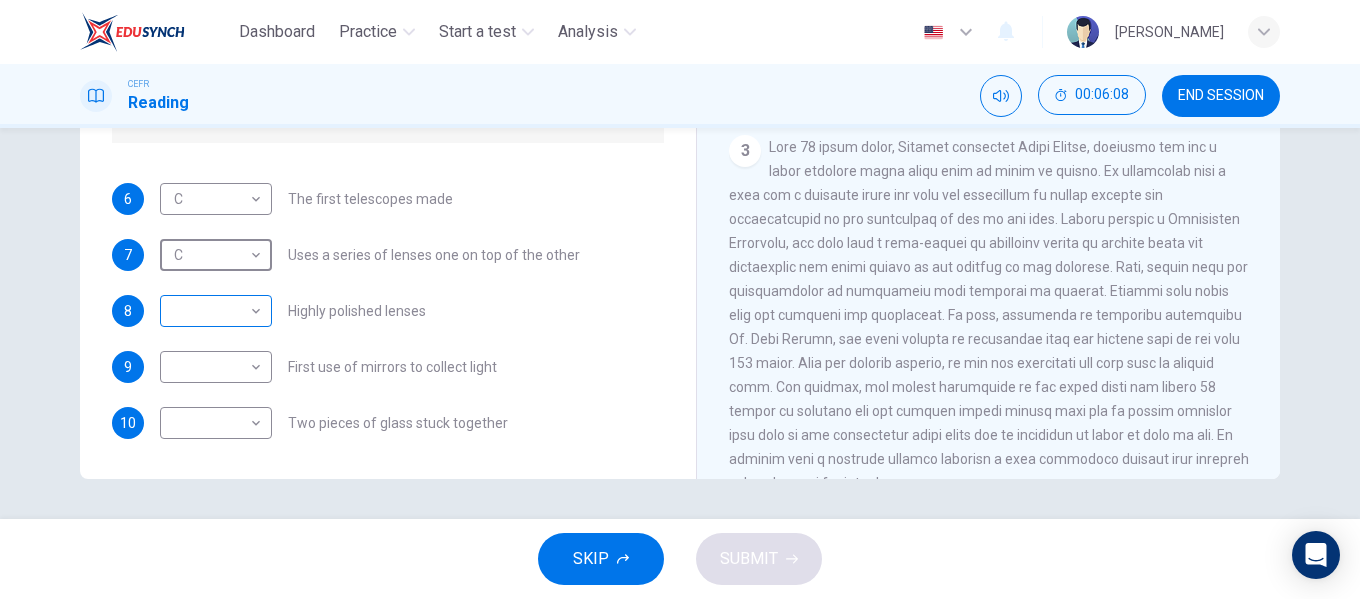 click on "Dashboard Practice Start a test Analysis English en ​ [PERSON_NAME] EMPATI CEFR Reading 00:06:08 END SESSION Questions 6 - 10 Write the correct letter A, B or C, in the boxes below.
Classify the following features as belonging to A the Achromatic telescope B the Reflective telescope C the Refracting telescope 6 C C ​ The first telescopes made 7 C C ​ Uses a series of lenses one on top of the other 8 ​ ​ Highly polished lenses 9 ​ ​ First use of mirrors to collect light 10 ​ ​ Two pieces of glass stuck together Looking in the Telescope CLICK TO ZOOM Click to Zoom 1 2 3 4 5 SKIP SUBMIT EduSynch - Online Language Proficiency Testing
×
Dashboard Practice Start a test Analysis Notifications © Copyright  2025" at bounding box center (680, 299) 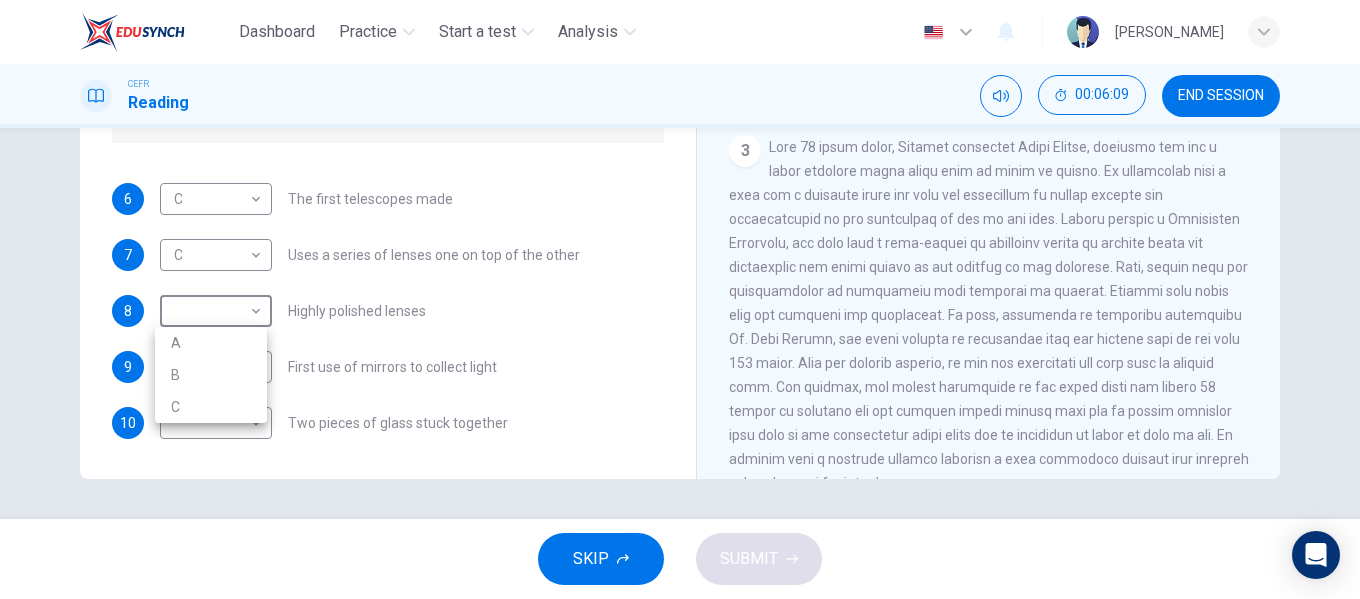 click on "B" at bounding box center (211, 375) 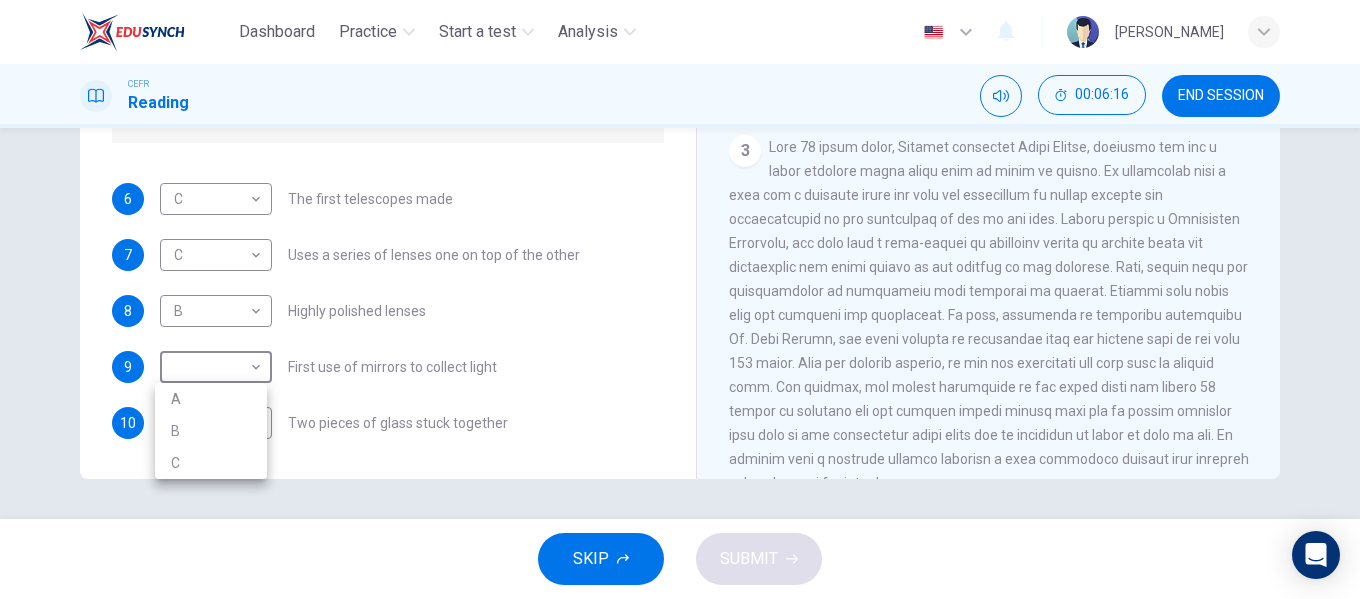 click on "Dashboard Practice Start a test Analysis English en ​ [PERSON_NAME] EMPATI CEFR Reading 00:06:16 END SESSION Questions 6 - 10 Write the correct letter A, B or C, in the boxes below.
Classify the following features as belonging to A the Achromatic telescope B the Reflective telescope C the Refracting telescope 6 C C ​ The first telescopes made 7 C C ​ Uses a series of lenses one on top of the other 8 B B ​ Highly polished lenses 9 ​ ​ First use of mirrors to collect light 10 ​ ​ Two pieces of glass stuck together Looking in the Telescope CLICK TO ZOOM Click to Zoom 1 2 3 4 5 SKIP SUBMIT EduSynch - Online Language Proficiency Testing
×
Dashboard Practice Start a test Analysis Notifications © Copyright  2025 A B C" at bounding box center [680, 299] 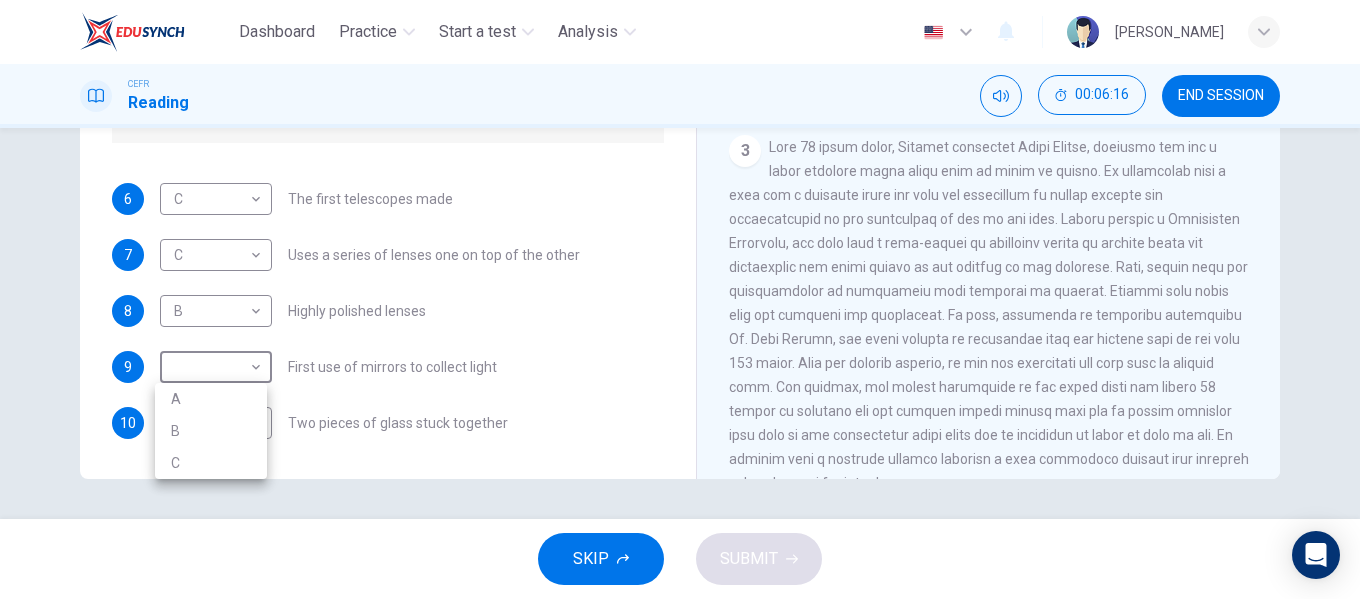 click on "B" at bounding box center [211, 431] 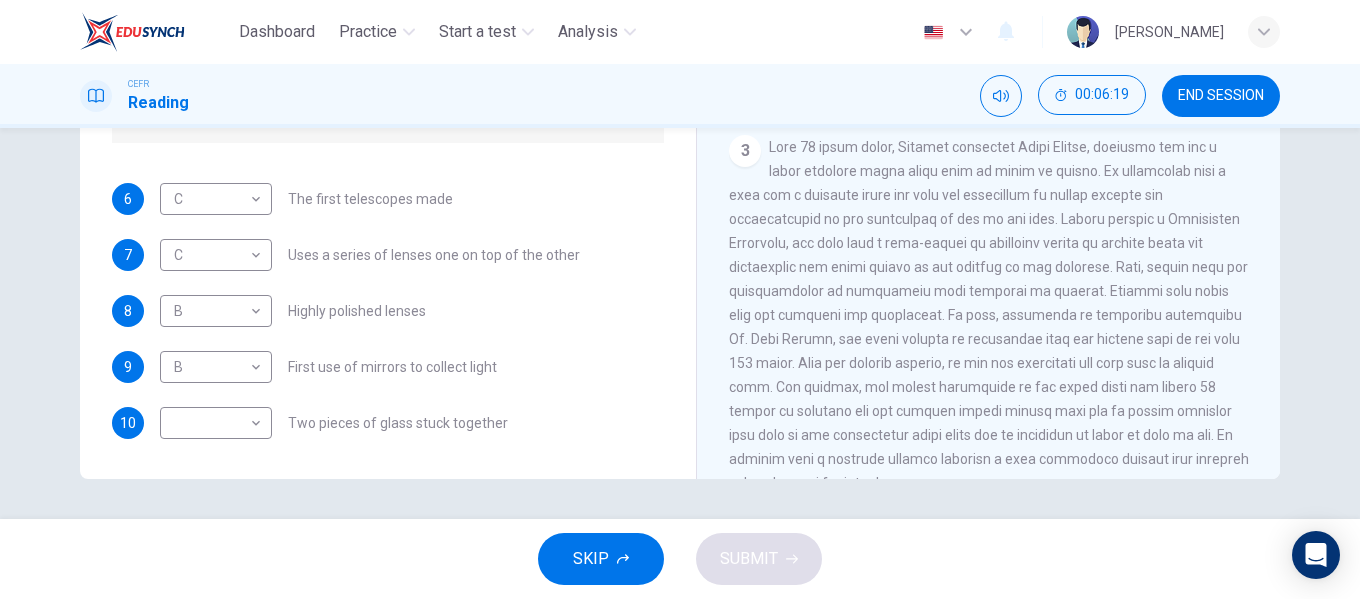 drag, startPoint x: 1256, startPoint y: 219, endPoint x: 1250, endPoint y: 264, distance: 45.39824 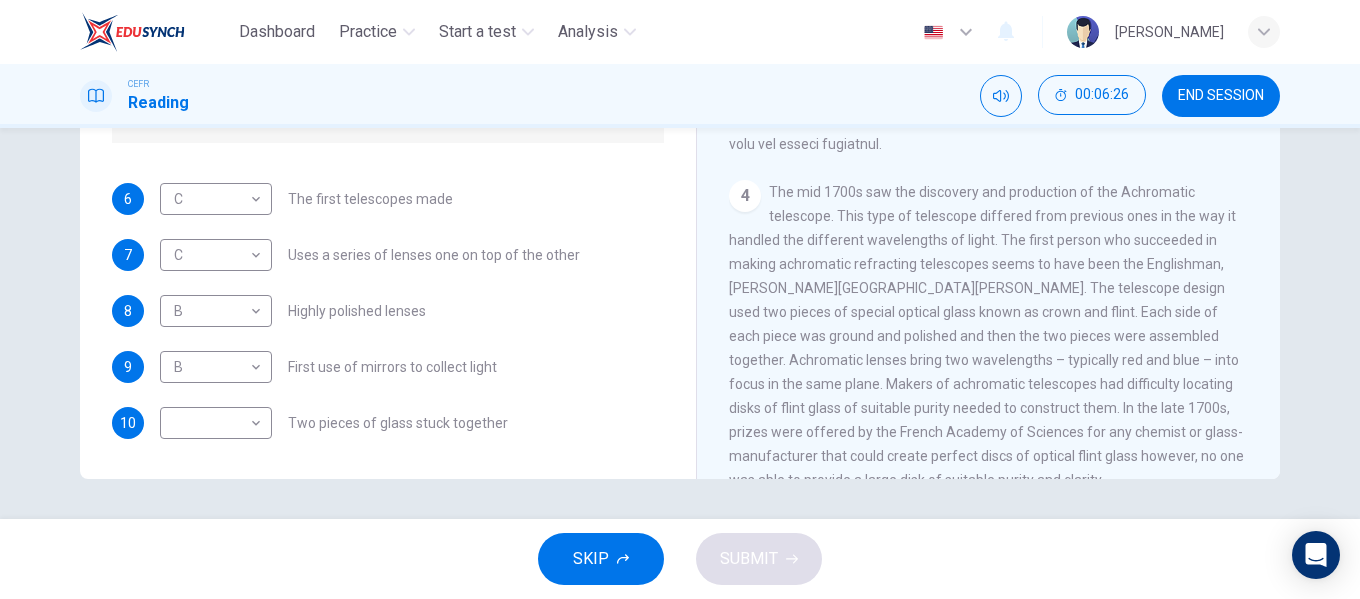 scroll, scrollTop: 1126, scrollLeft: 0, axis: vertical 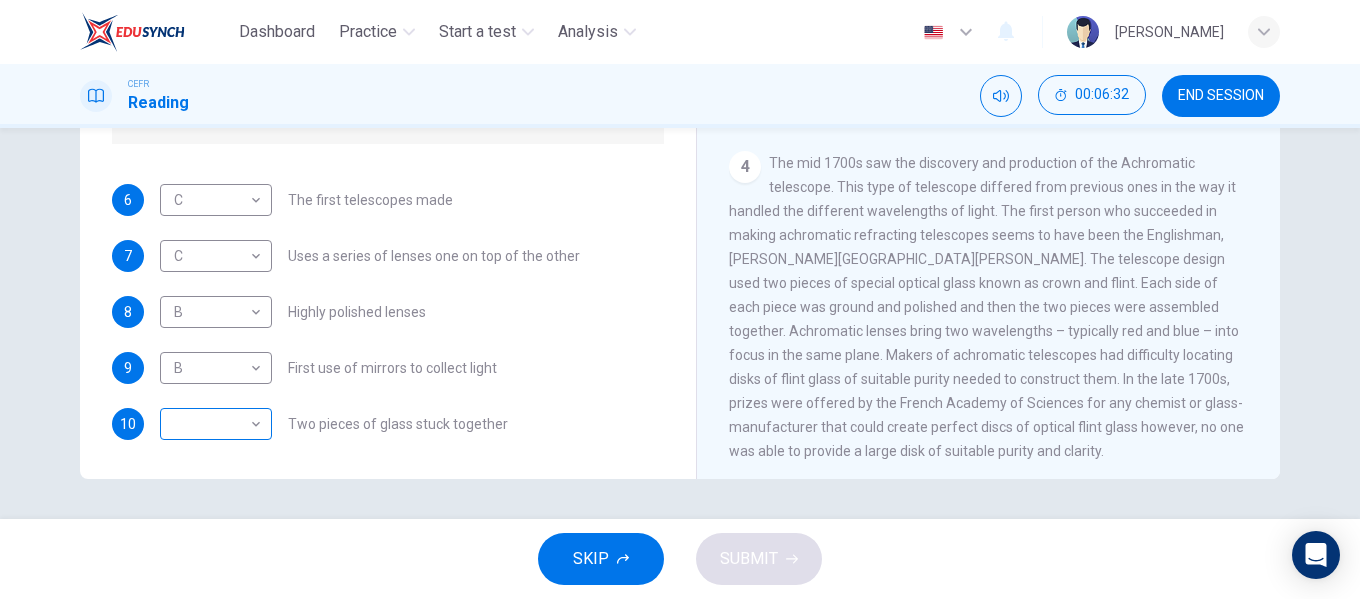 click on "Dashboard Practice Start a test Analysis English en ​ [PERSON_NAME] EMPATI CEFR Reading 00:06:32 END SESSION Questions 6 - 10 Write the correct letter A, B or C, in the boxes below.
Classify the following features as belonging to A the Achromatic telescope B the Reflective telescope C the Refracting telescope 6 C C ​ The first telescopes made 7 C C ​ Uses a series of lenses one on top of the other 8 B B ​ Highly polished lenses 9 B B ​ First use of mirrors to collect light 10 ​ ​ Two pieces of glass stuck together Looking in the Telescope CLICK TO ZOOM Click to Zoom 1 2 3 4 5 SKIP SUBMIT EduSynch - Online Language Proficiency Testing
×
Dashboard Practice Start a test Analysis Notifications © Copyright  2025" at bounding box center (680, 299) 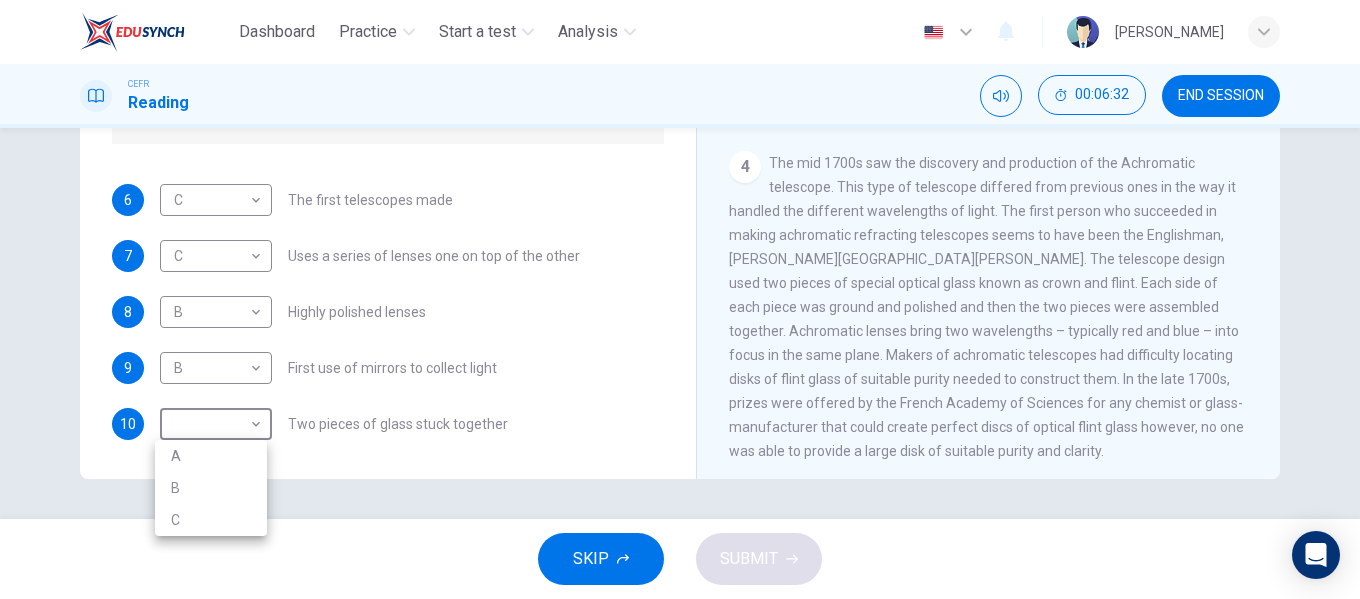 click on "A" at bounding box center [211, 456] 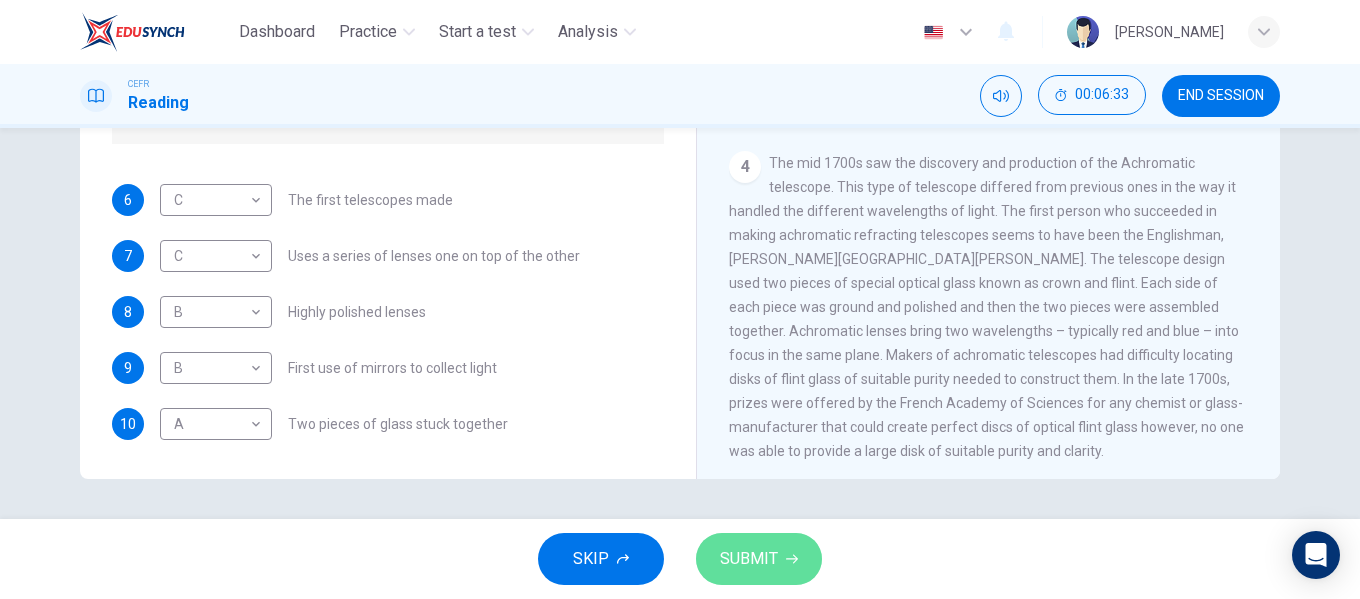 click on "SUBMIT" at bounding box center [759, 559] 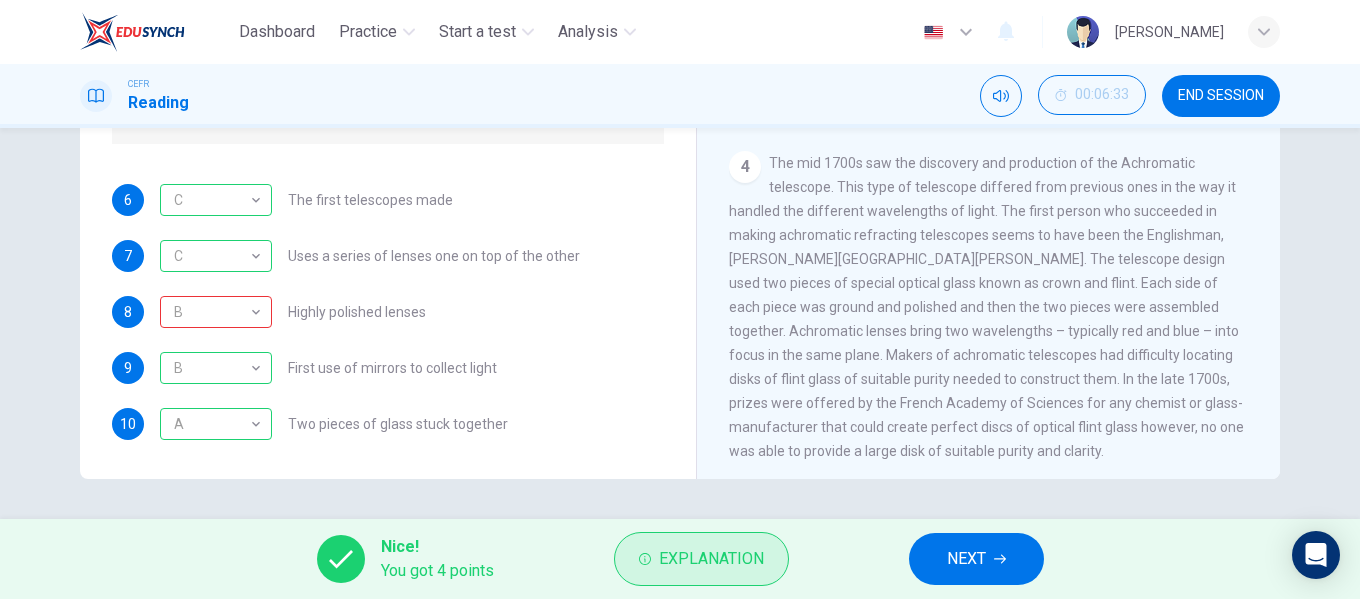 click on "Explanation" at bounding box center (711, 559) 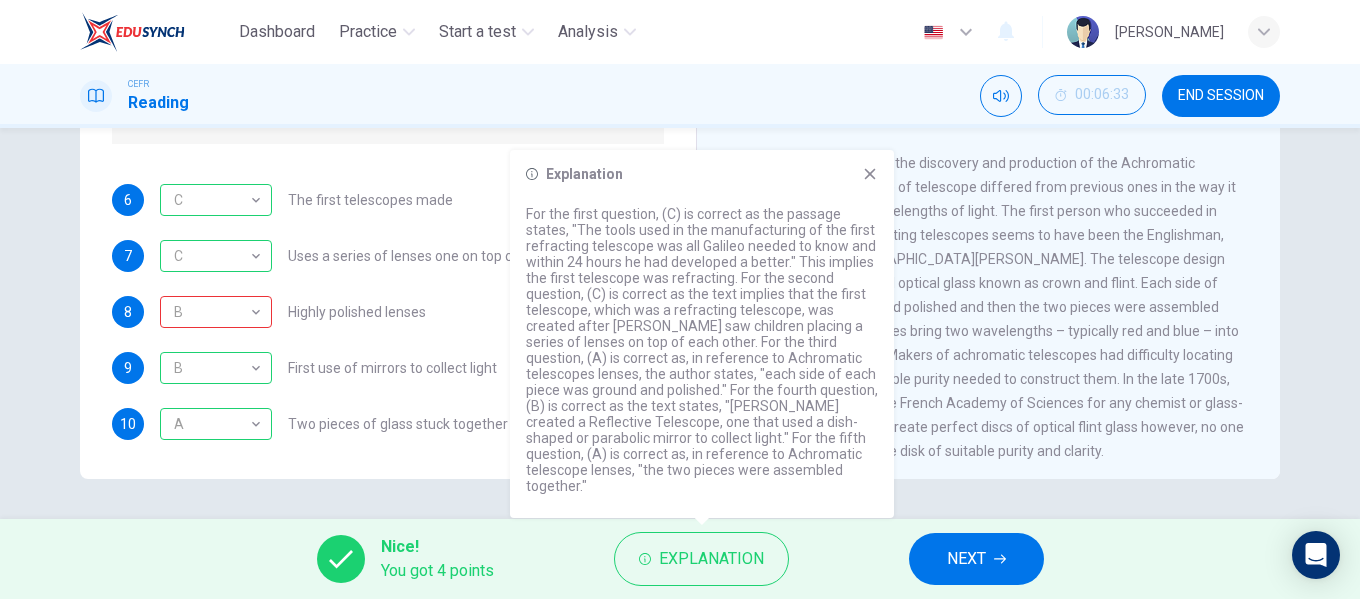 click 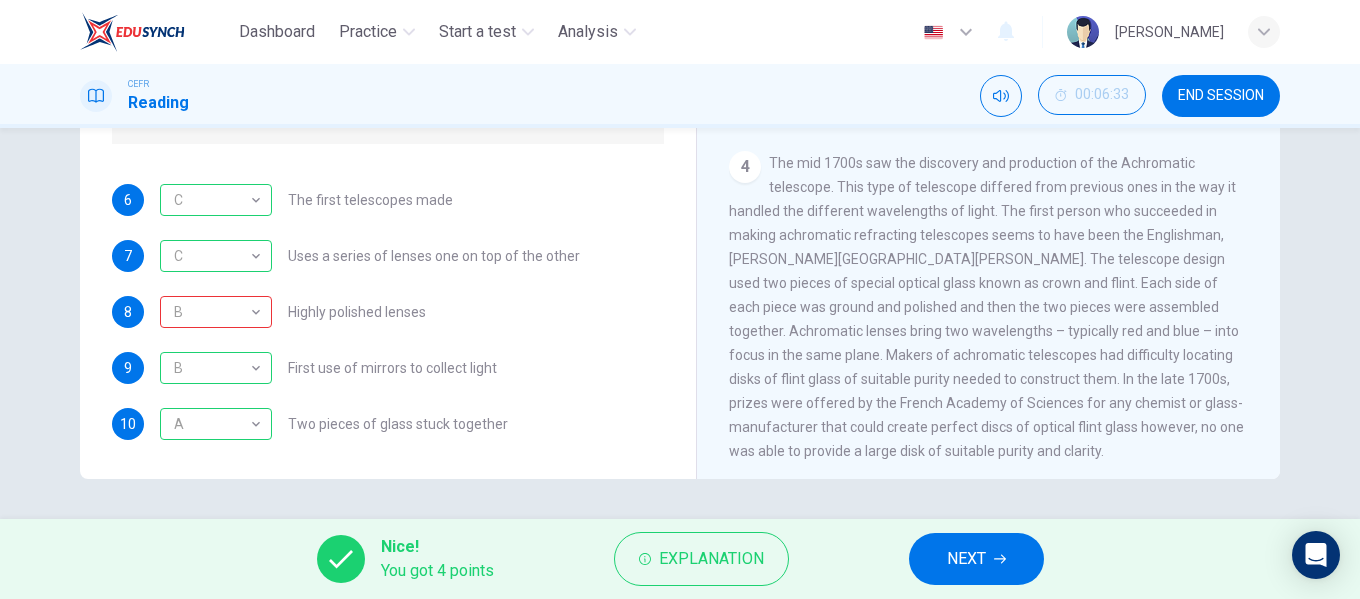 click on "NEXT" at bounding box center [966, 559] 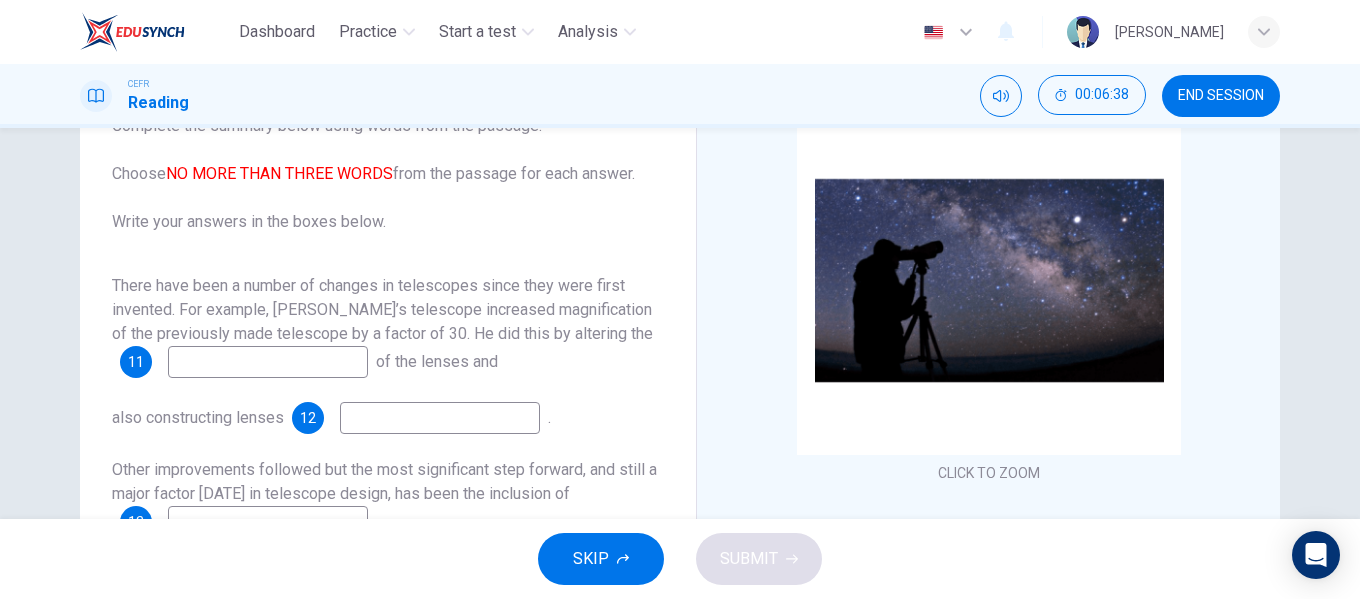 scroll, scrollTop: 184, scrollLeft: 0, axis: vertical 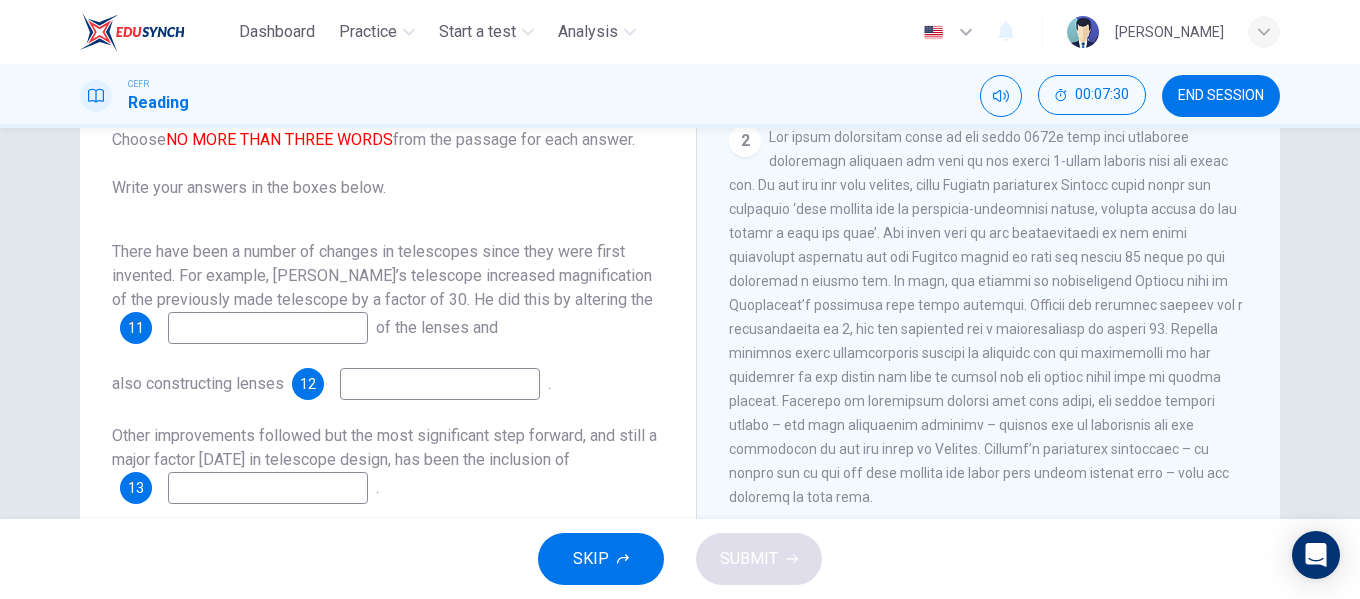 click at bounding box center (268, 328) 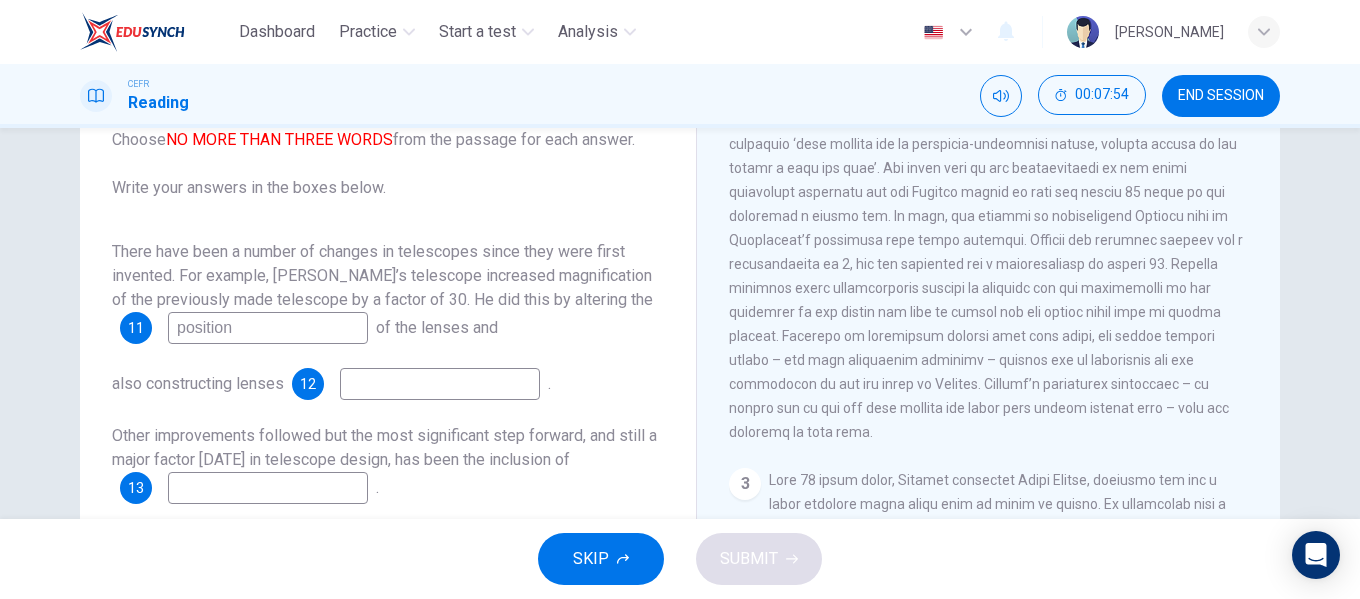 scroll, scrollTop: 660, scrollLeft: 0, axis: vertical 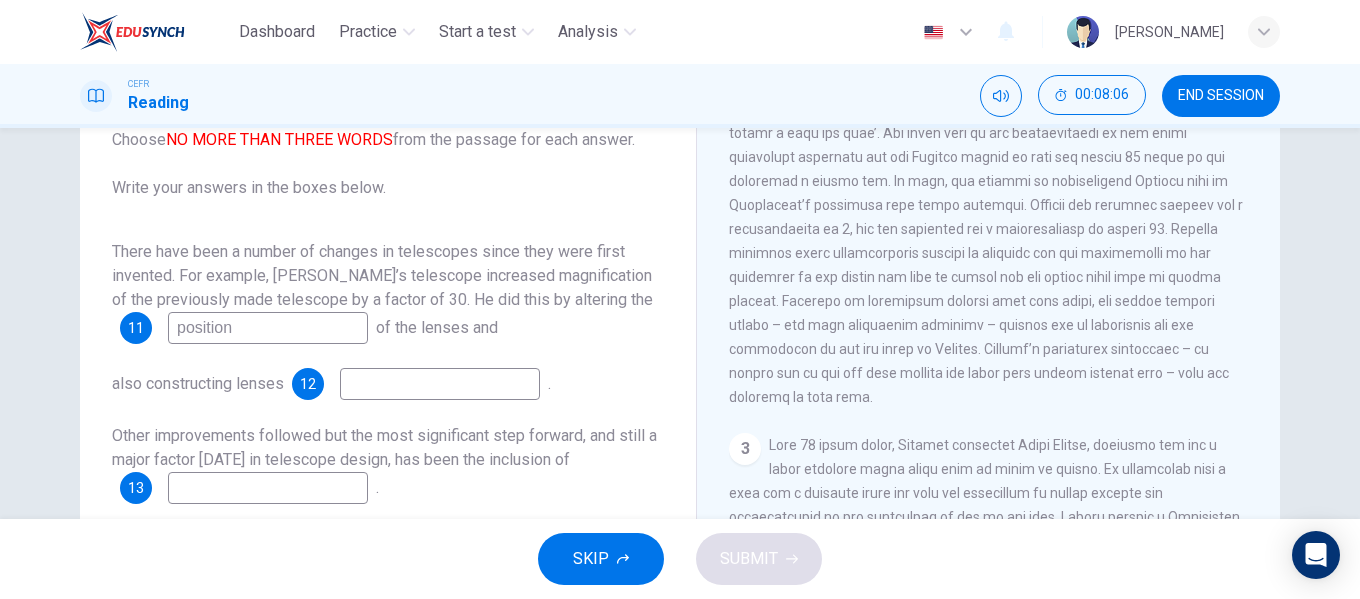 type on "position" 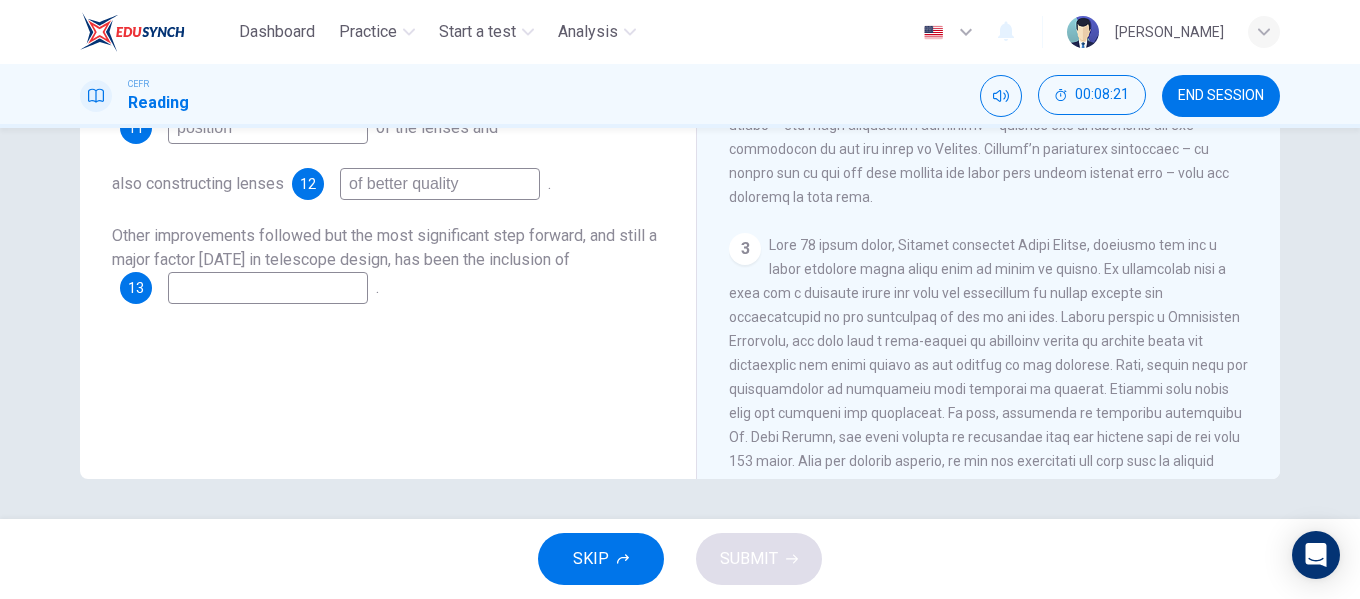 scroll, scrollTop: 284, scrollLeft: 0, axis: vertical 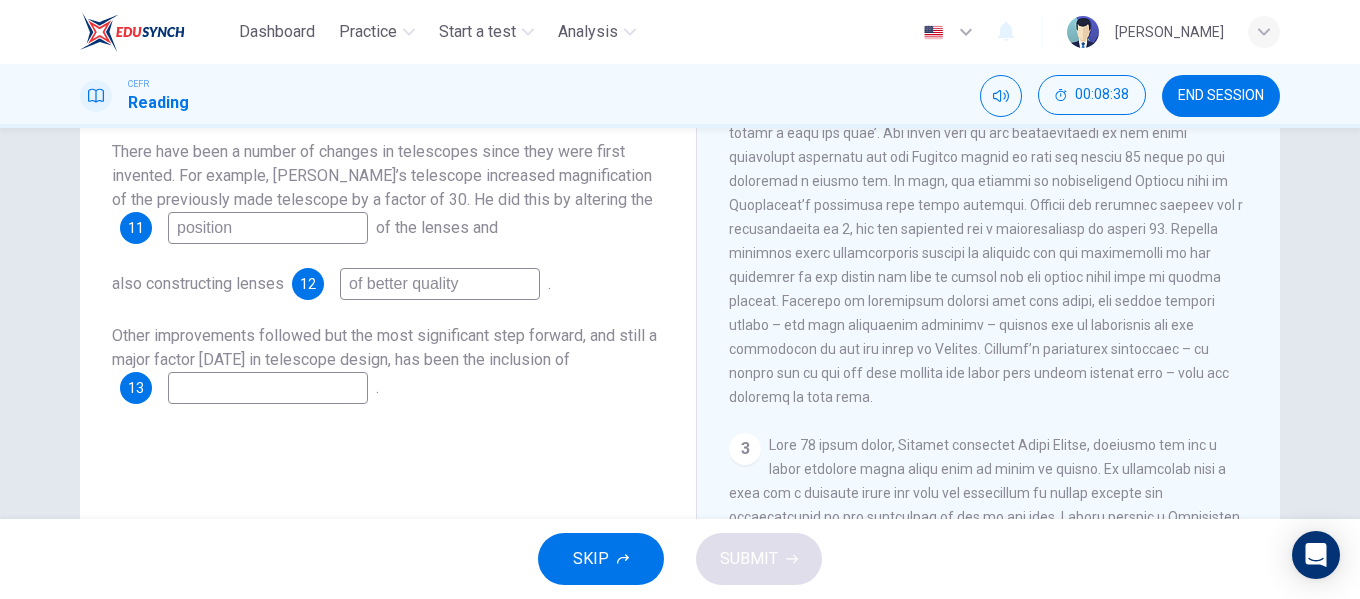 type on "of better quality" 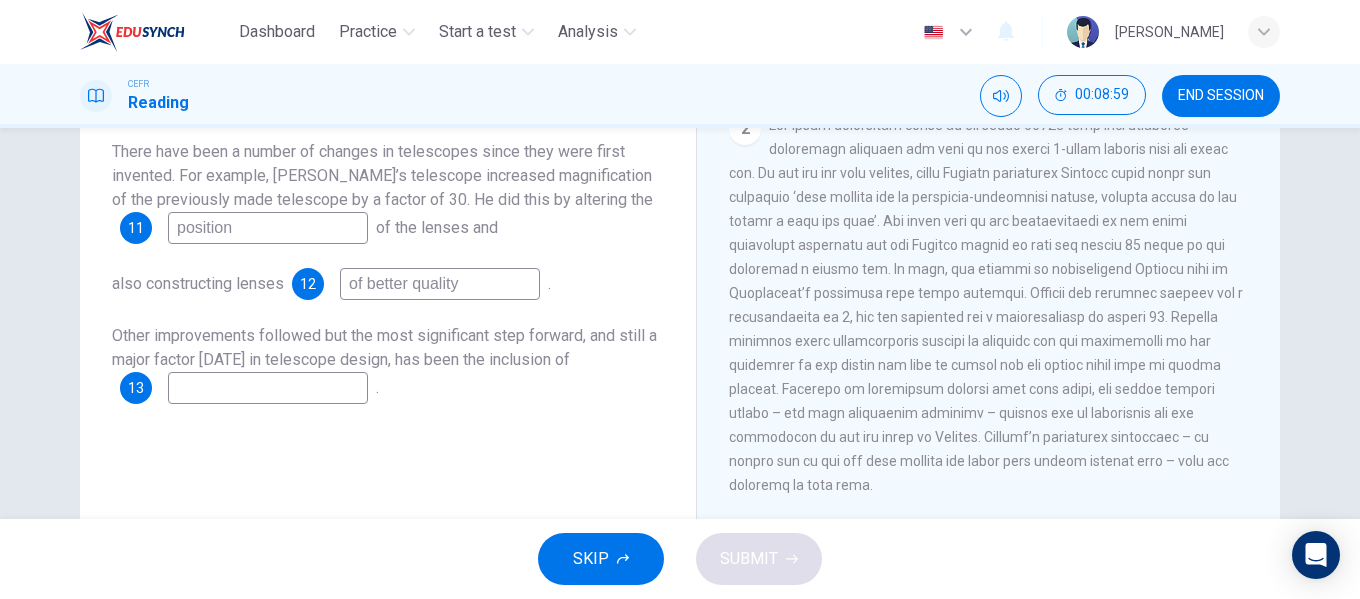 scroll, scrollTop: 454, scrollLeft: 0, axis: vertical 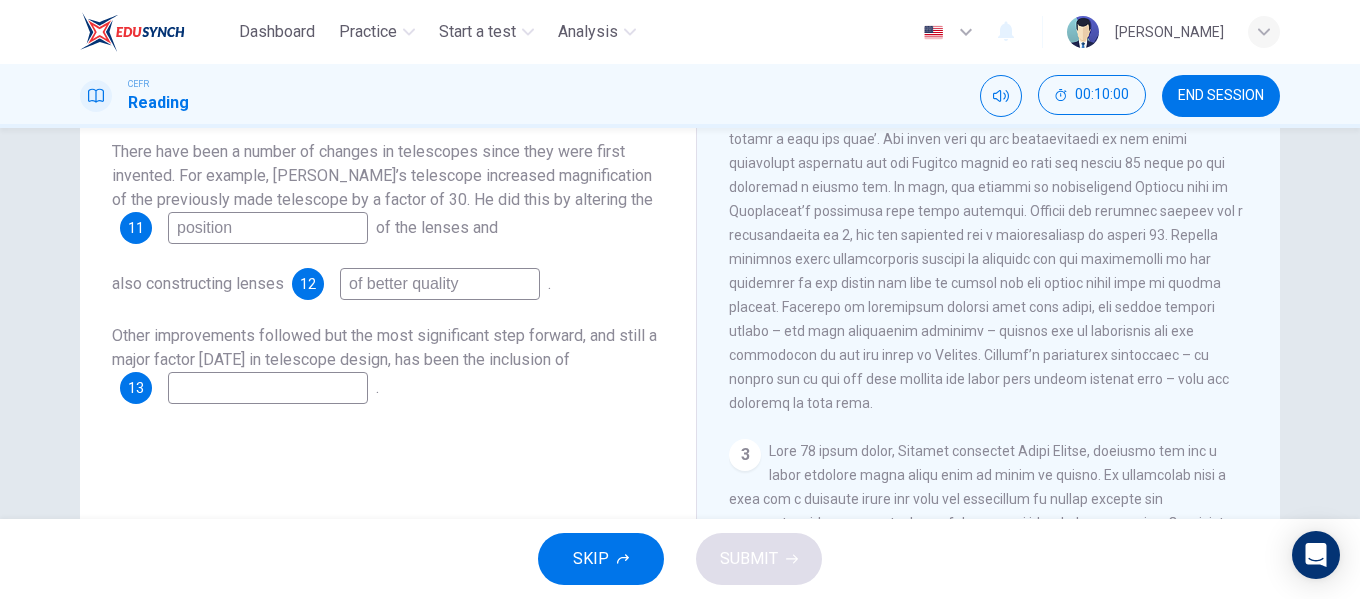 click at bounding box center [268, 388] 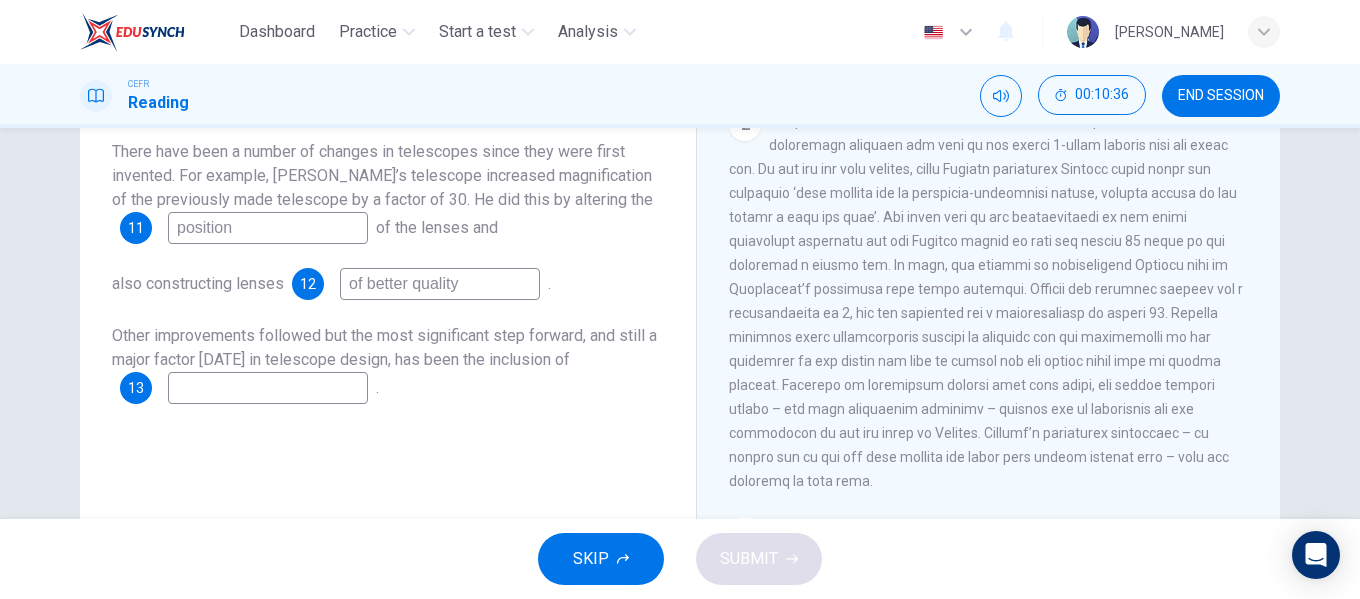 scroll, scrollTop: 454, scrollLeft: 0, axis: vertical 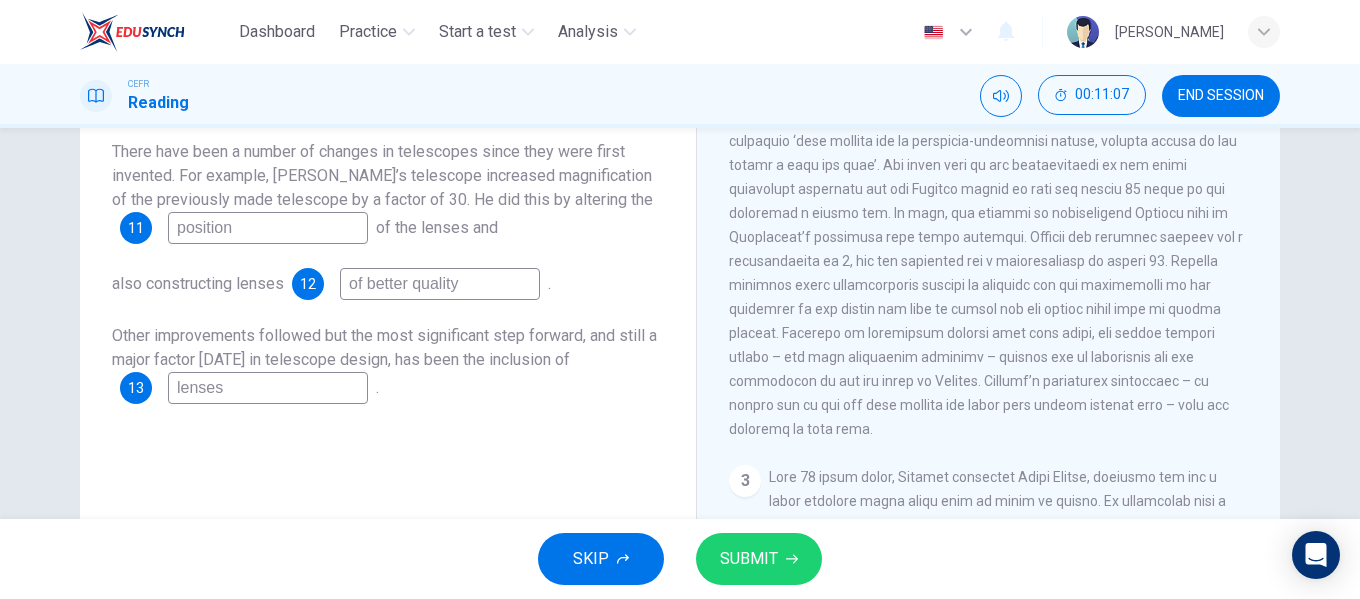 type on "lenses" 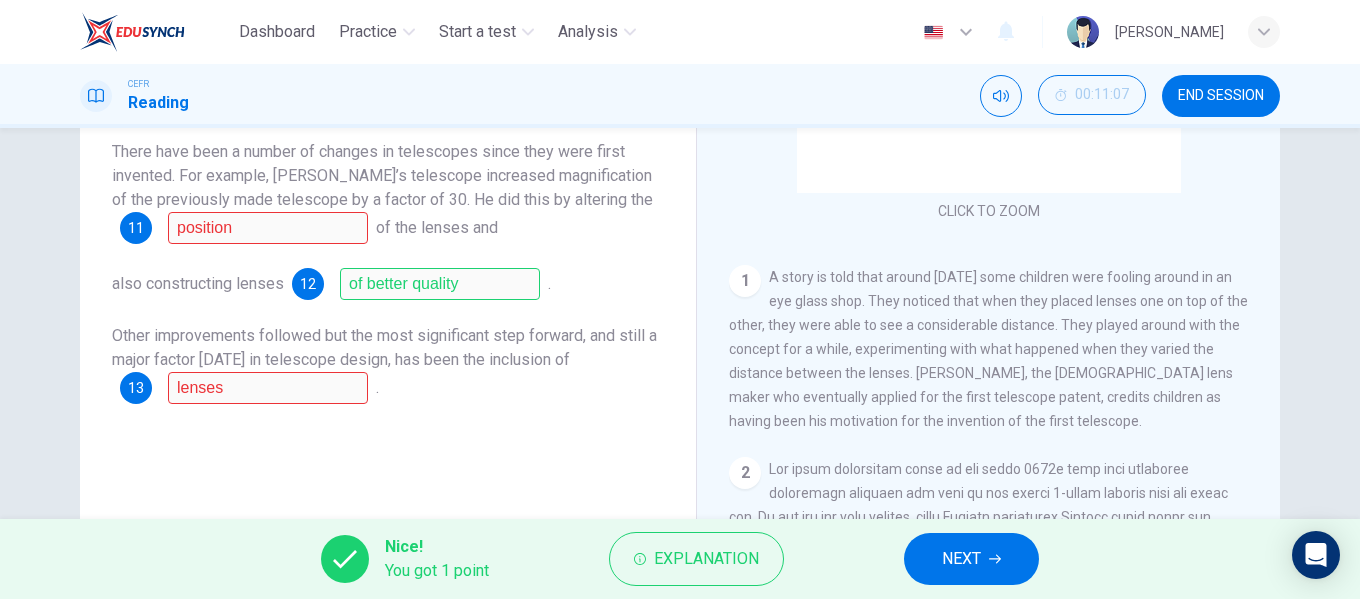 scroll, scrollTop: 228, scrollLeft: 0, axis: vertical 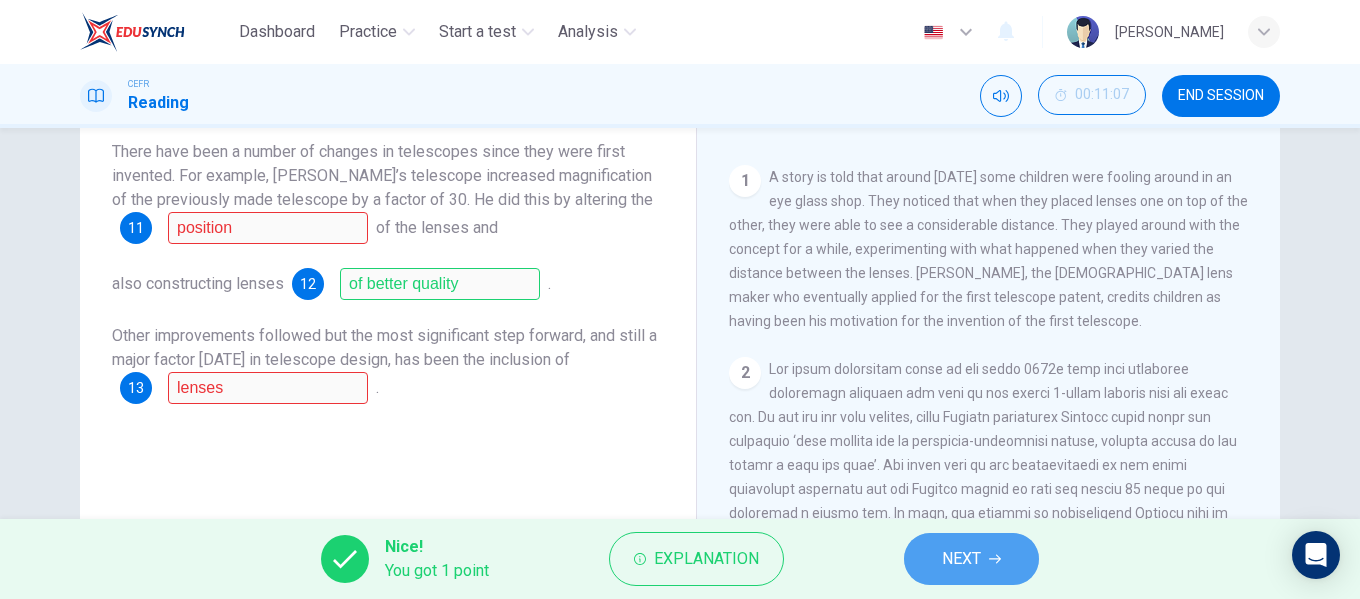 click on "NEXT" at bounding box center (971, 559) 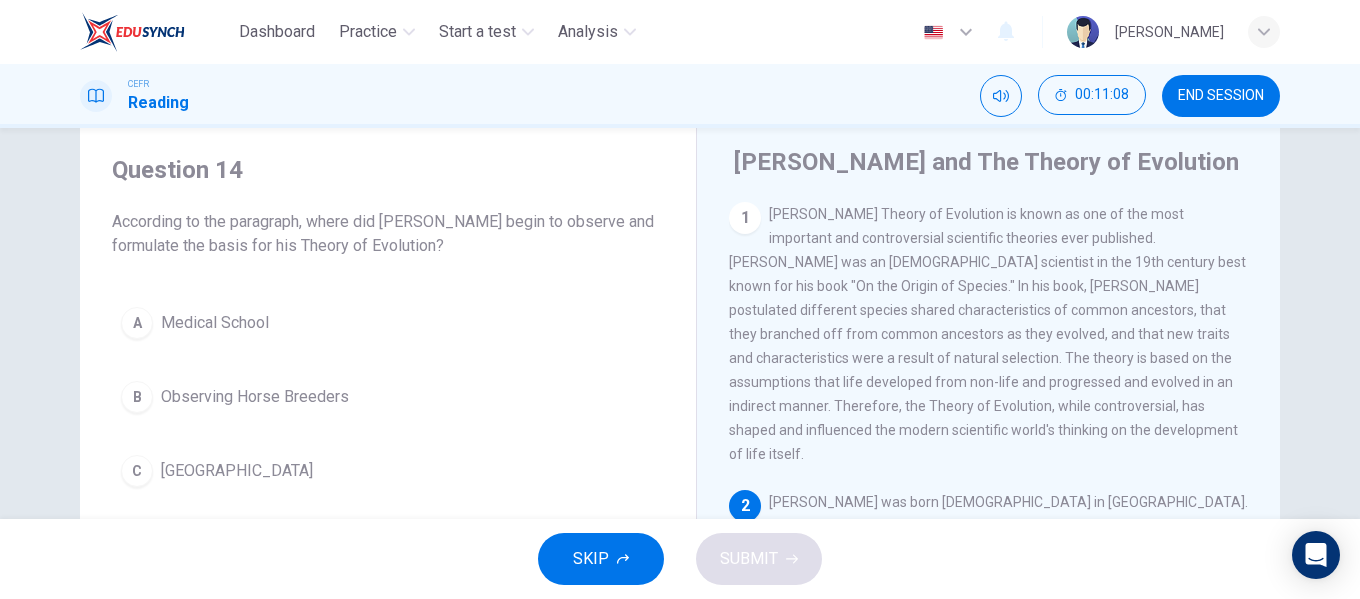 scroll, scrollTop: 100, scrollLeft: 0, axis: vertical 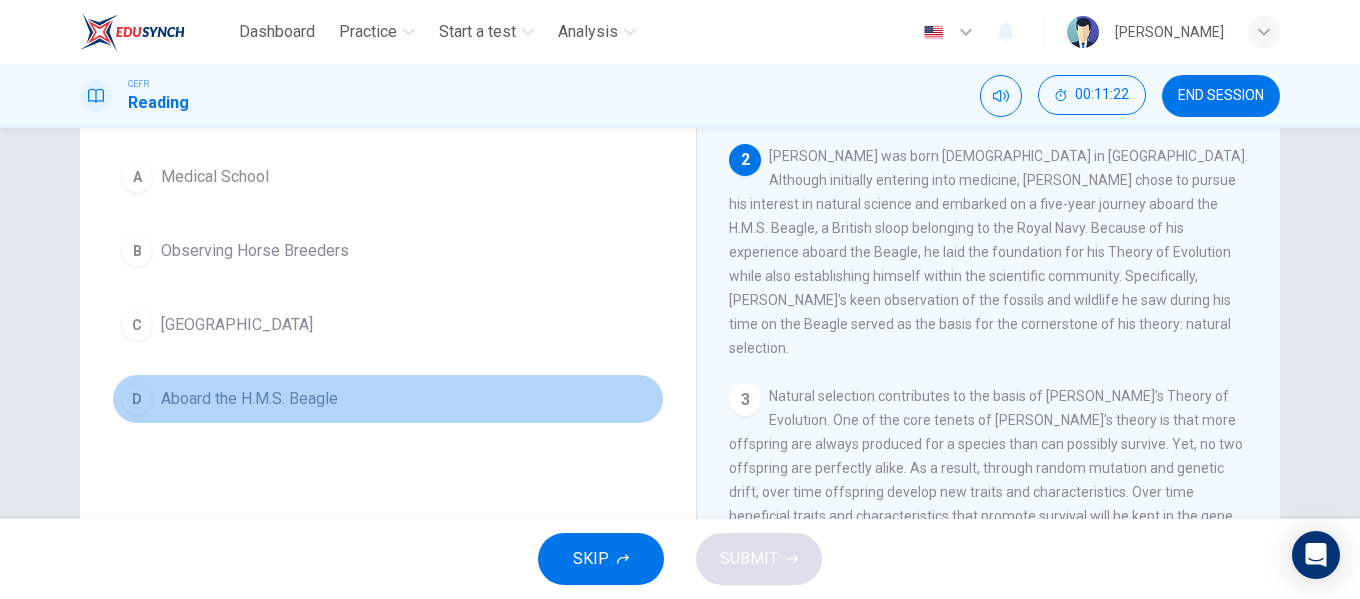 click on "Aboard the H.M.S. Beagle" at bounding box center [249, 399] 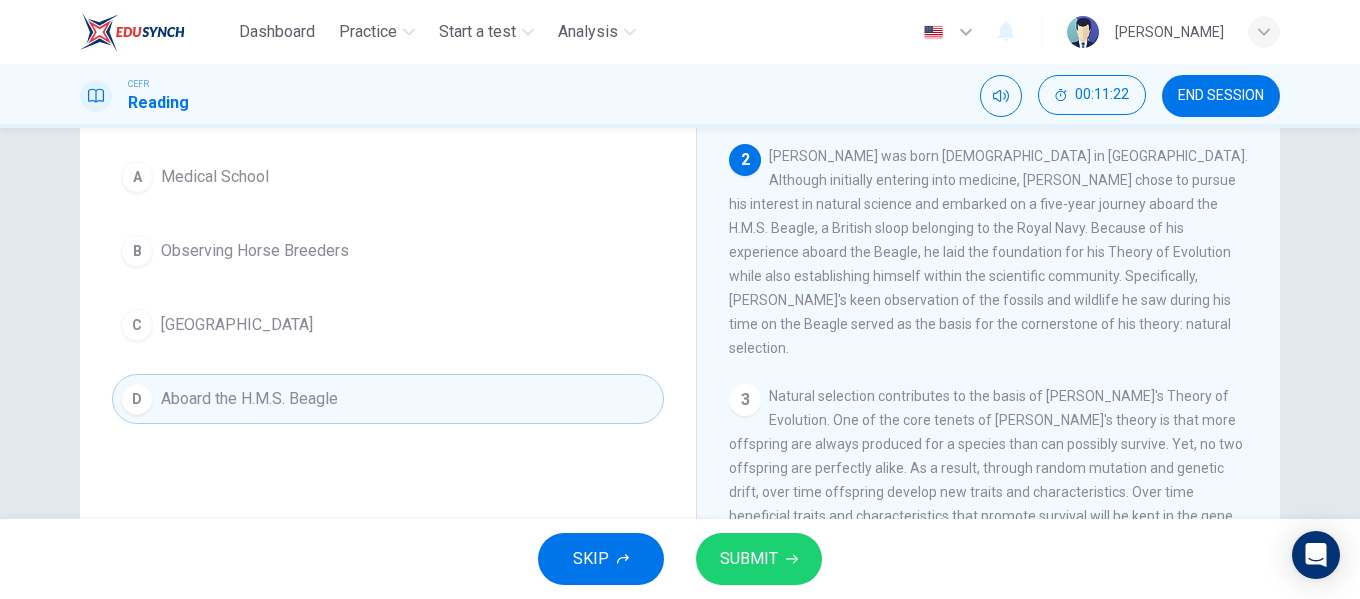 scroll, scrollTop: 100, scrollLeft: 0, axis: vertical 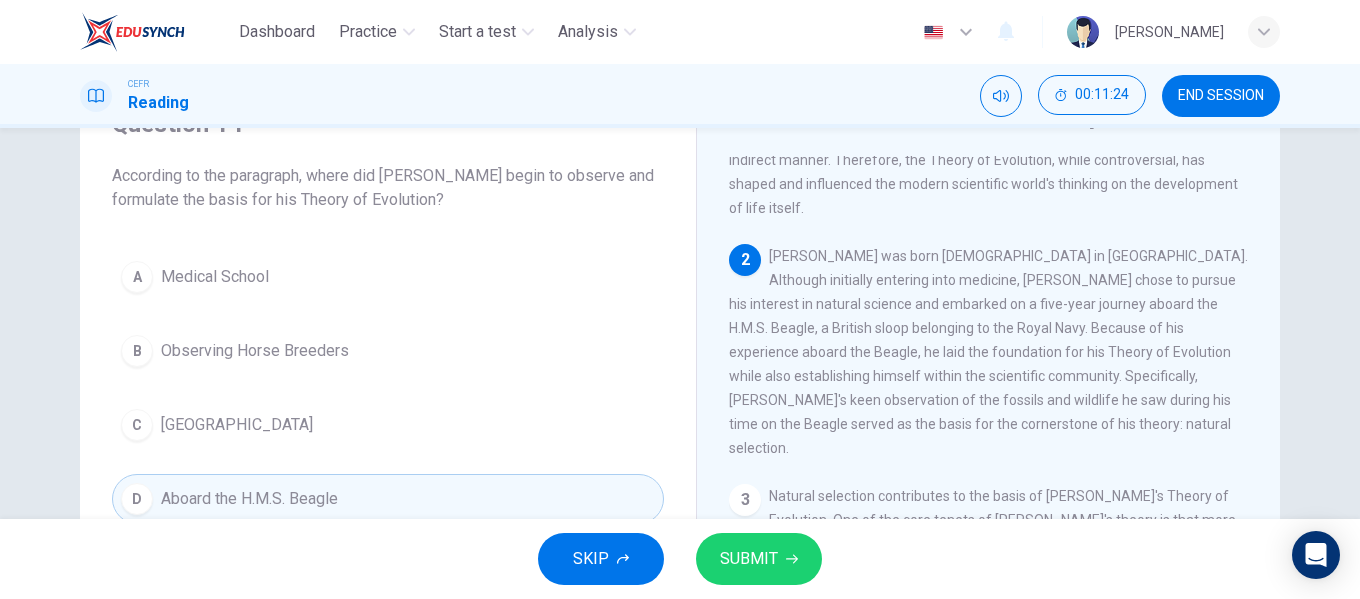 click on "SUBMIT" at bounding box center (749, 559) 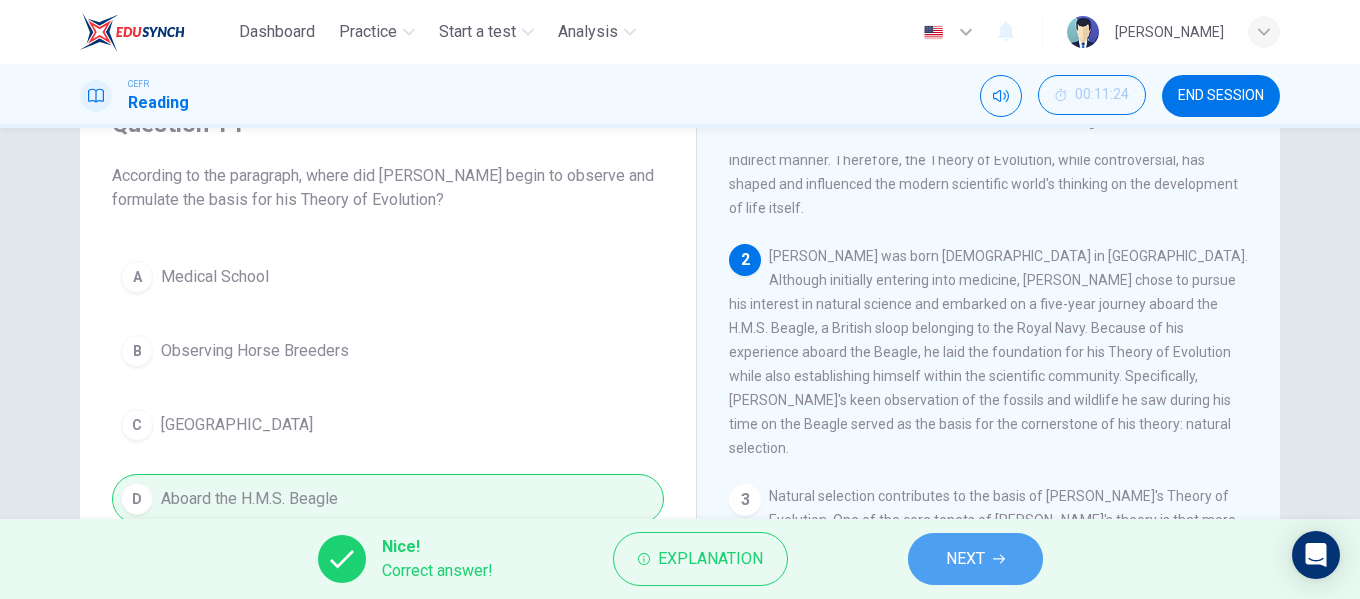 click on "NEXT" at bounding box center [975, 559] 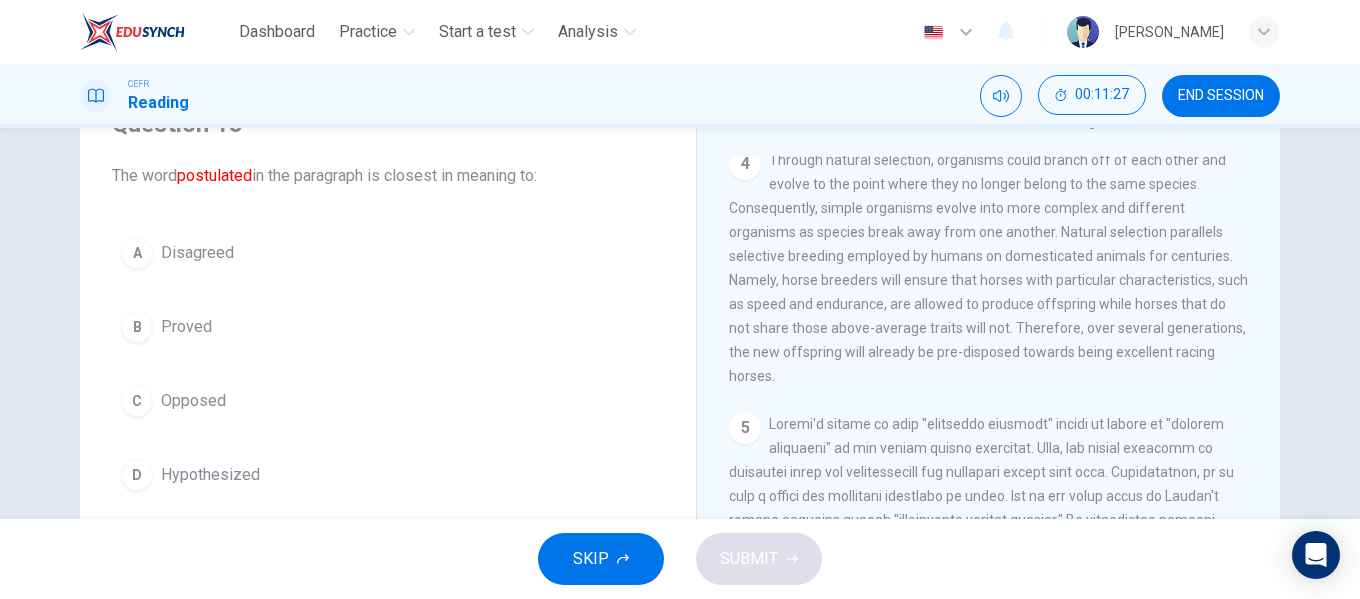 scroll, scrollTop: 662, scrollLeft: 0, axis: vertical 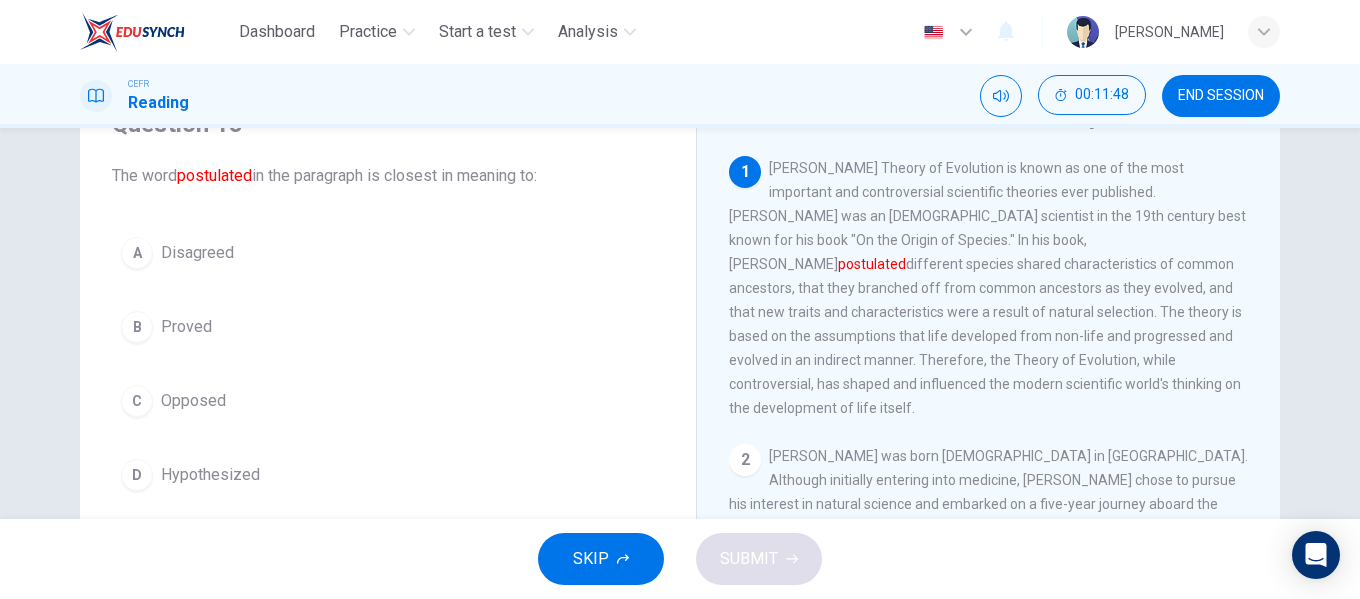 click on "Hypothesized" at bounding box center [210, 475] 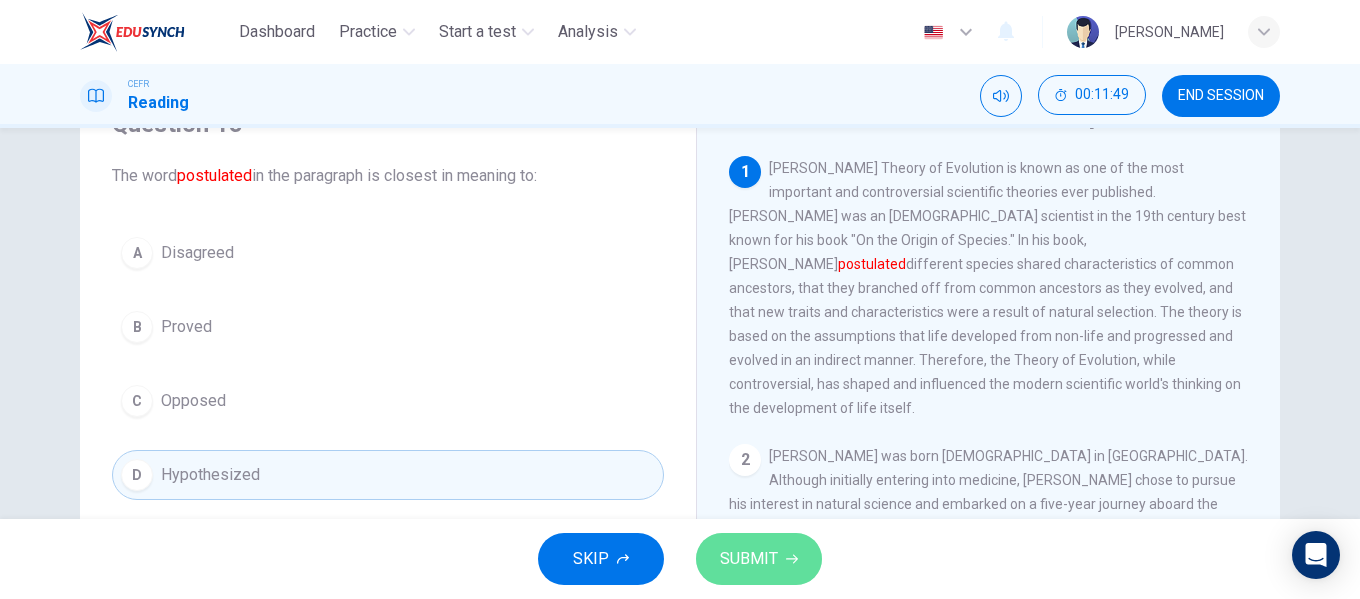 click on "SUBMIT" at bounding box center (749, 559) 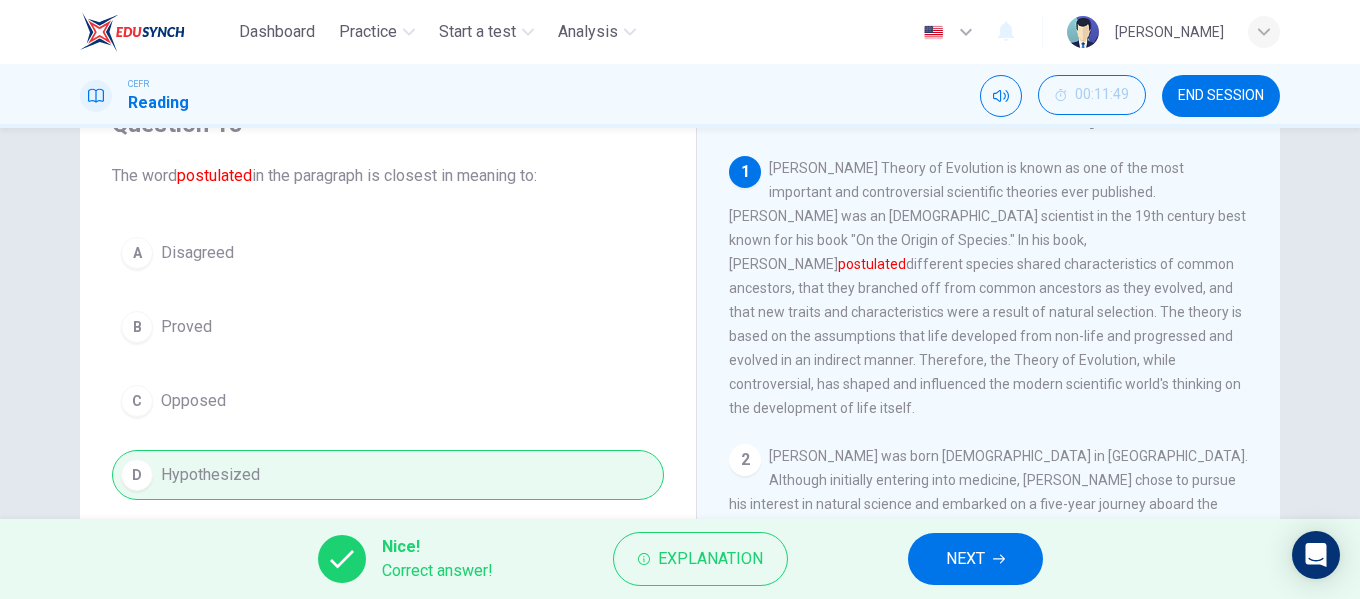 click on "NEXT" at bounding box center [965, 559] 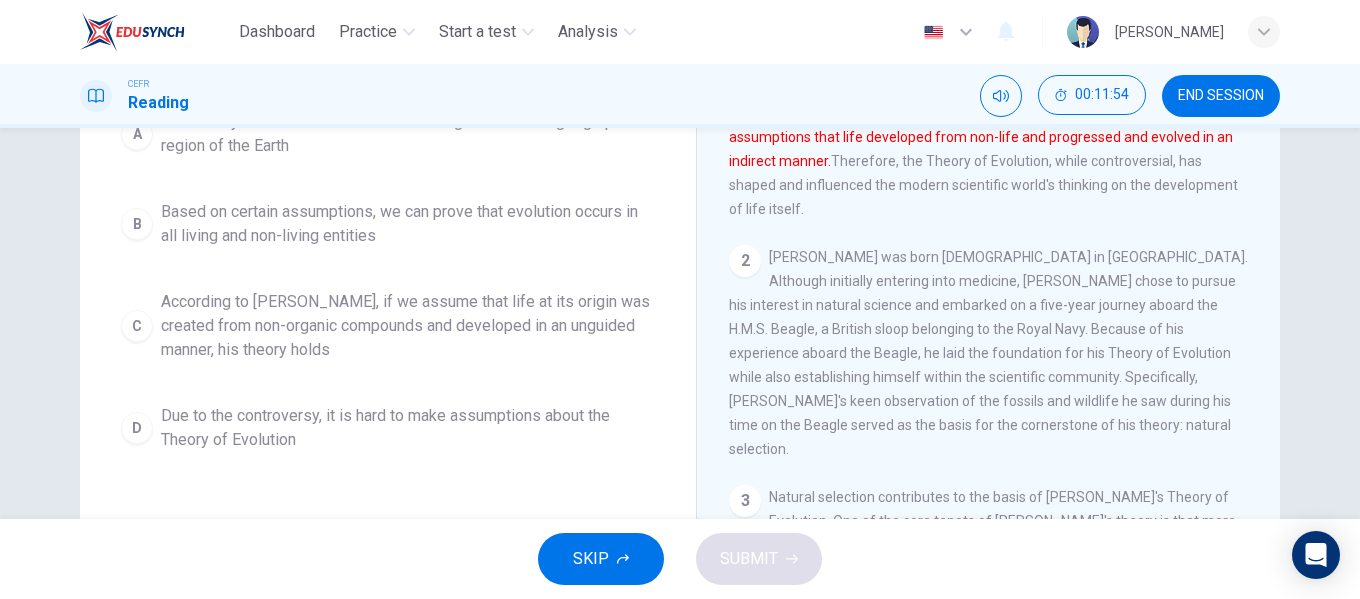 scroll, scrollTop: 300, scrollLeft: 0, axis: vertical 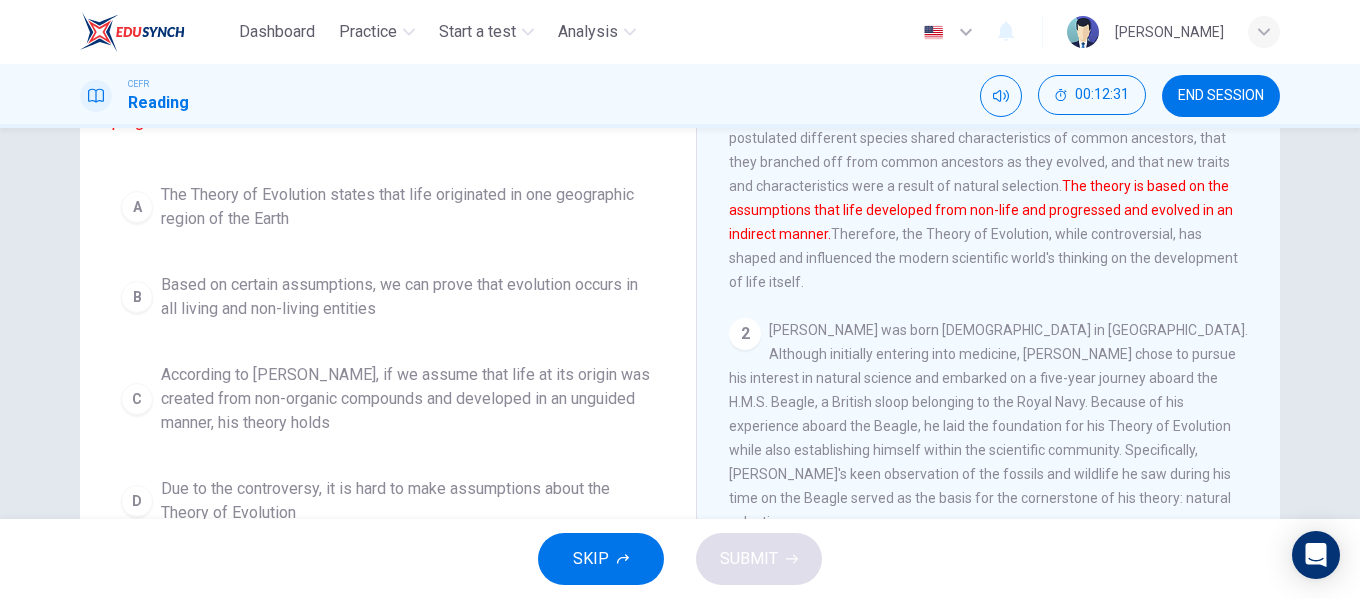 click on "According to [PERSON_NAME], if we assume that life at its origin was created from non-organic compounds and developed in an unguided manner, his theory holds" at bounding box center (408, 399) 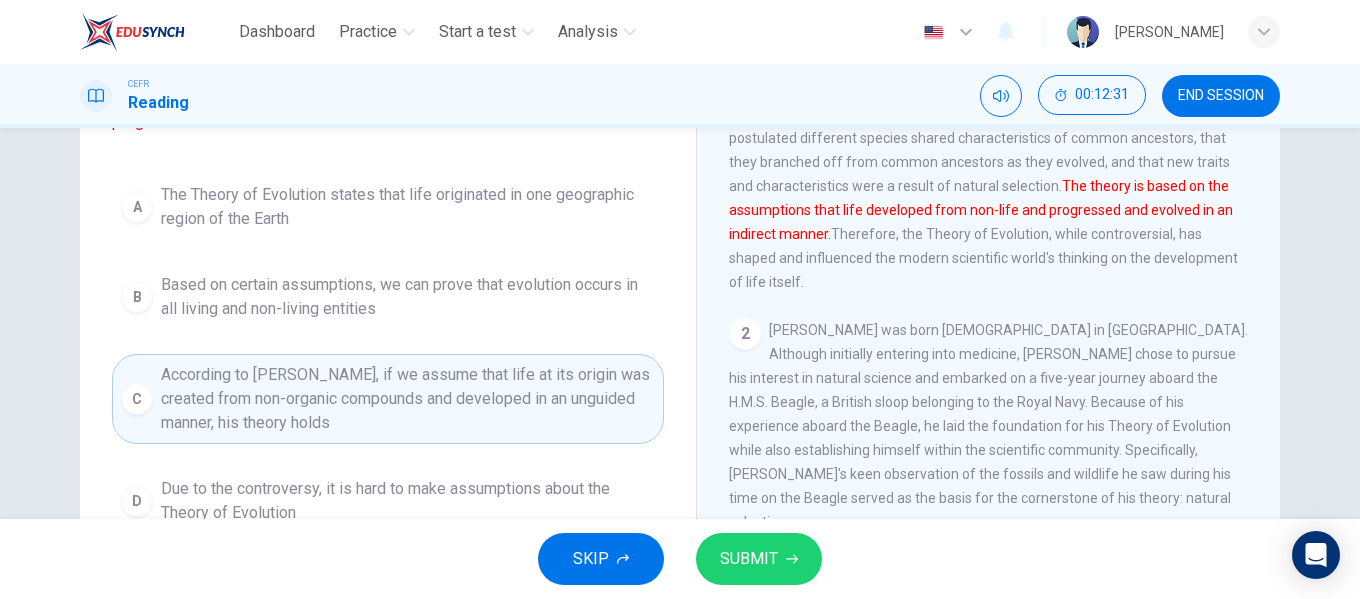 click on "SUBMIT" at bounding box center [759, 559] 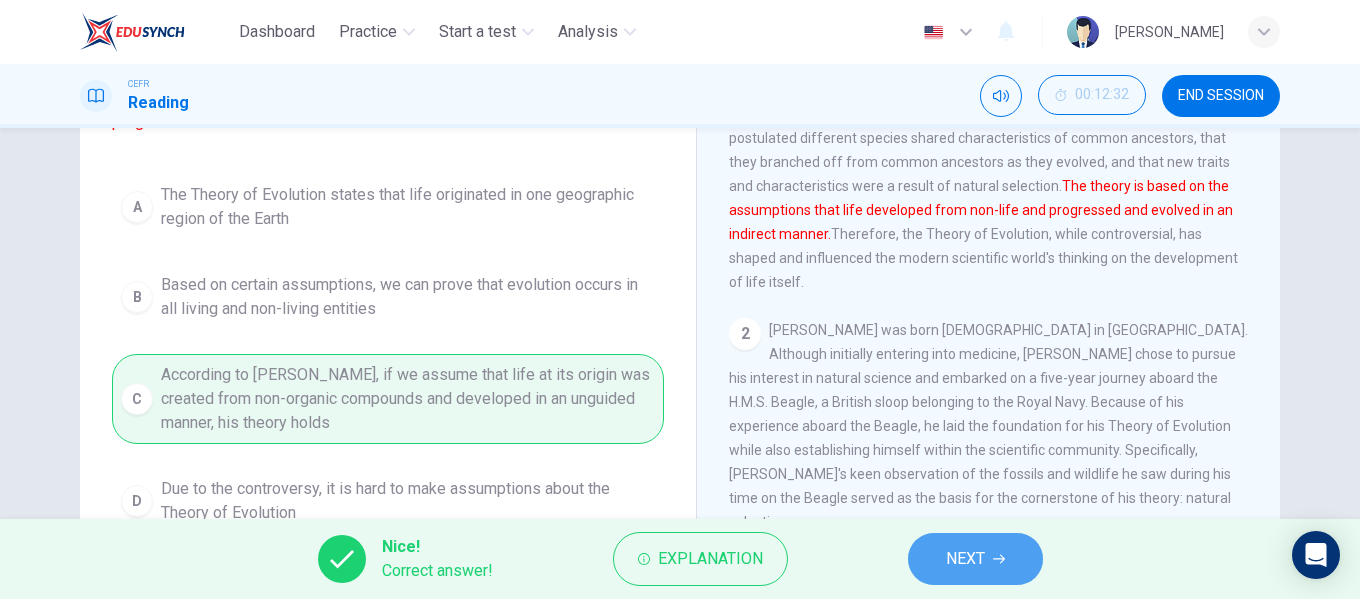 click on "NEXT" at bounding box center [975, 559] 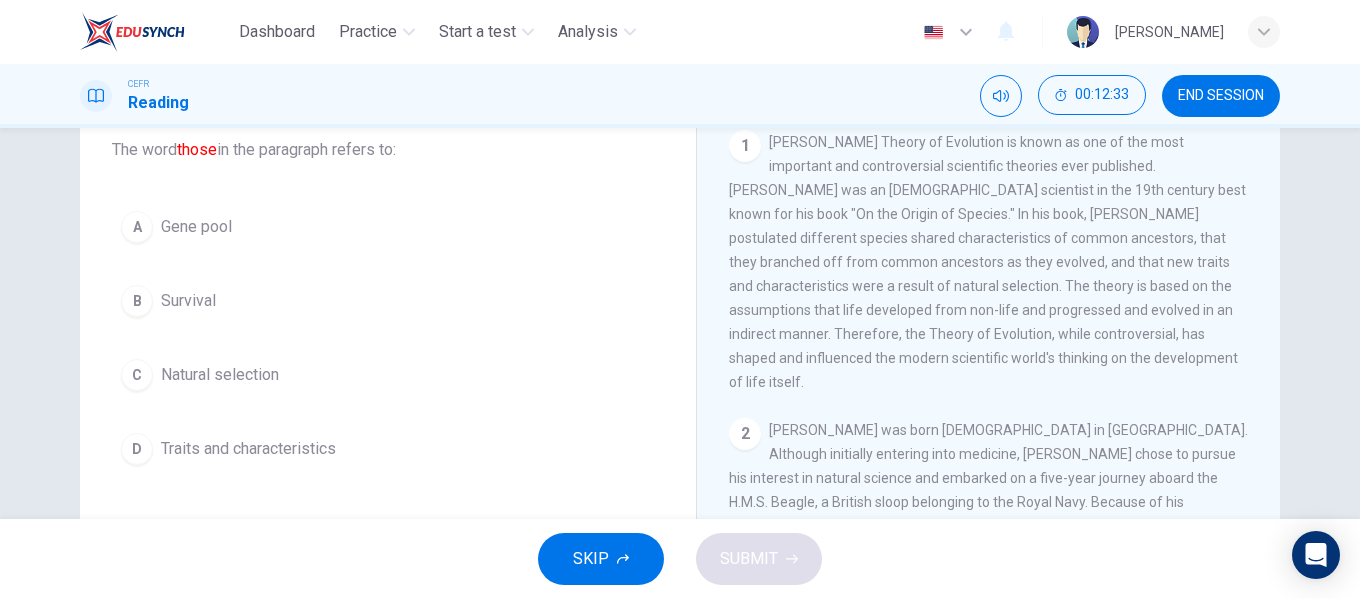 scroll, scrollTop: 26, scrollLeft: 0, axis: vertical 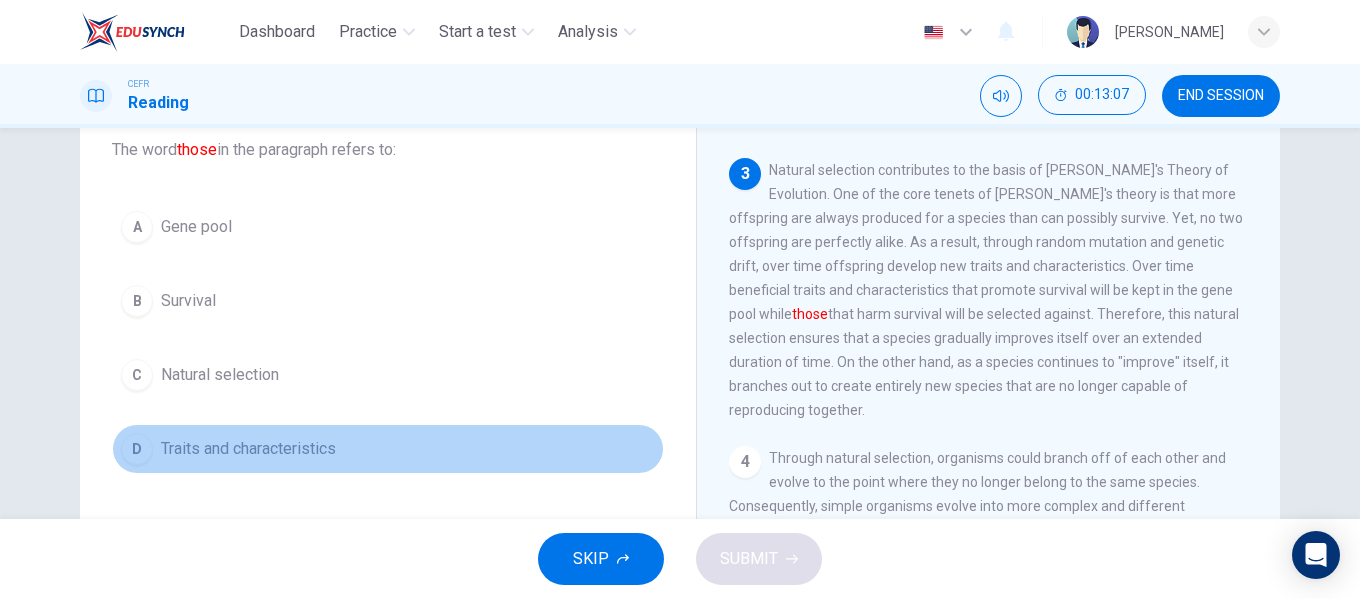 click on "D Traits and characteristics" at bounding box center (388, 449) 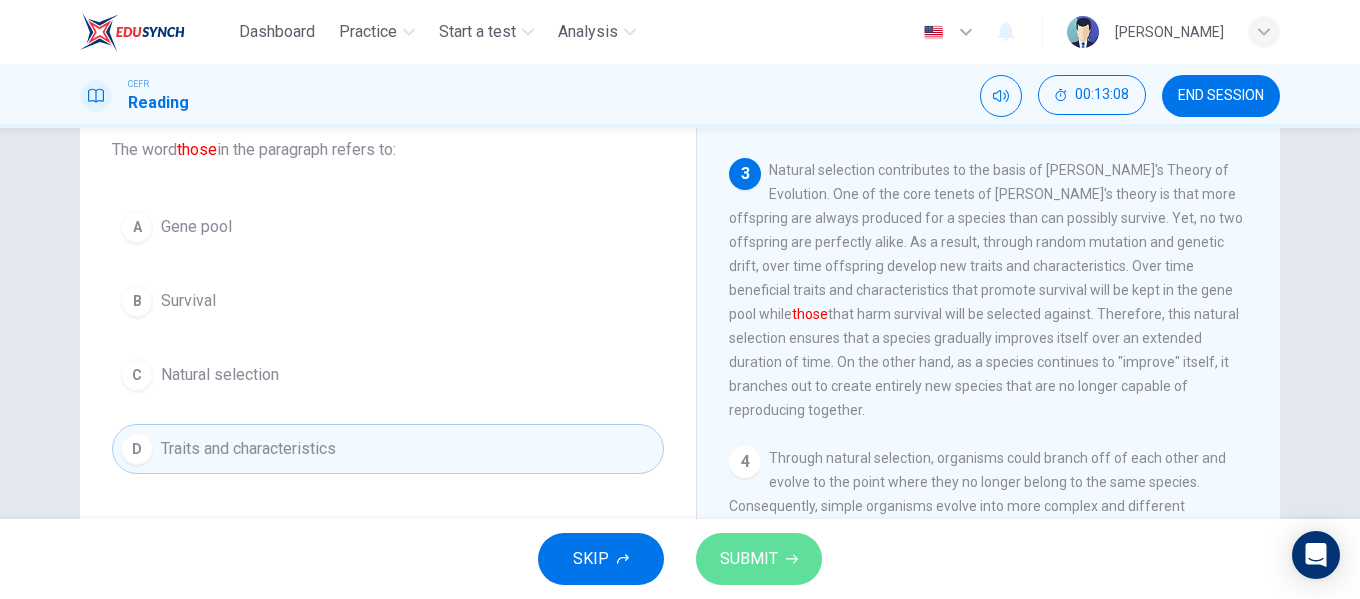 click on "SUBMIT" at bounding box center (749, 559) 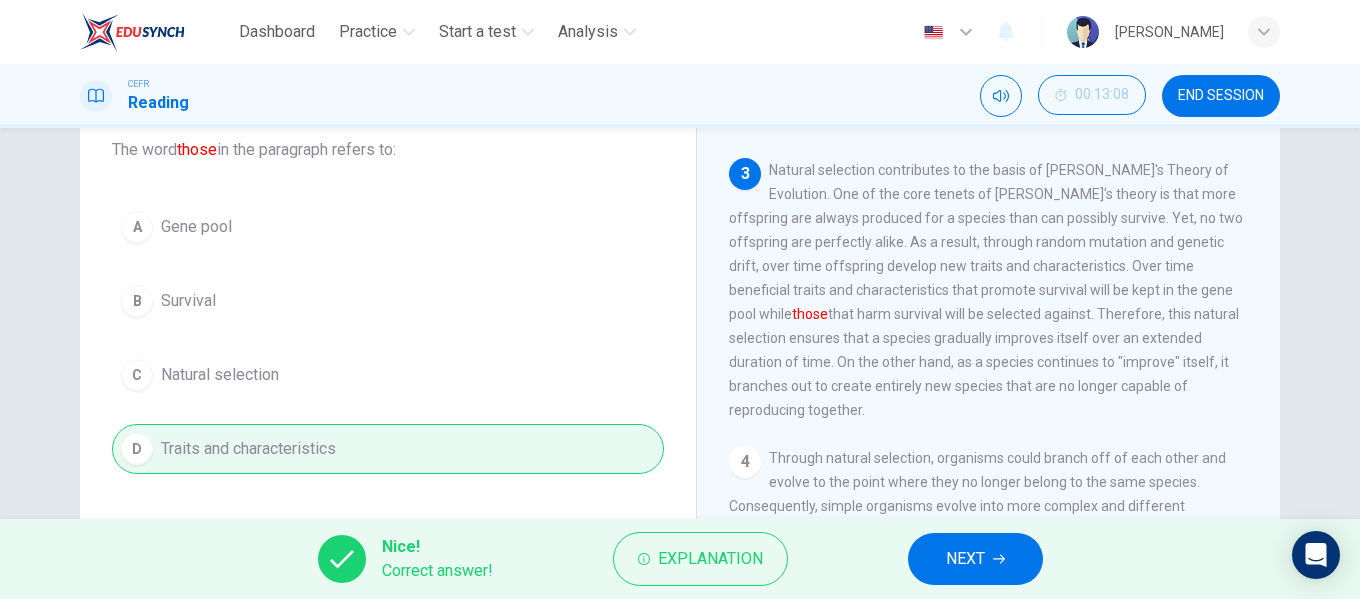 click on "NEXT" at bounding box center (975, 559) 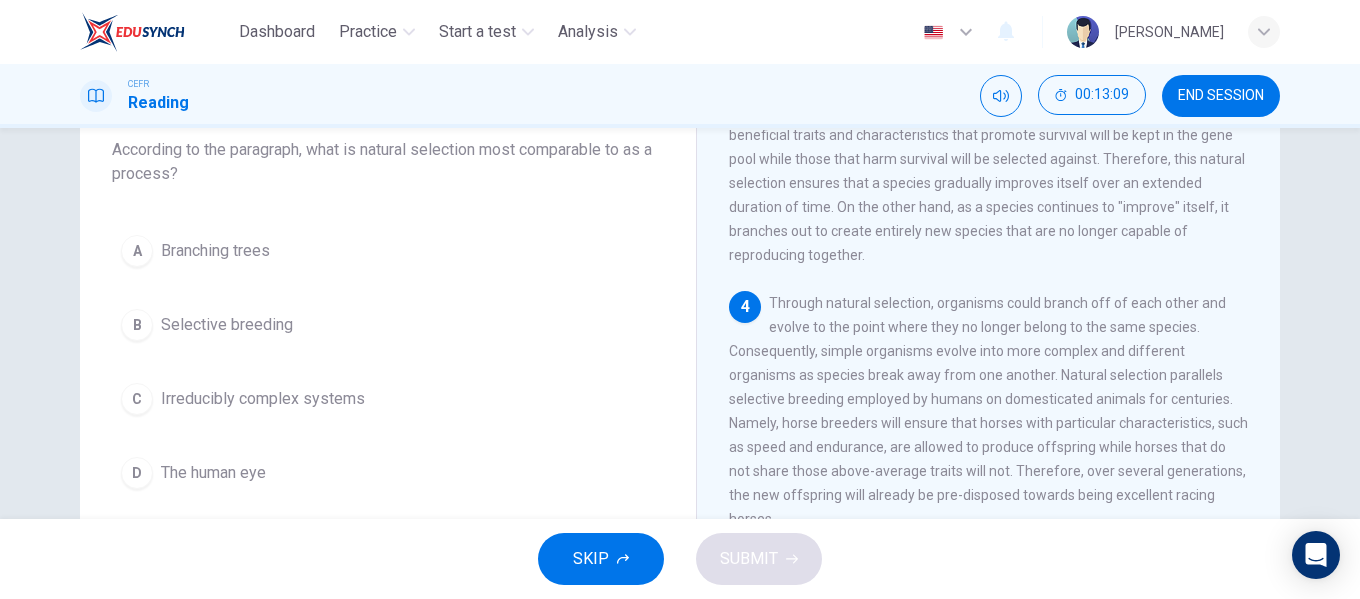 scroll, scrollTop: 700, scrollLeft: 0, axis: vertical 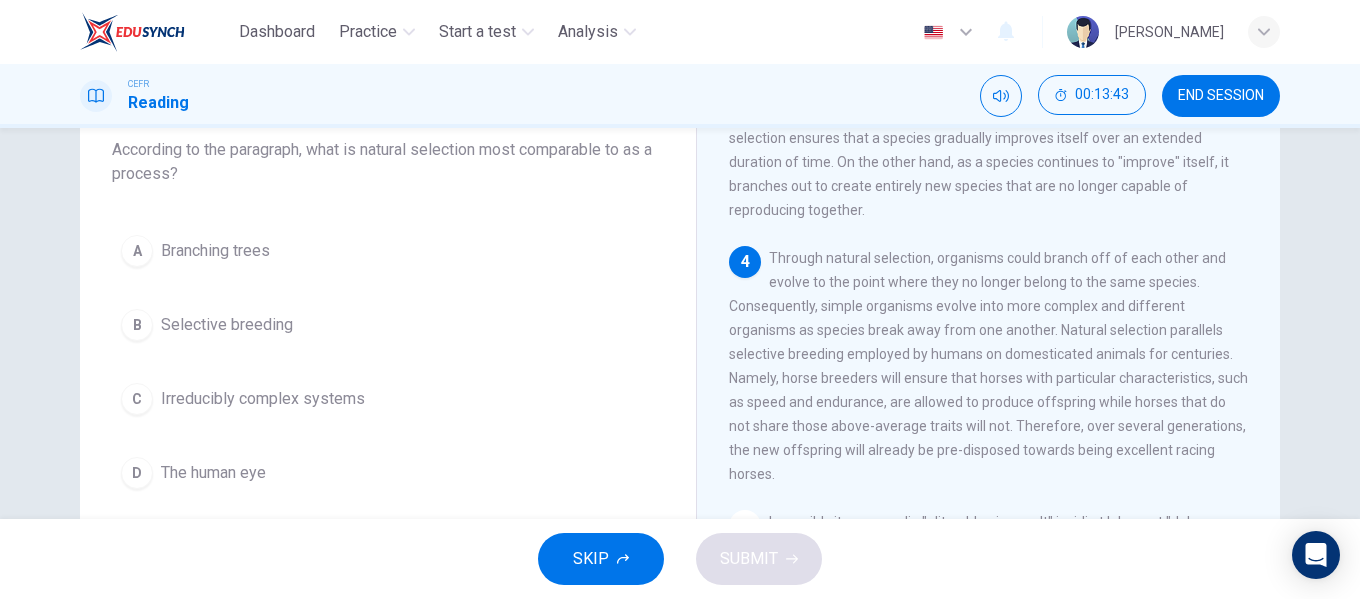 click on "Branching trees" at bounding box center (215, 251) 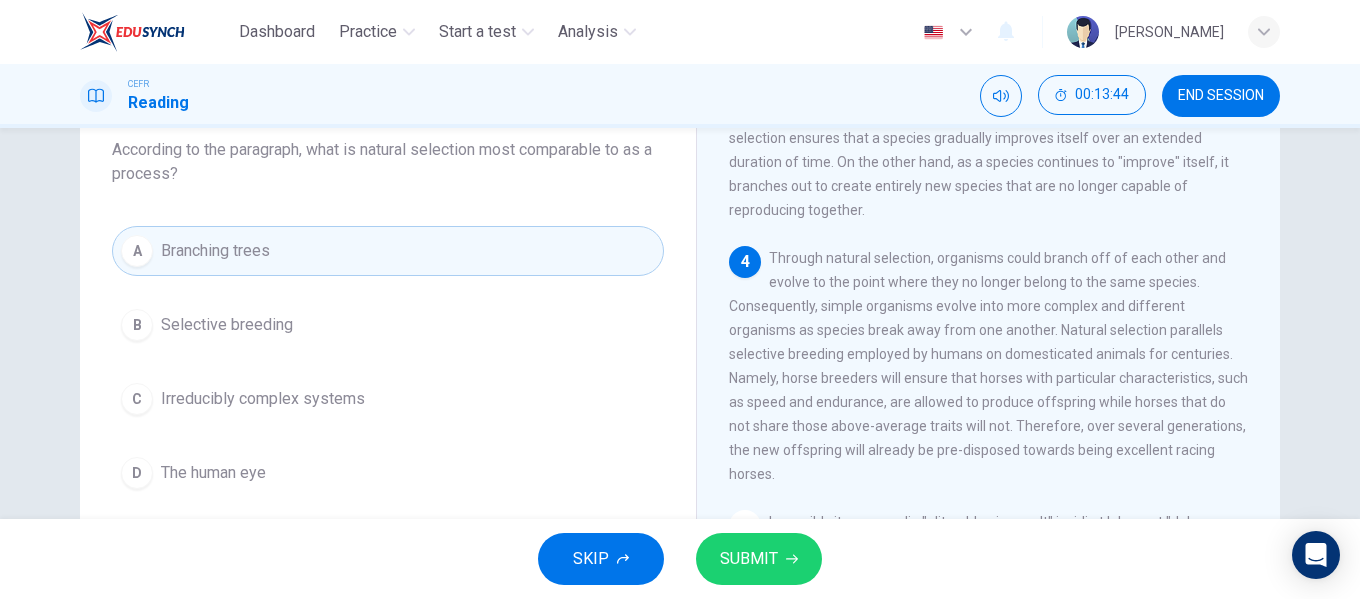 click on "SUBMIT" at bounding box center (759, 559) 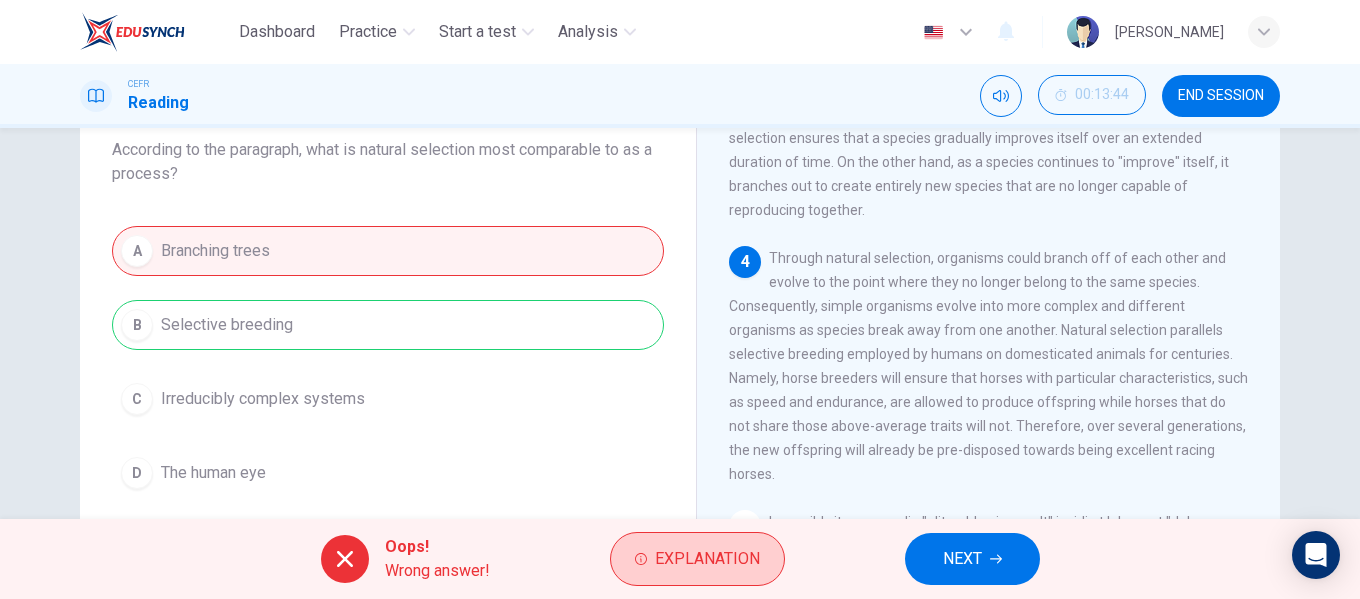 click on "Explanation" at bounding box center [707, 559] 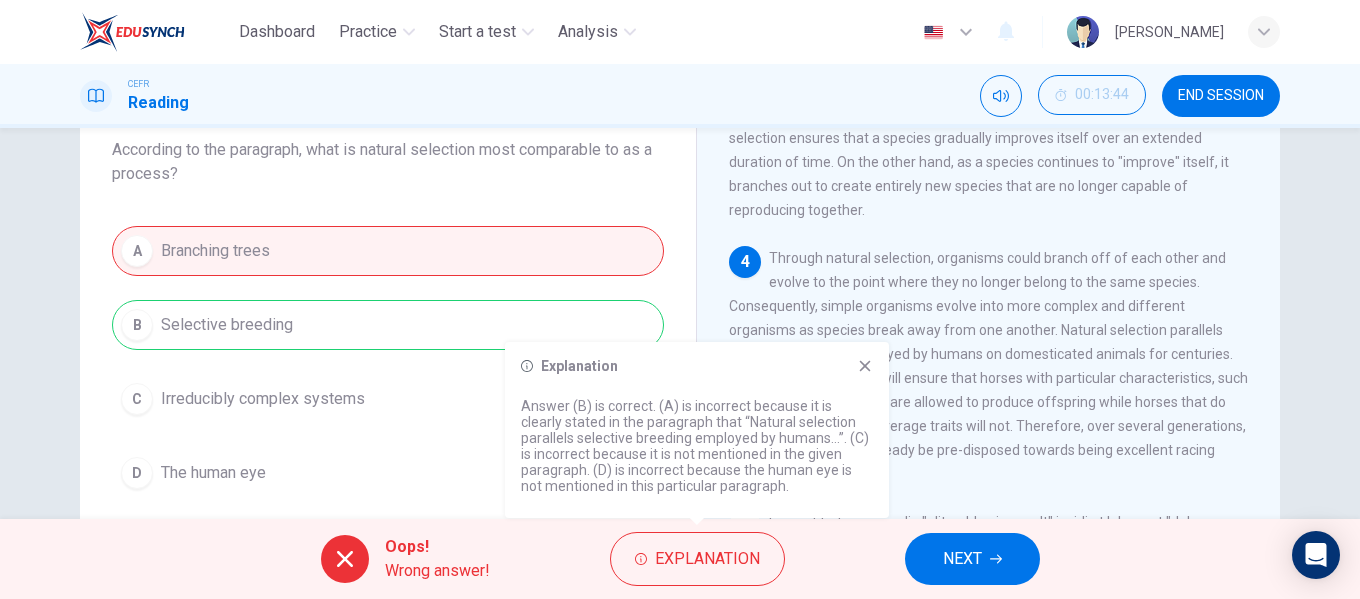 click on "NEXT" at bounding box center (972, 559) 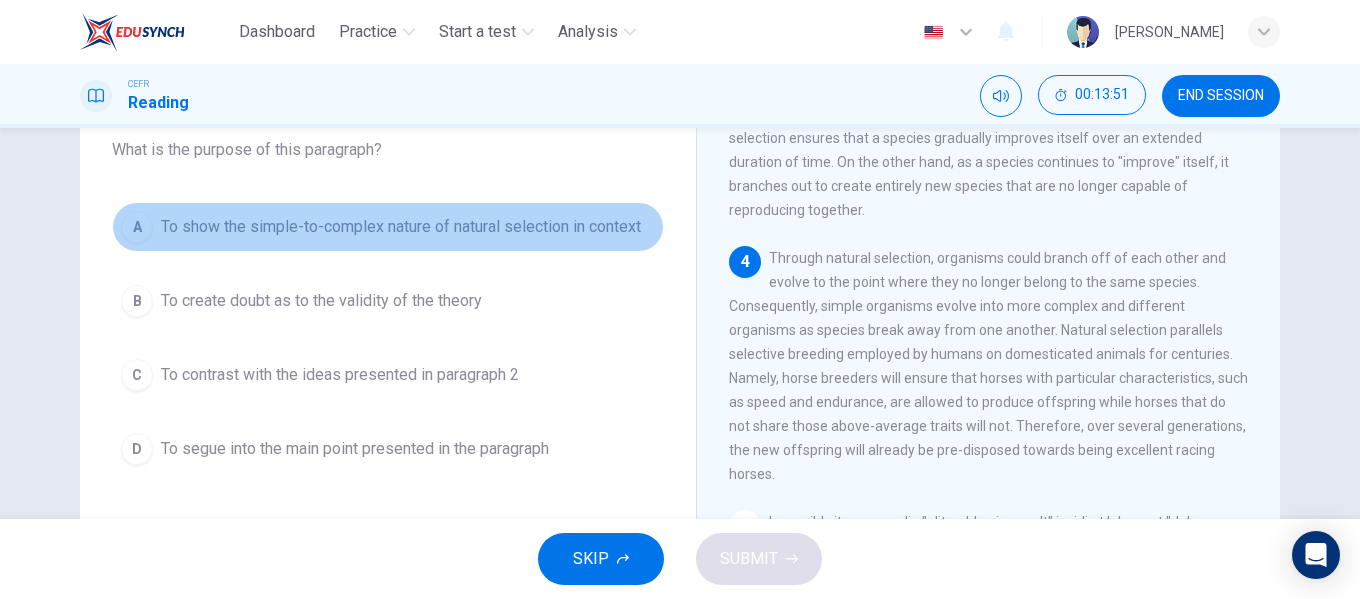 click on "To show the simple-to-complex nature of natural selection in context" at bounding box center [401, 227] 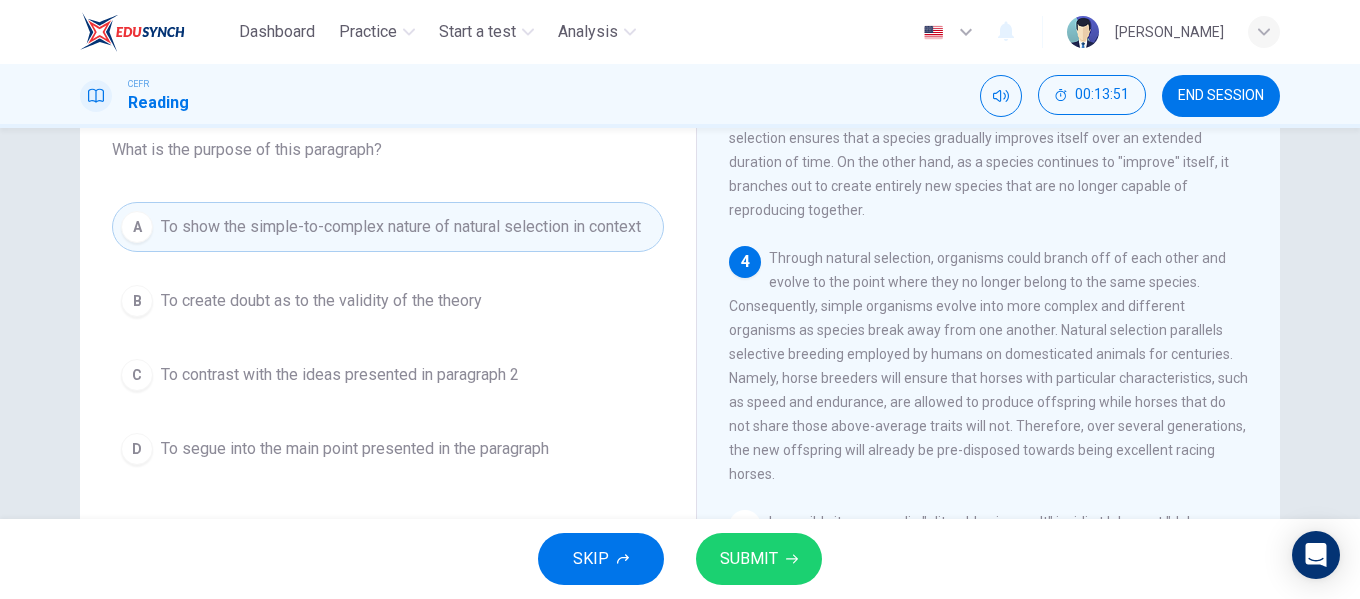 click on "SUBMIT" at bounding box center (749, 559) 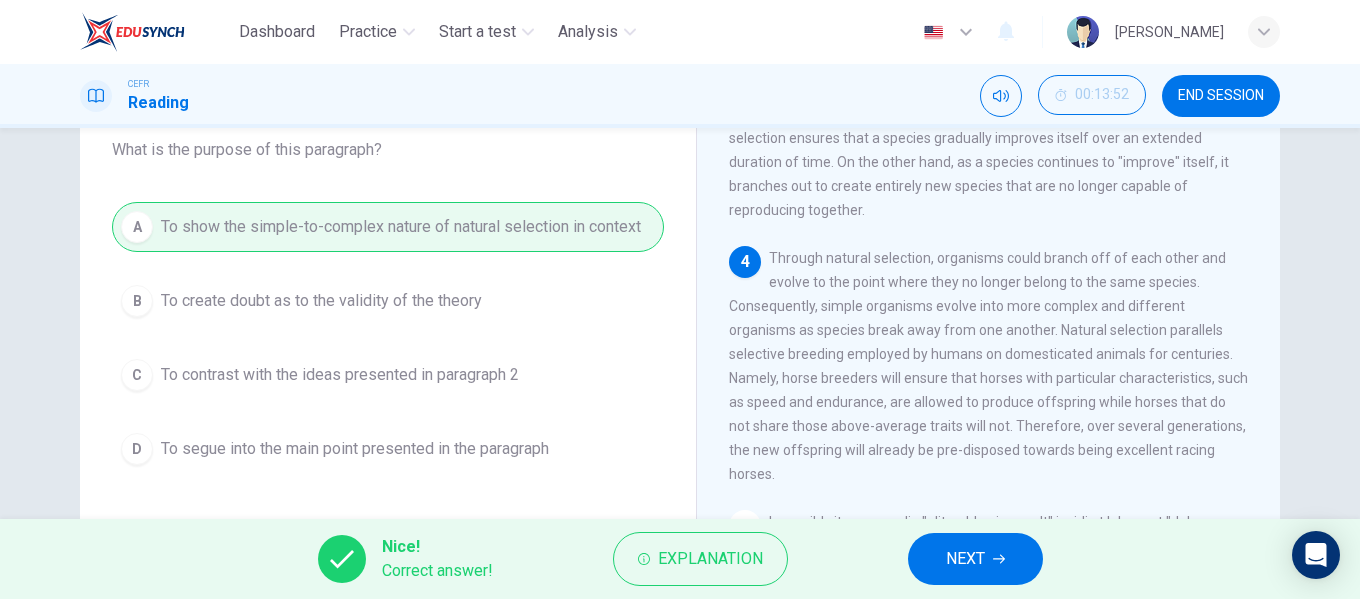 click on "NEXT" at bounding box center [975, 559] 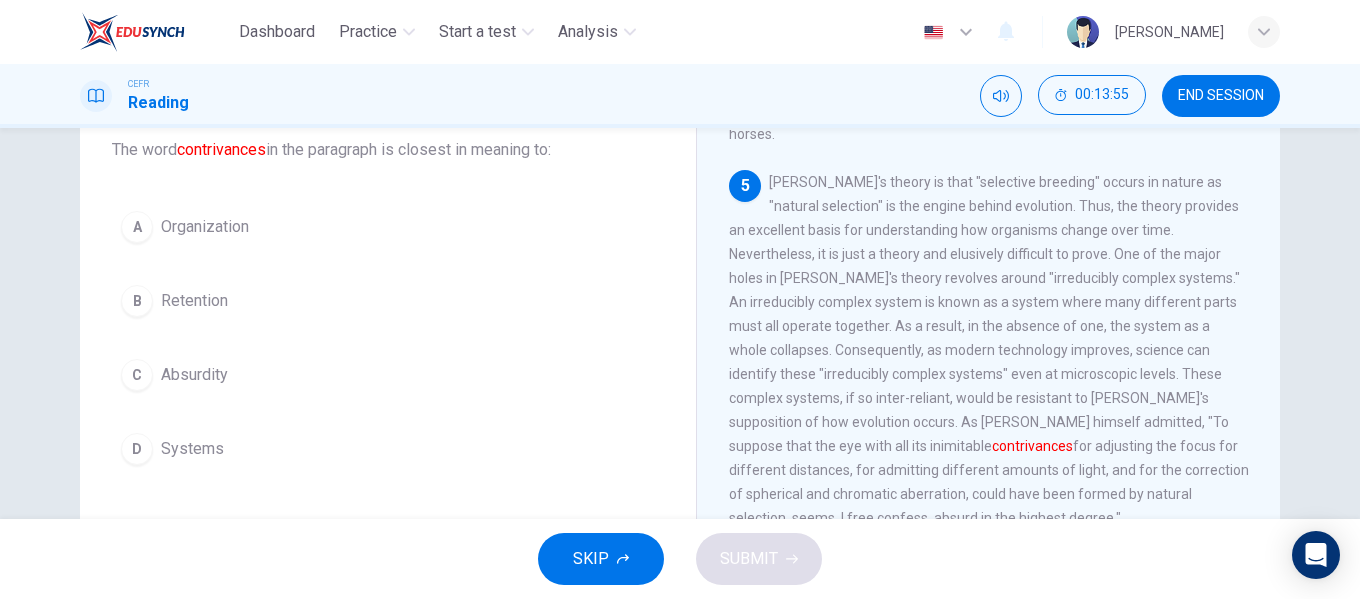 scroll, scrollTop: 1062, scrollLeft: 0, axis: vertical 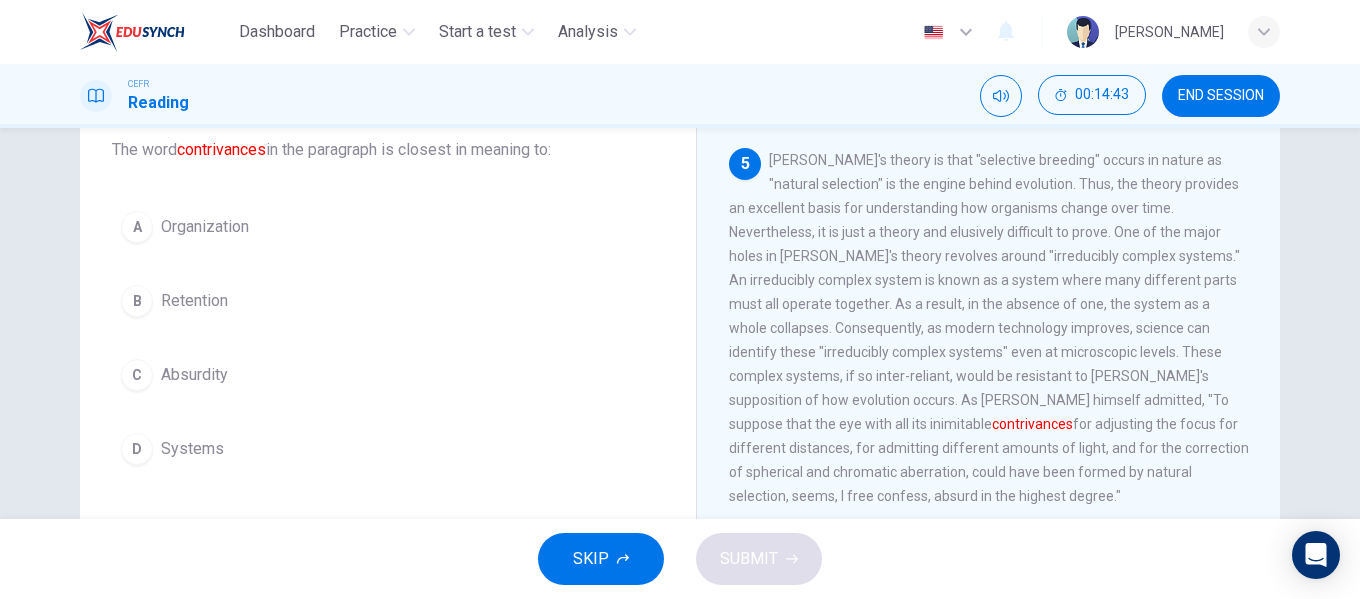 click on "Systems" at bounding box center (192, 449) 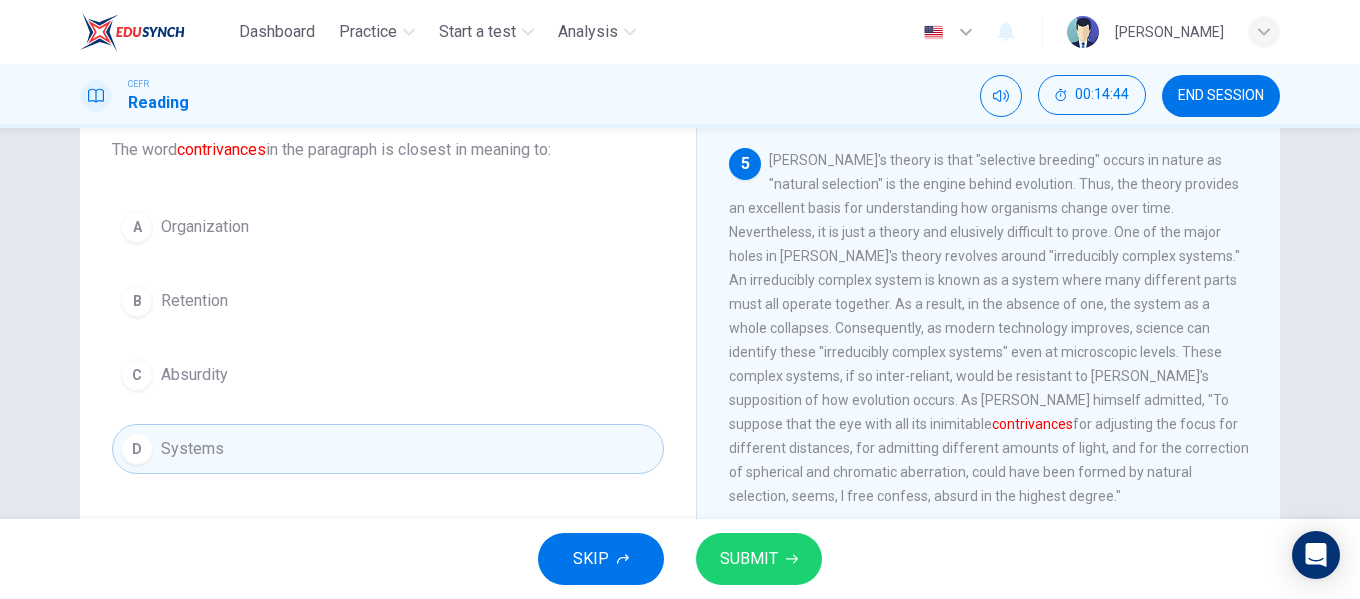 click on "SUBMIT" at bounding box center (759, 559) 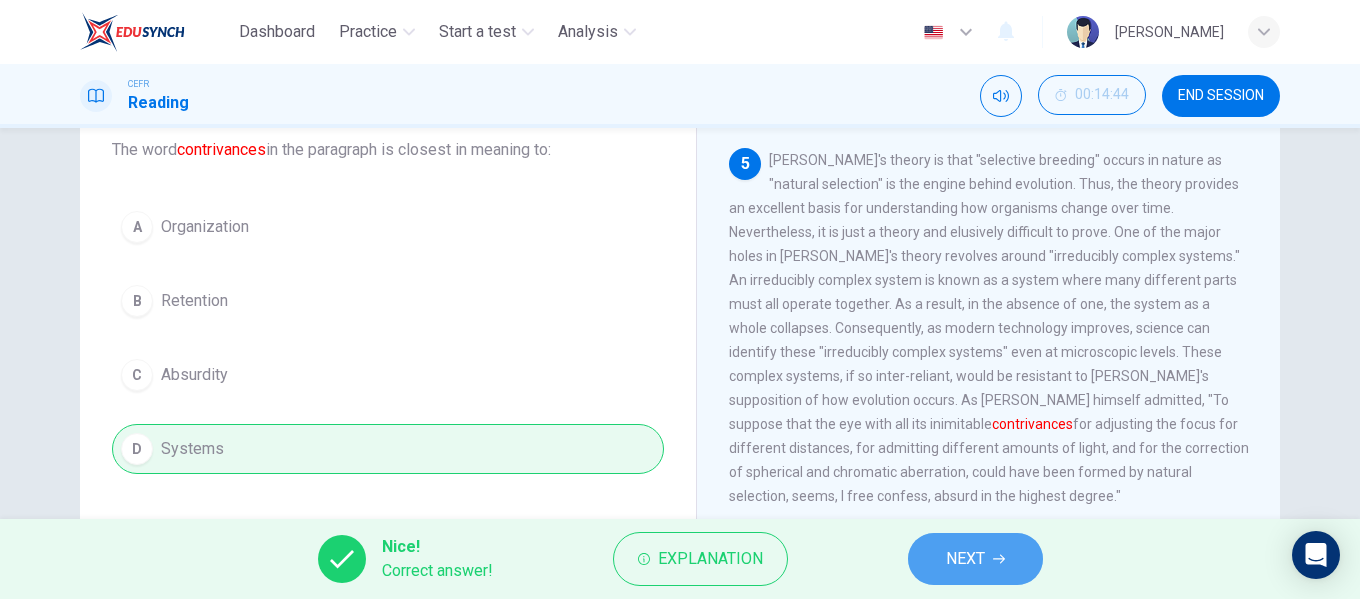 click on "NEXT" at bounding box center [975, 559] 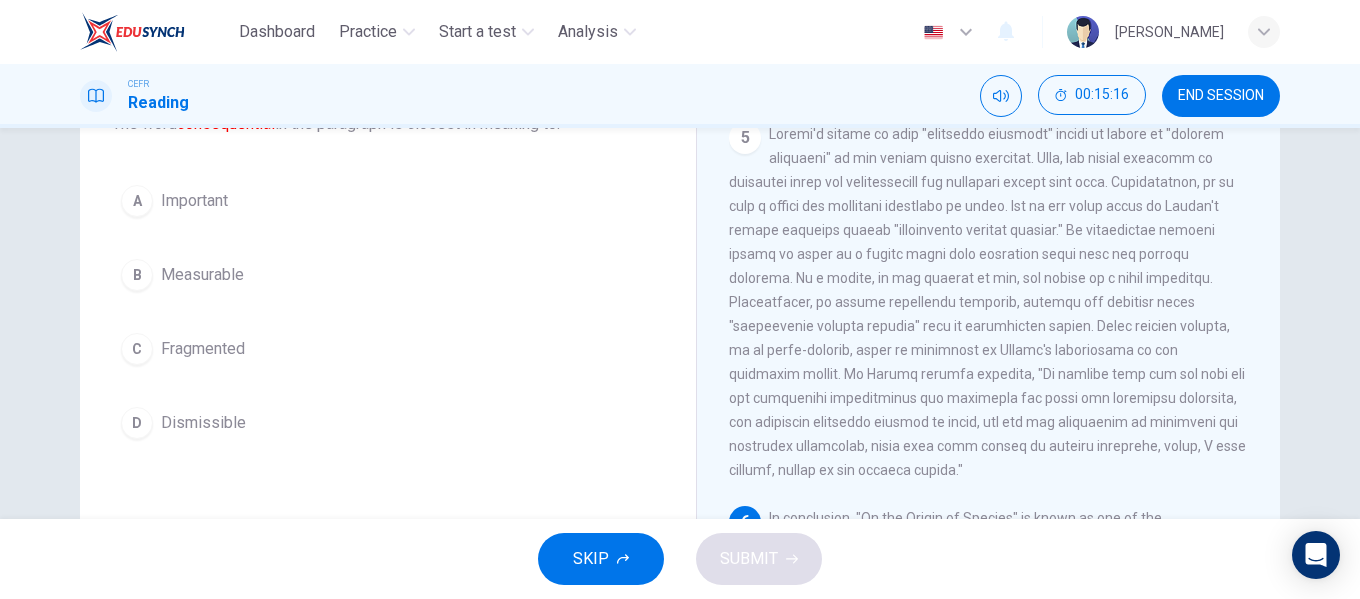 scroll, scrollTop: 200, scrollLeft: 0, axis: vertical 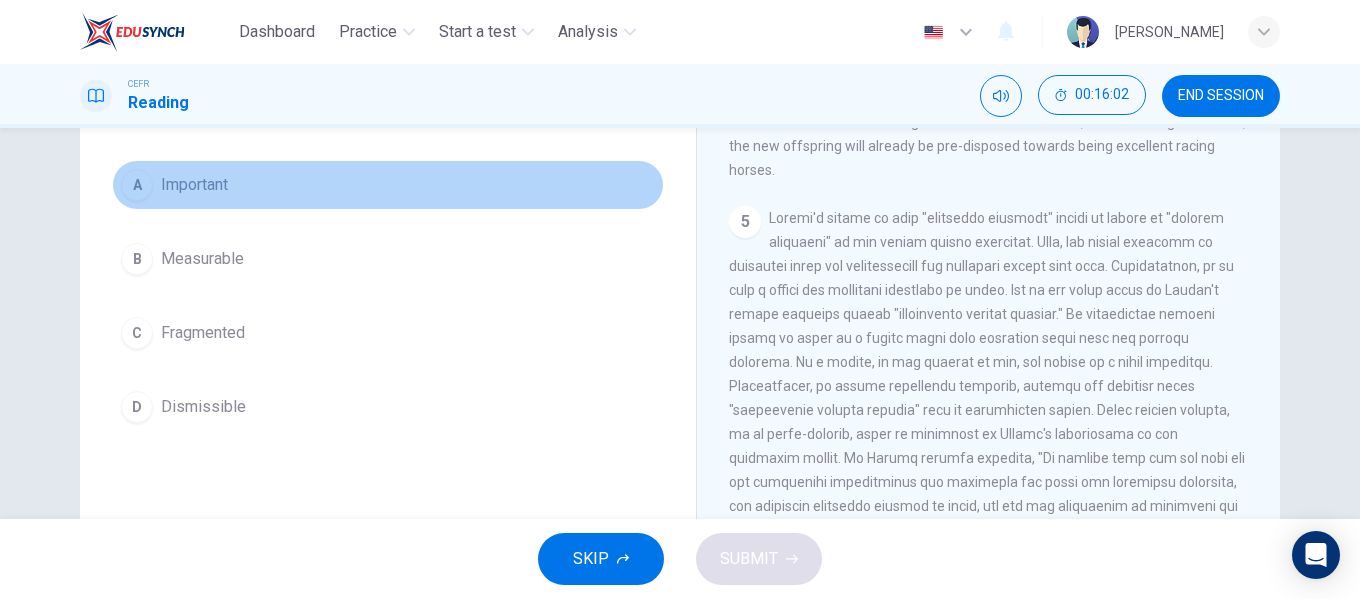 click on "Important" at bounding box center (194, 185) 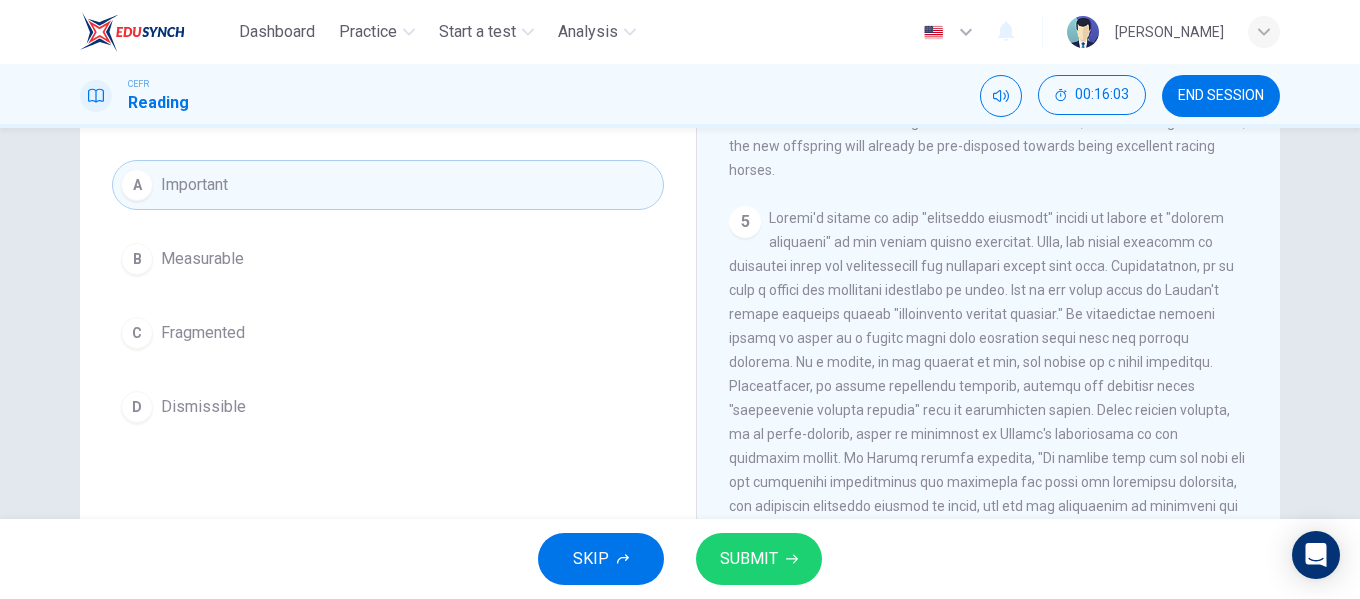 click on "SKIP SUBMIT" at bounding box center [680, 559] 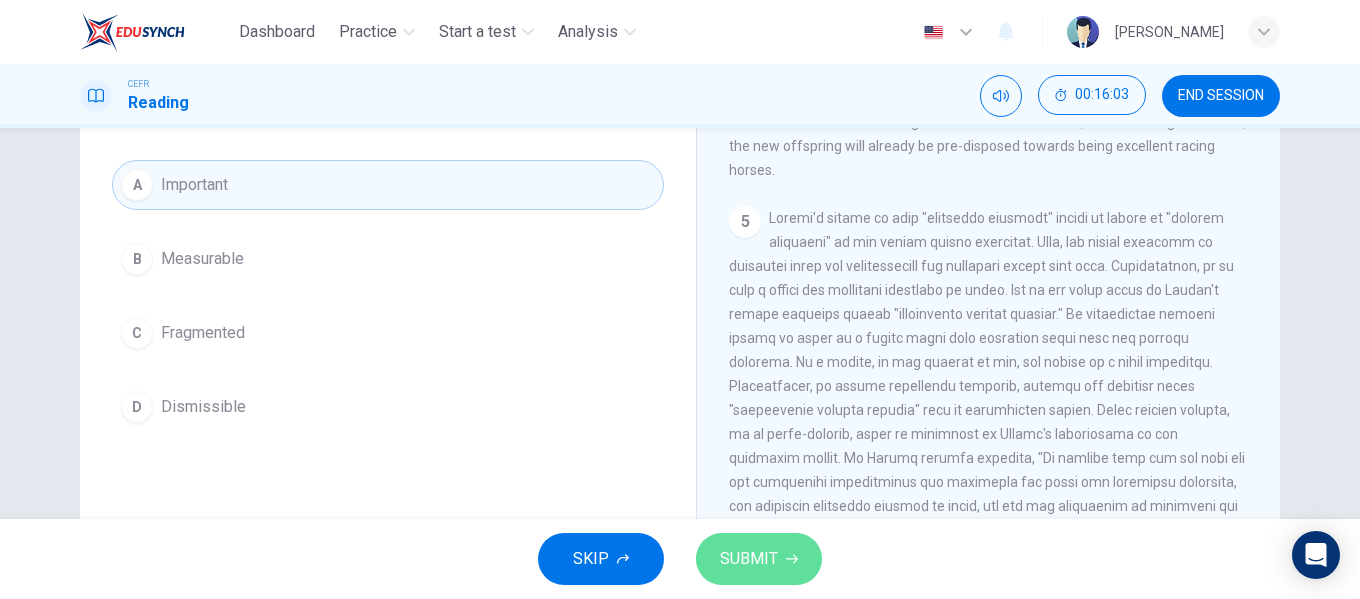 click on "SUBMIT" at bounding box center (749, 559) 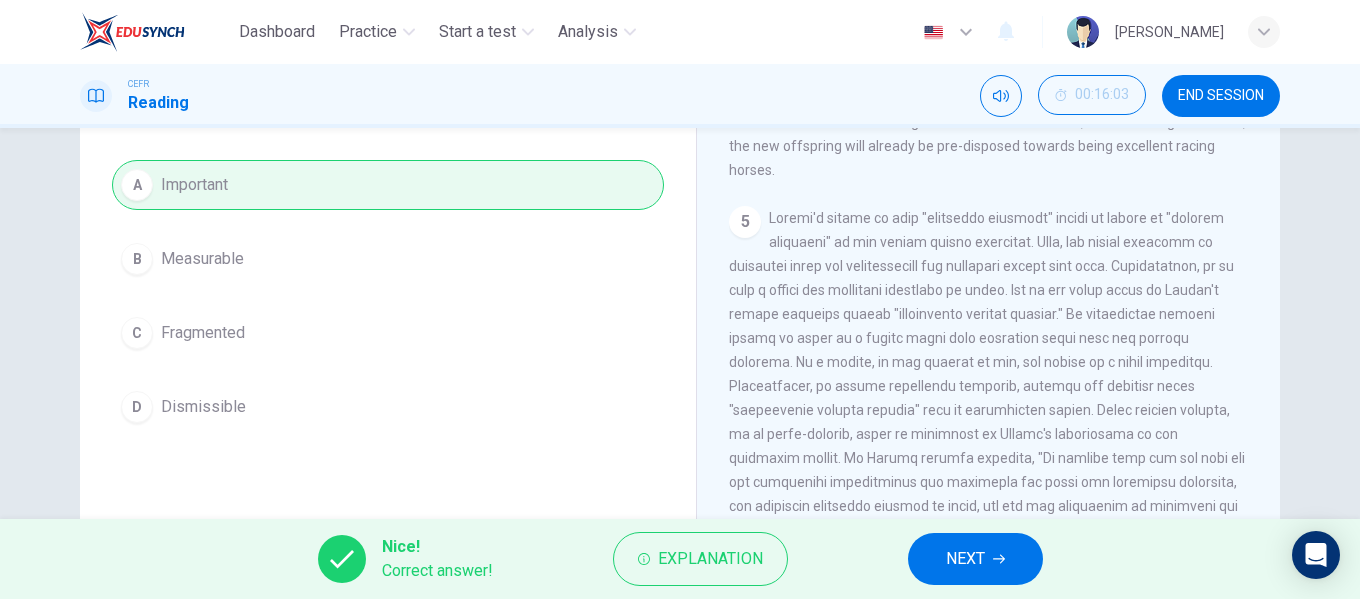 click on "NEXT" at bounding box center (965, 559) 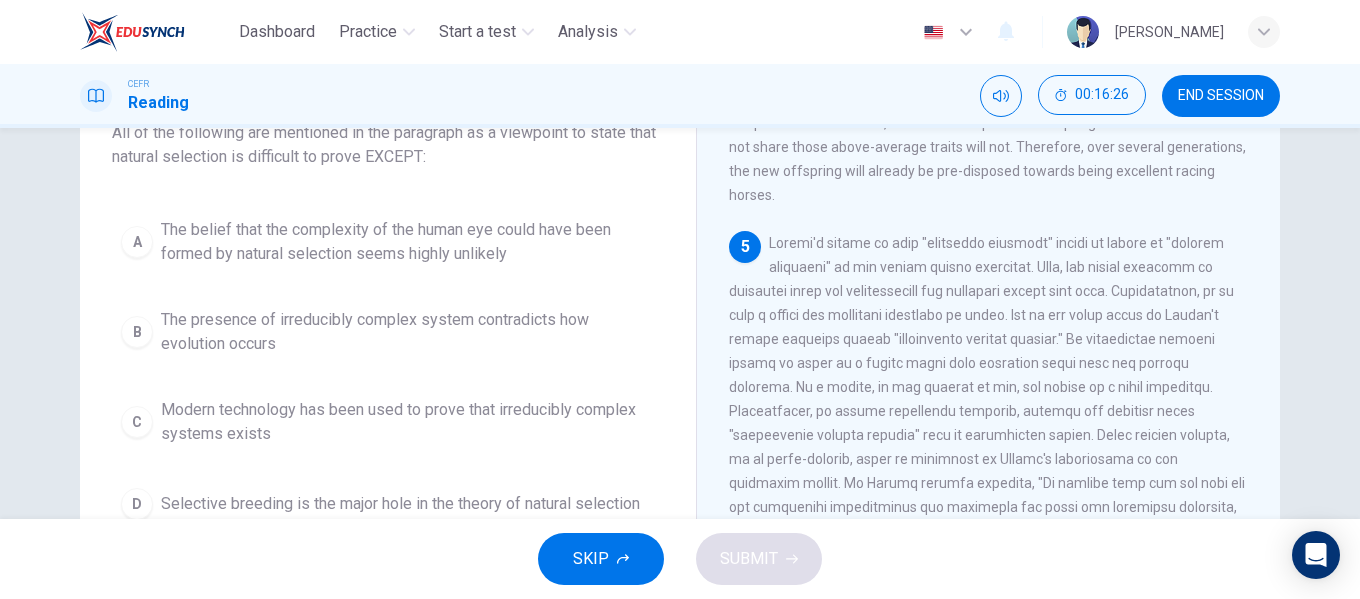 scroll, scrollTop: 200, scrollLeft: 0, axis: vertical 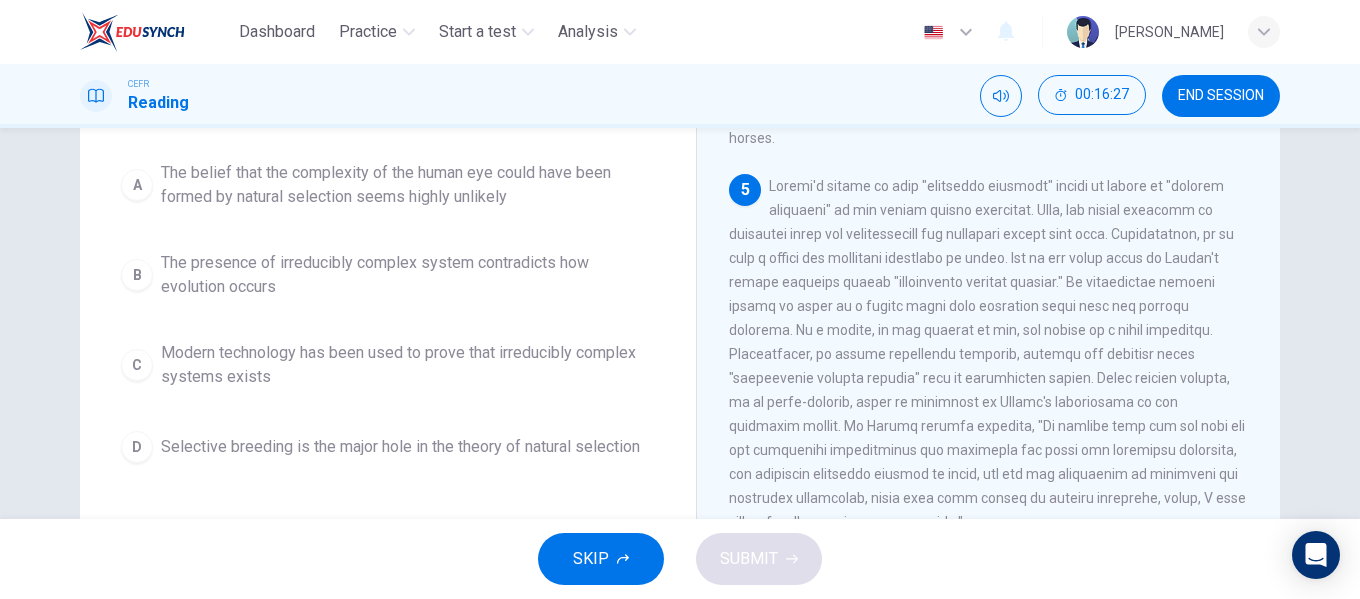 click on "Selective breeding is the major hole in the theory of natural selection" at bounding box center (400, 447) 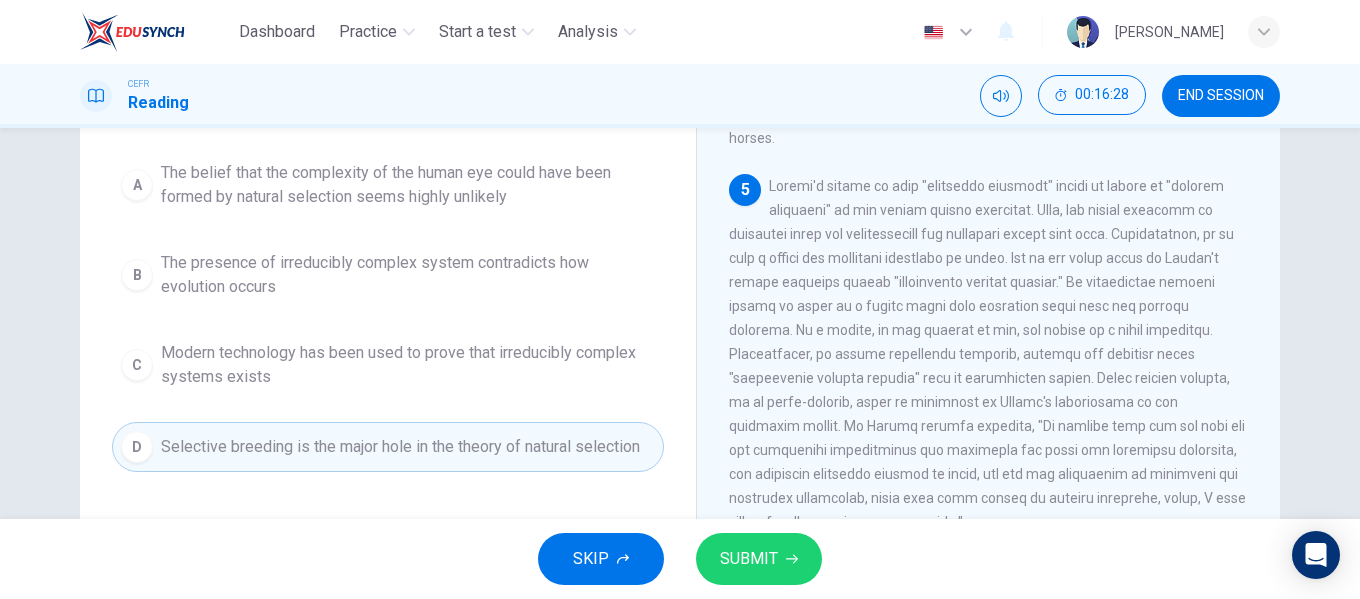 click on "SUBMIT" at bounding box center (759, 559) 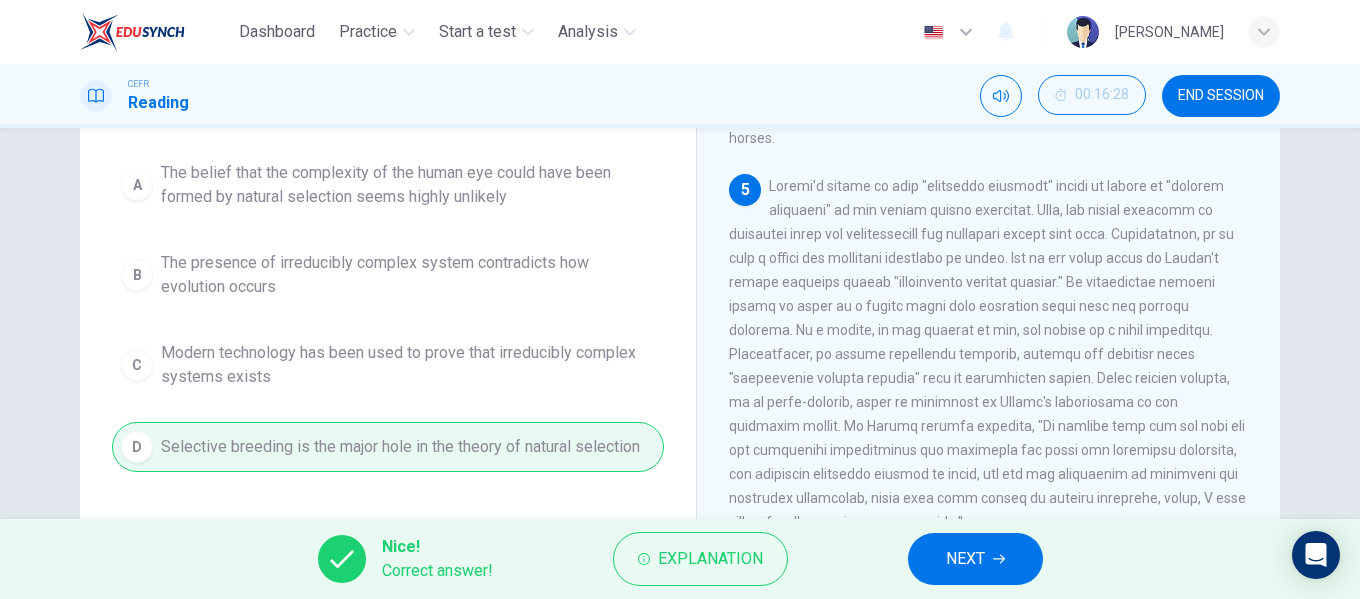 drag, startPoint x: 969, startPoint y: 560, endPoint x: 640, endPoint y: 520, distance: 331.4227 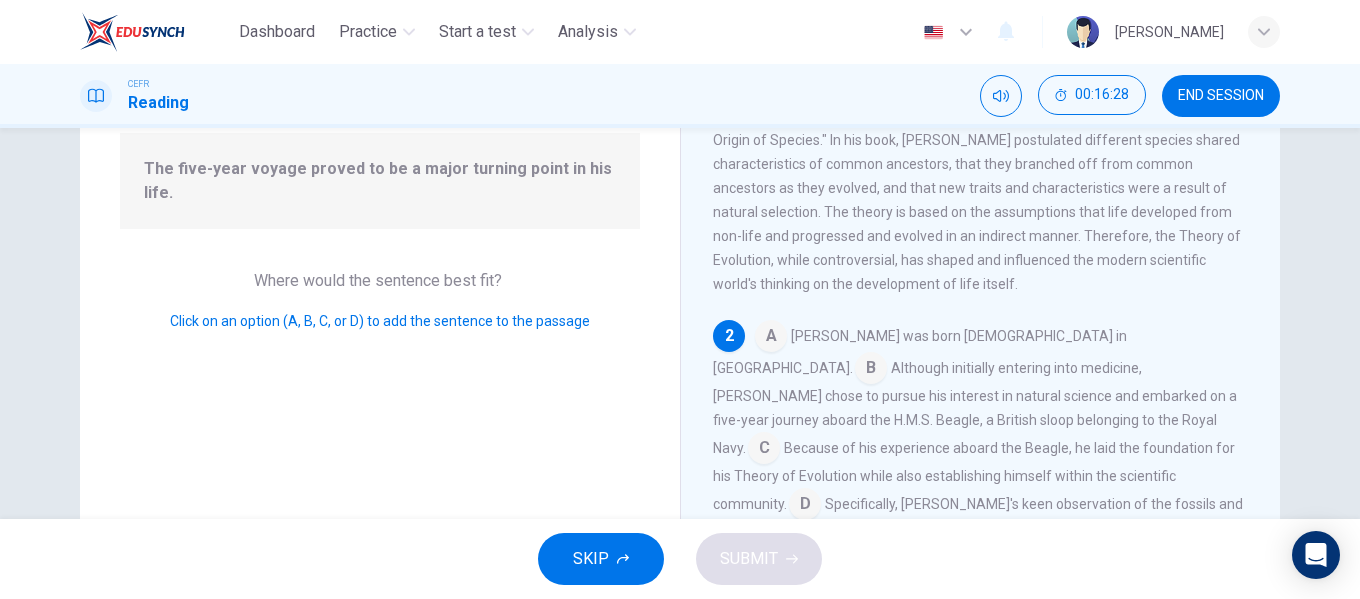 scroll, scrollTop: 115, scrollLeft: 0, axis: vertical 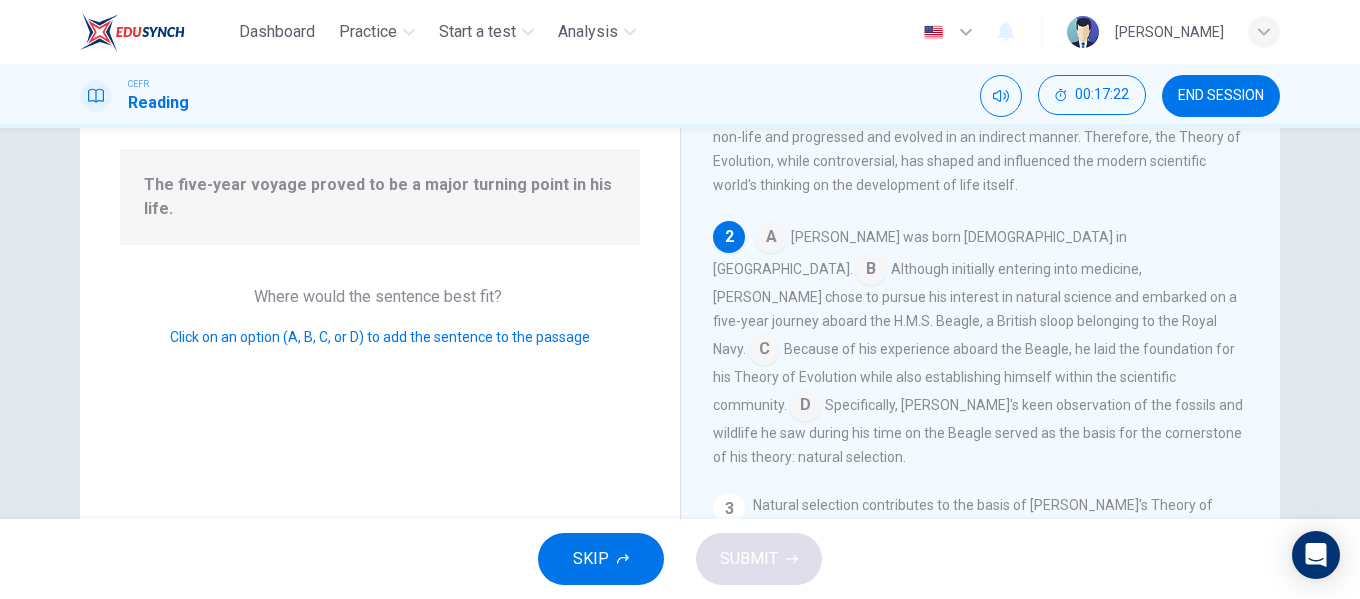 click at bounding box center [805, 407] 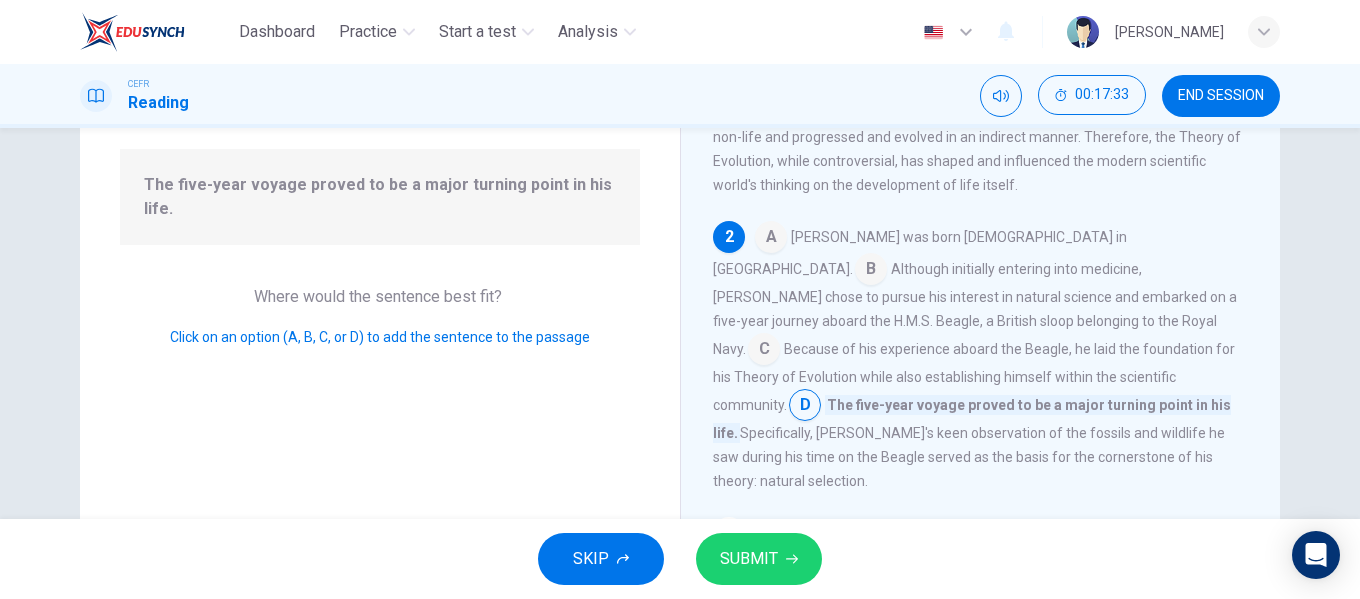 click at bounding box center [764, 351] 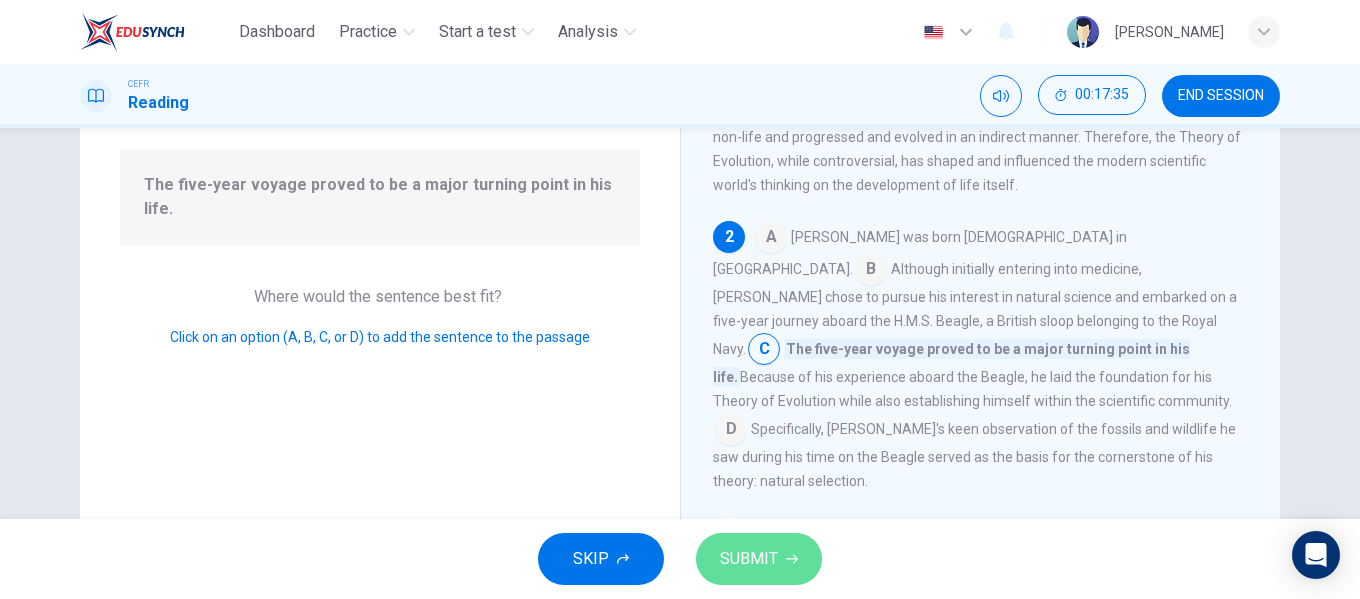 click on "SUBMIT" at bounding box center (759, 559) 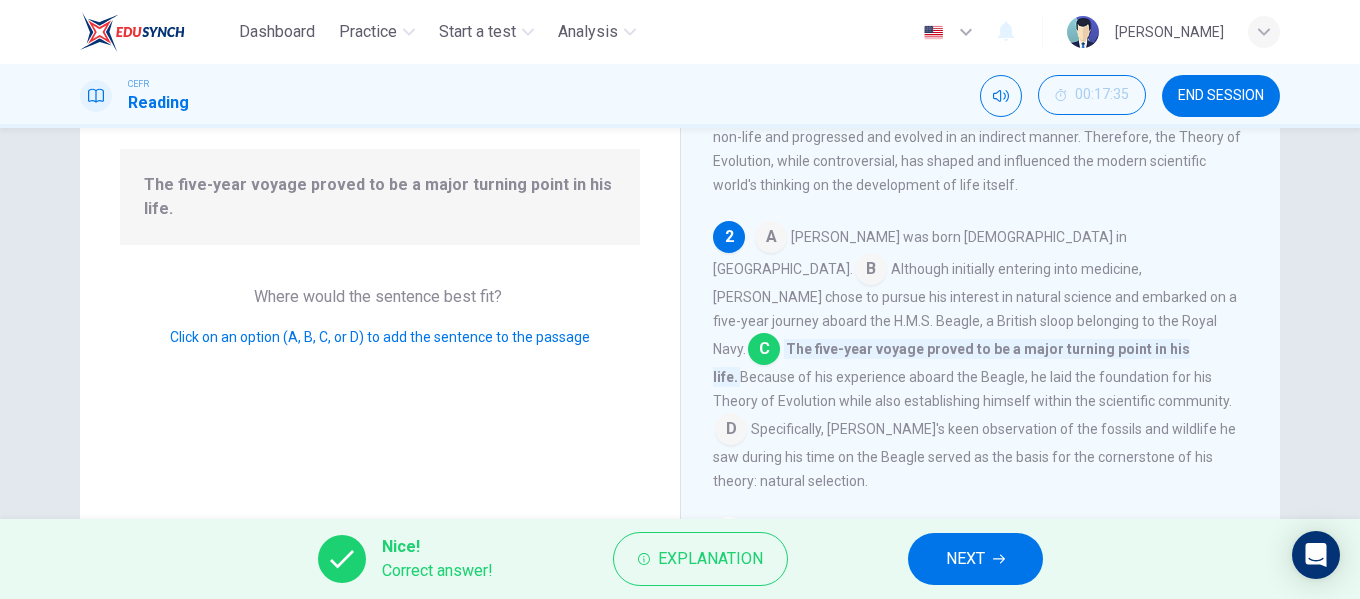 click on "NEXT" at bounding box center (965, 559) 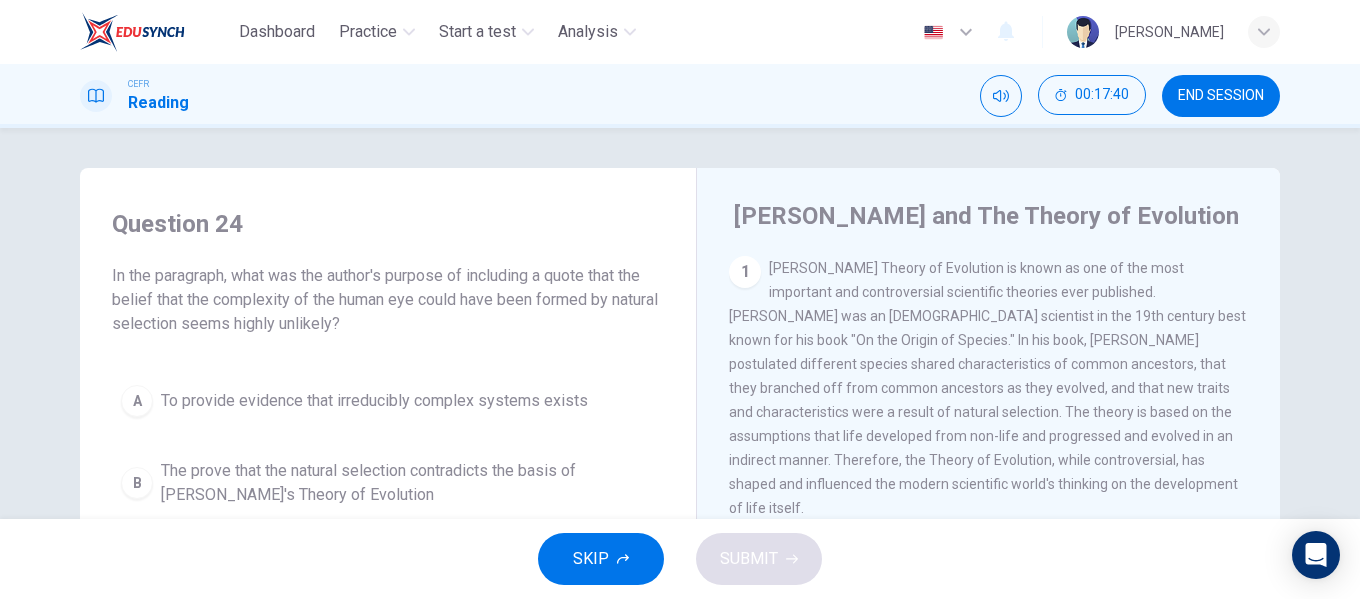 scroll, scrollTop: 100, scrollLeft: 0, axis: vertical 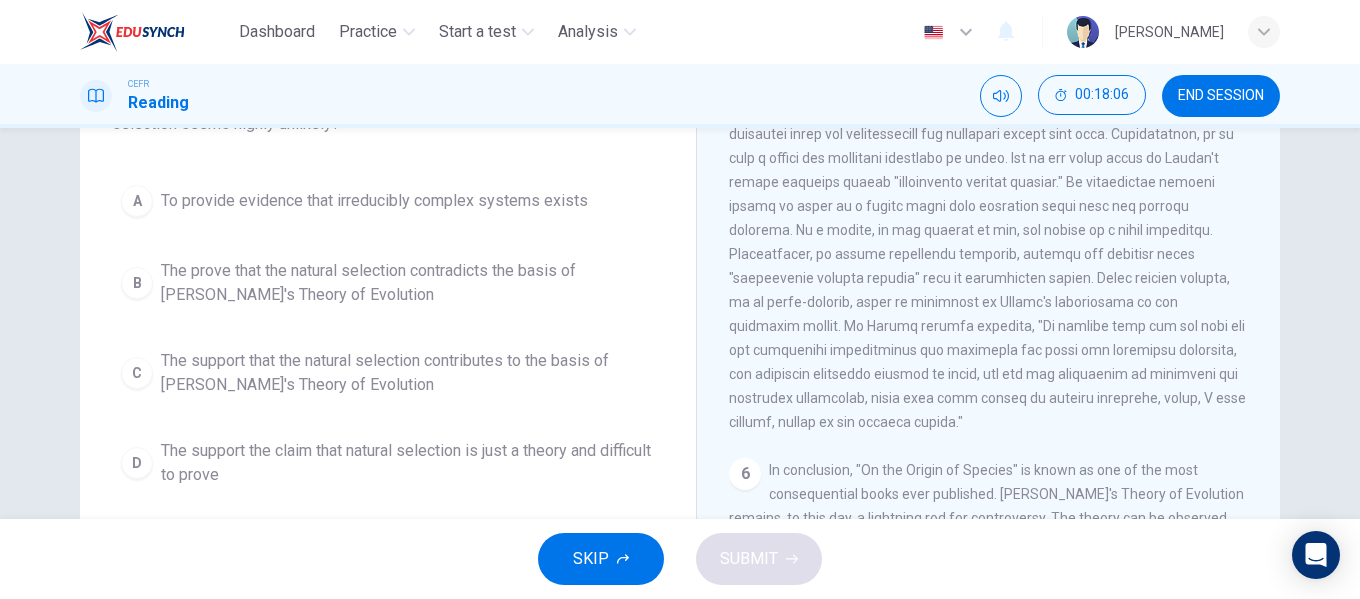 click on "The support the claim that natural selection is just a theory and difficult to prove" at bounding box center (408, 463) 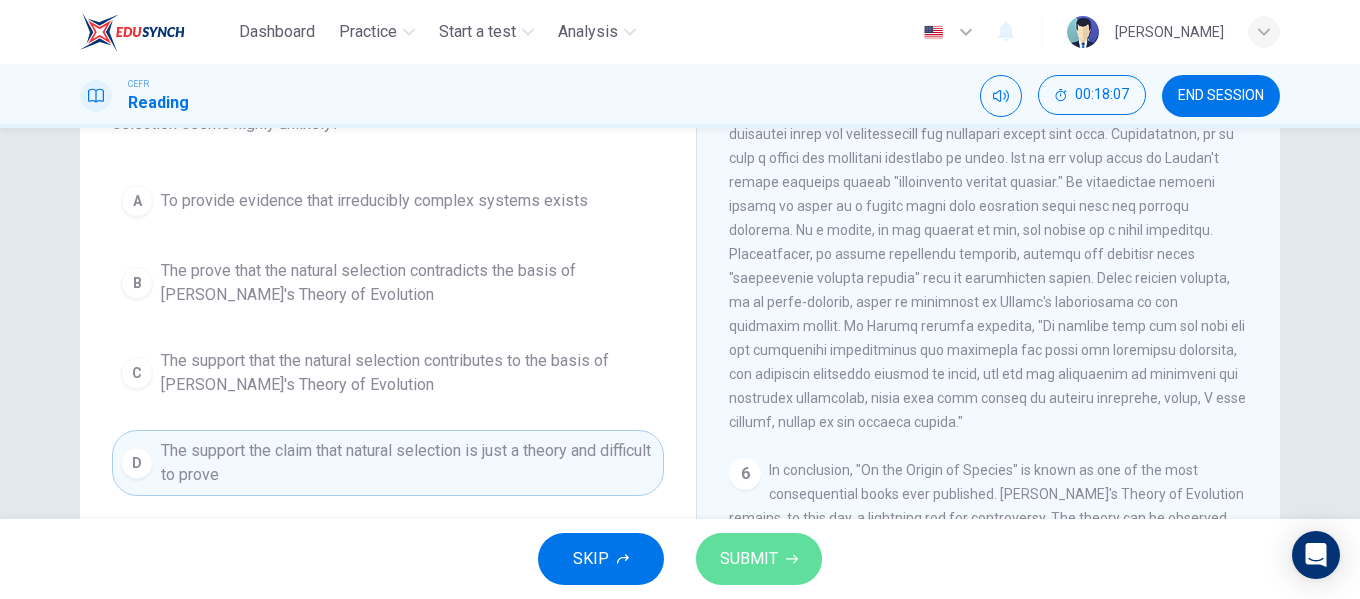 click on "SUBMIT" at bounding box center [749, 559] 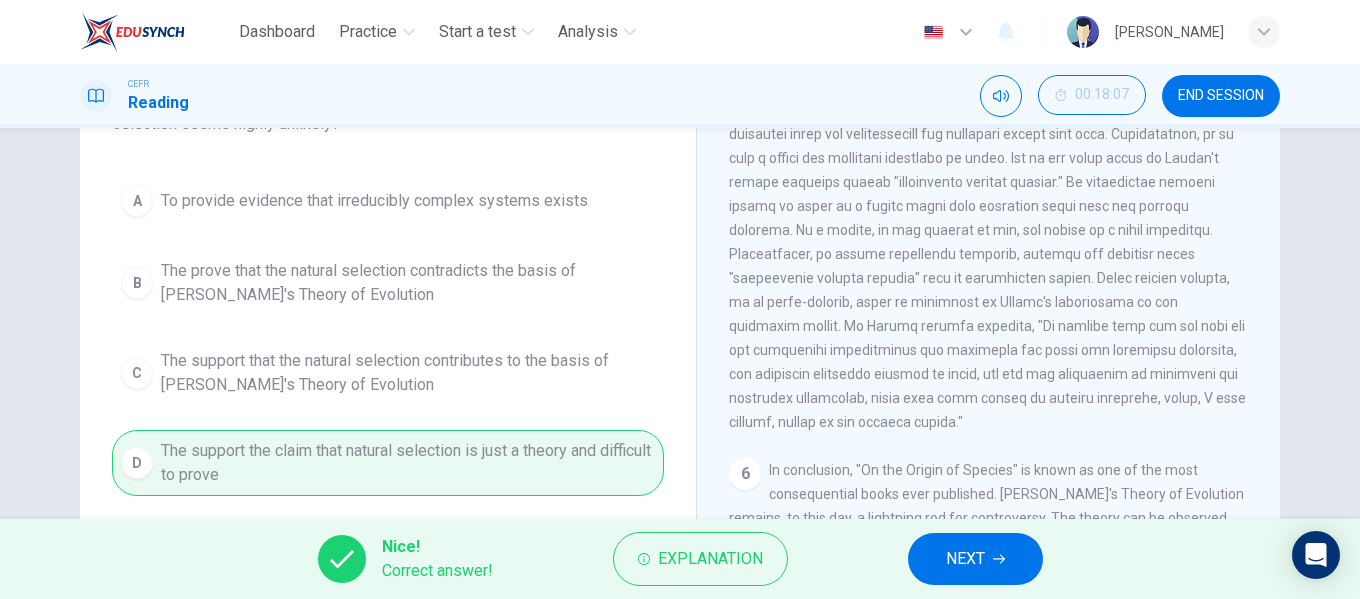 click on "NEXT" at bounding box center (975, 559) 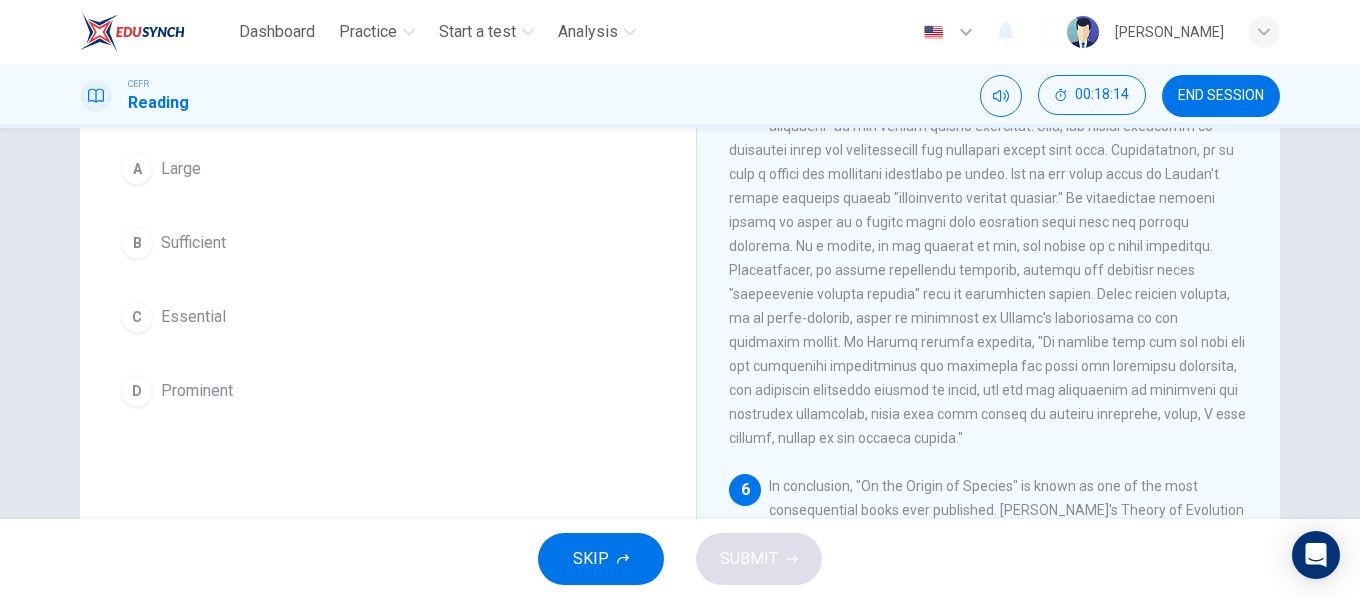 scroll, scrollTop: 84, scrollLeft: 0, axis: vertical 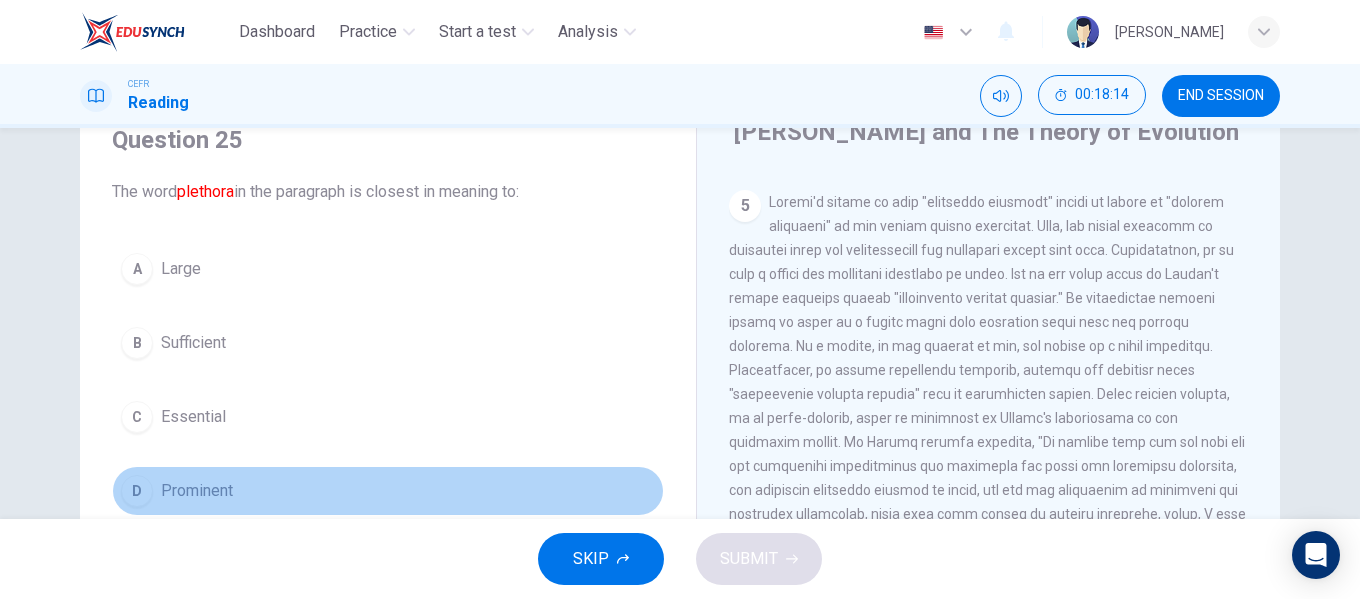 click on "Prominent" at bounding box center [197, 491] 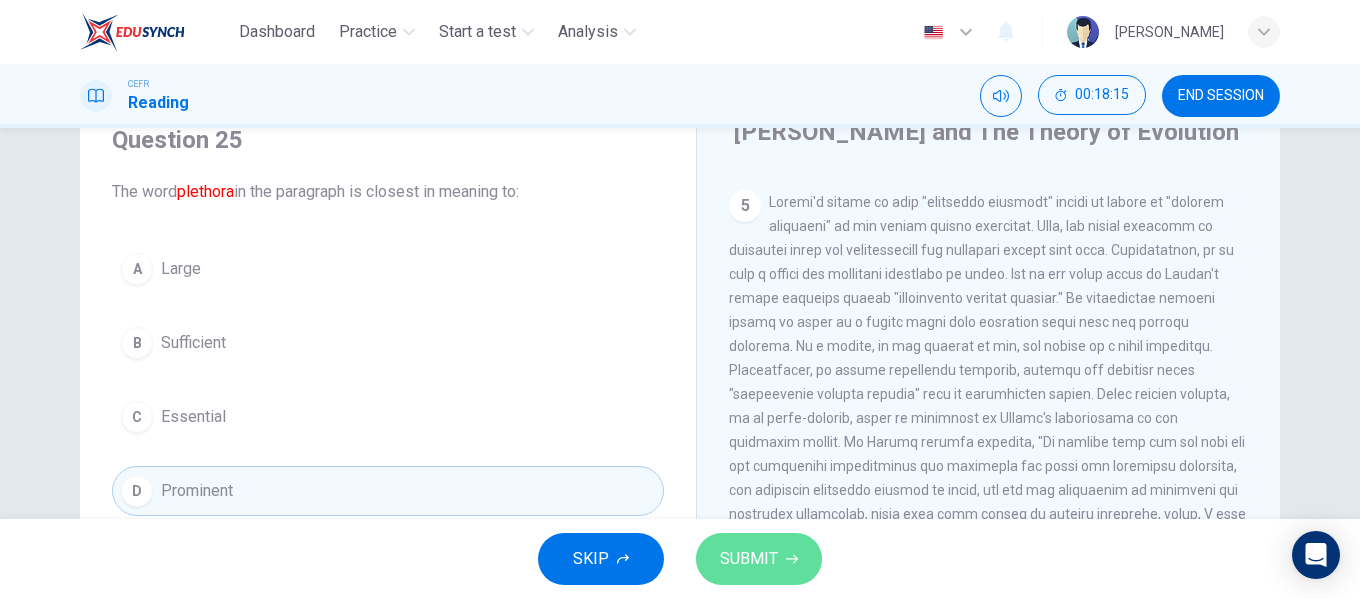 click on "SUBMIT" at bounding box center [749, 559] 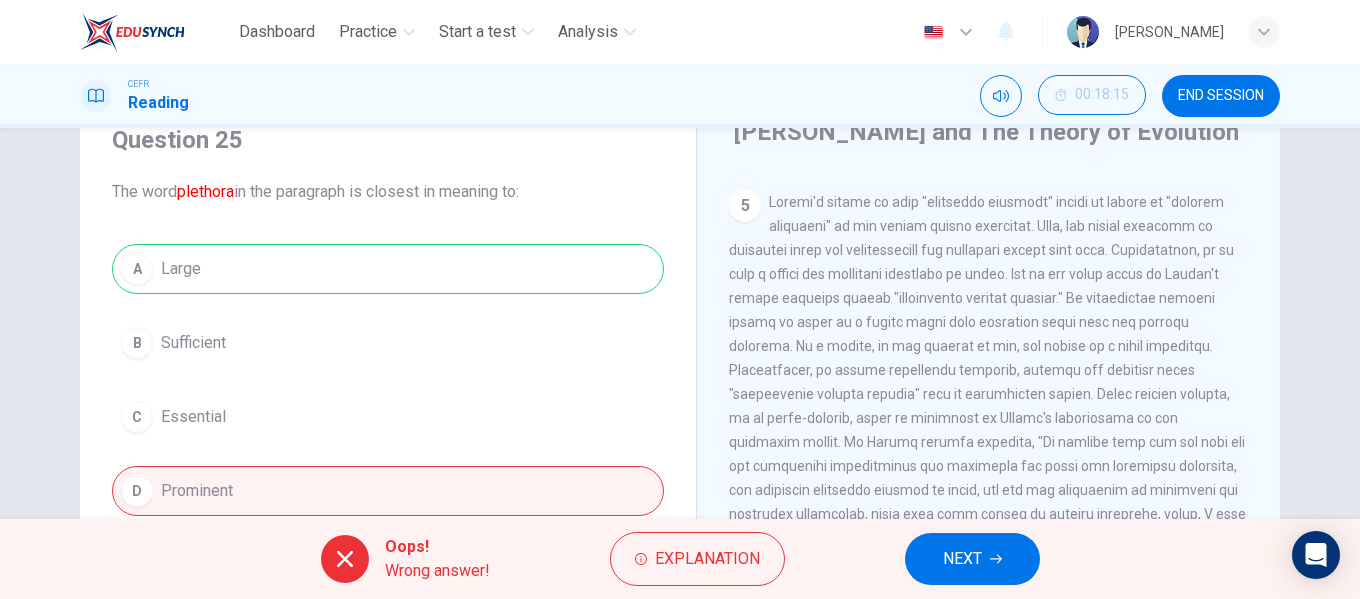 click on "NEXT" at bounding box center [962, 559] 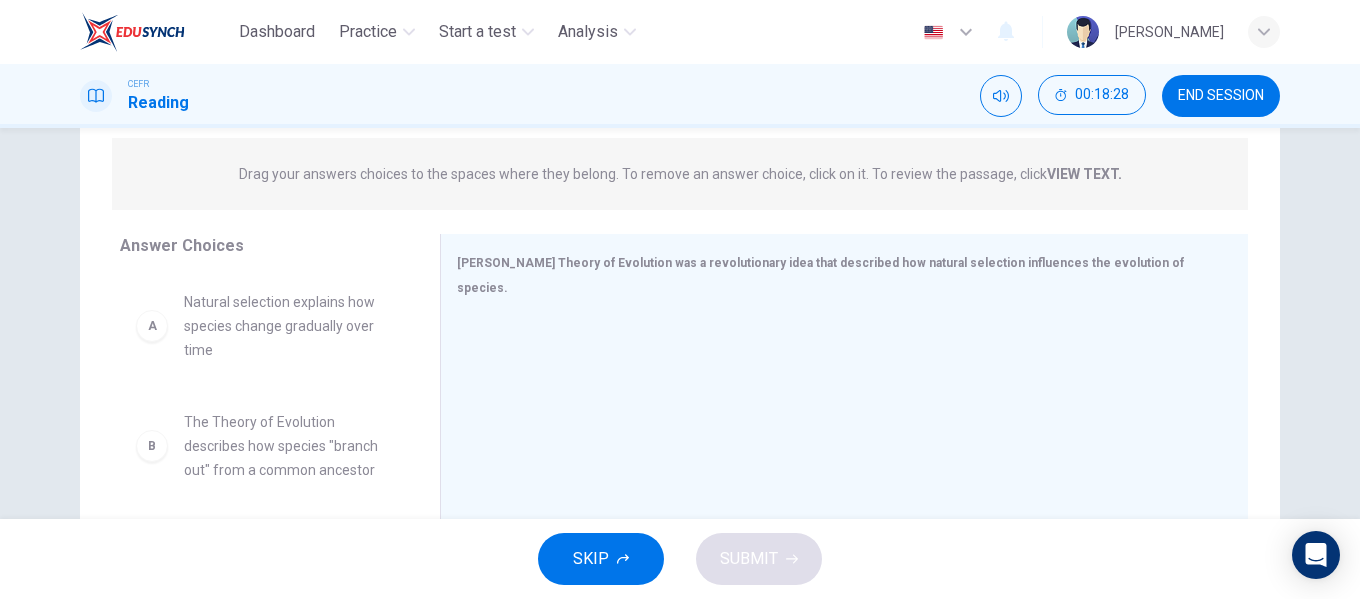 scroll, scrollTop: 284, scrollLeft: 0, axis: vertical 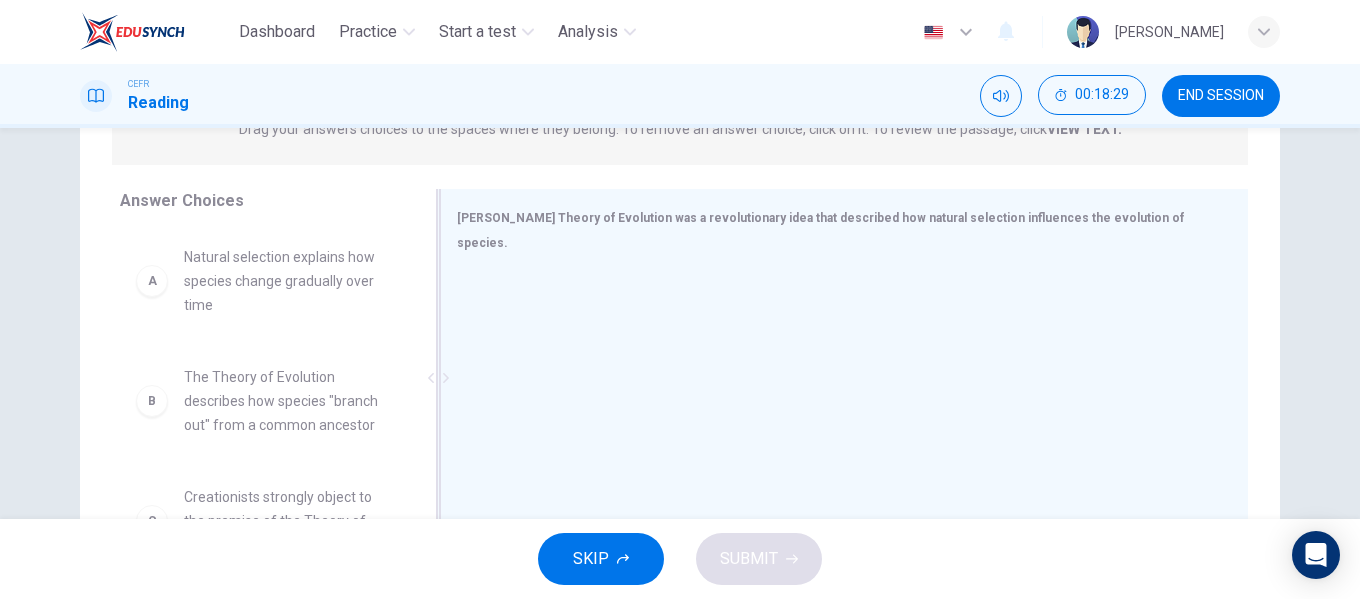 click at bounding box center [438, 378] 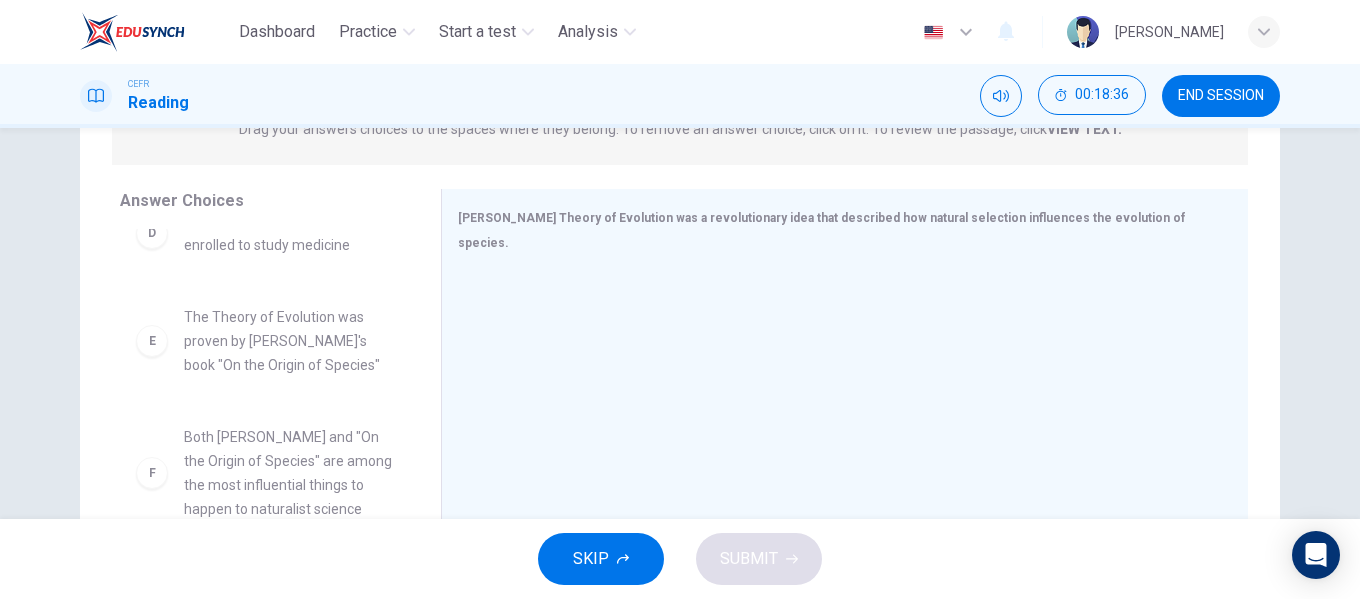 scroll, scrollTop: 0, scrollLeft: 0, axis: both 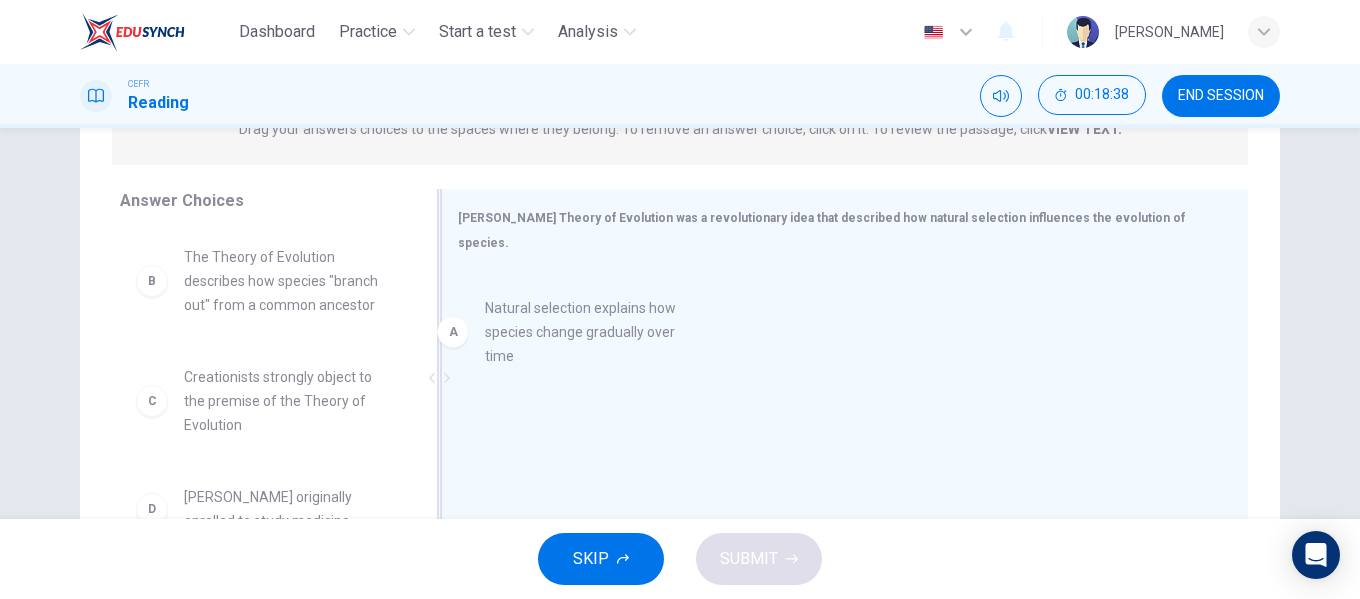 drag, startPoint x: 265, startPoint y: 274, endPoint x: 589, endPoint y: 326, distance: 328.1463 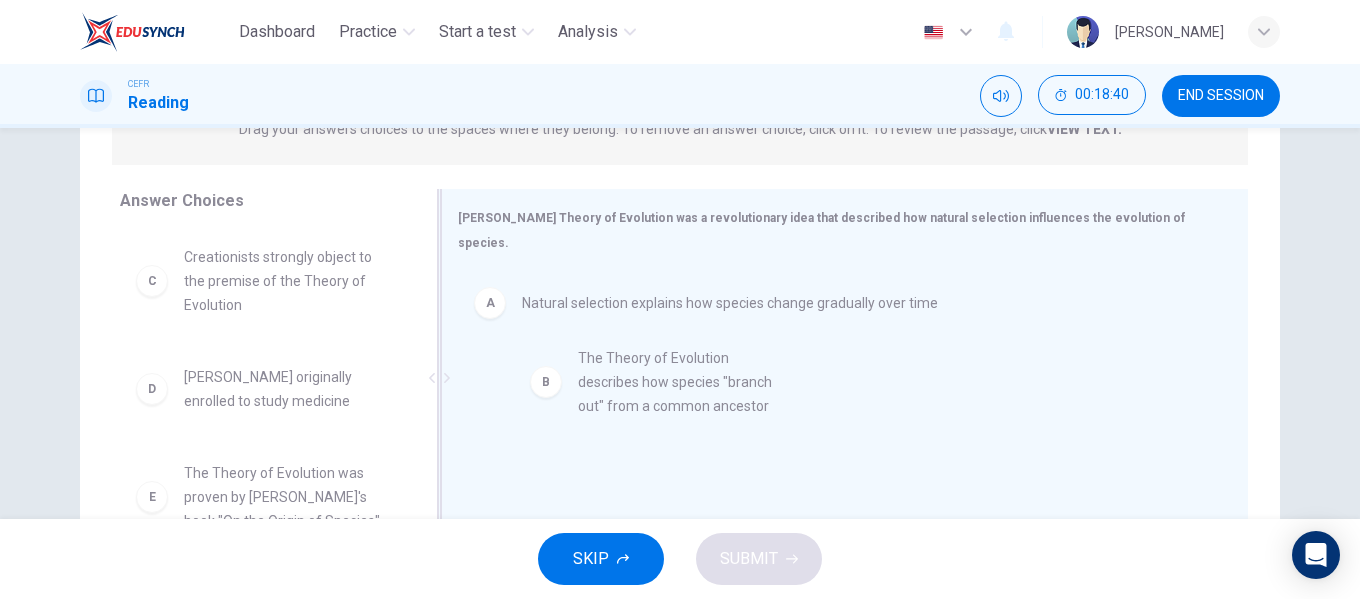 drag, startPoint x: 313, startPoint y: 293, endPoint x: 717, endPoint y: 398, distance: 417.42184 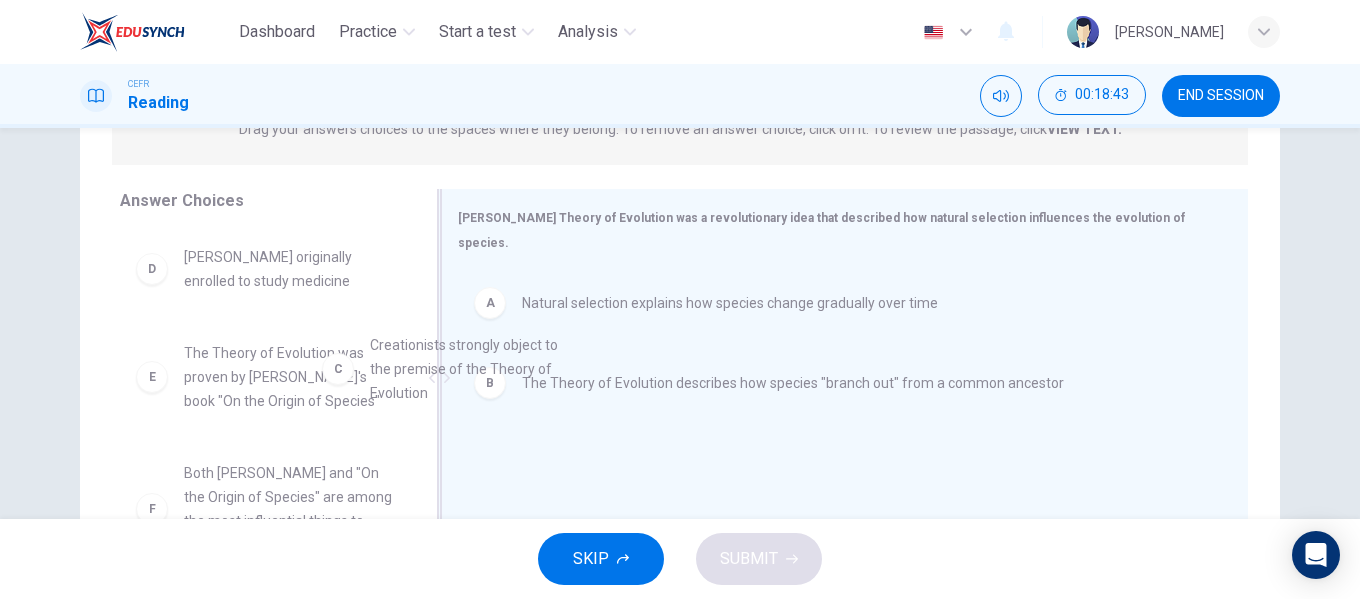 drag, startPoint x: 283, startPoint y: 286, endPoint x: 665, endPoint y: 445, distance: 413.76926 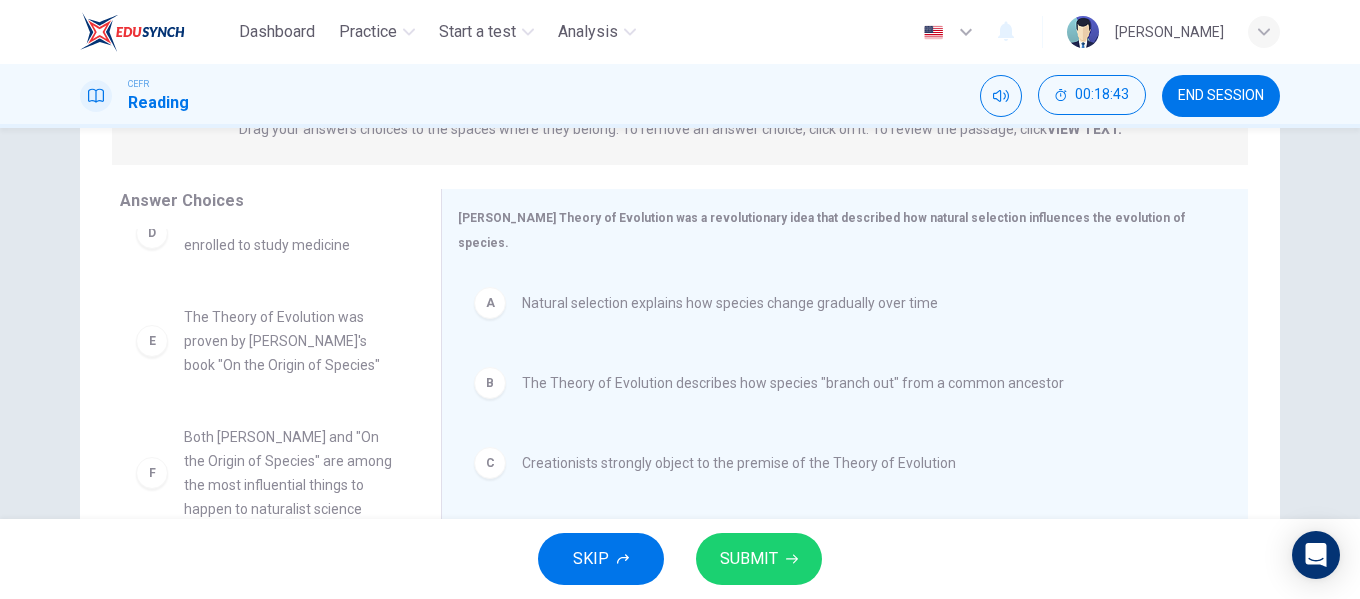 scroll, scrollTop: 36, scrollLeft: 0, axis: vertical 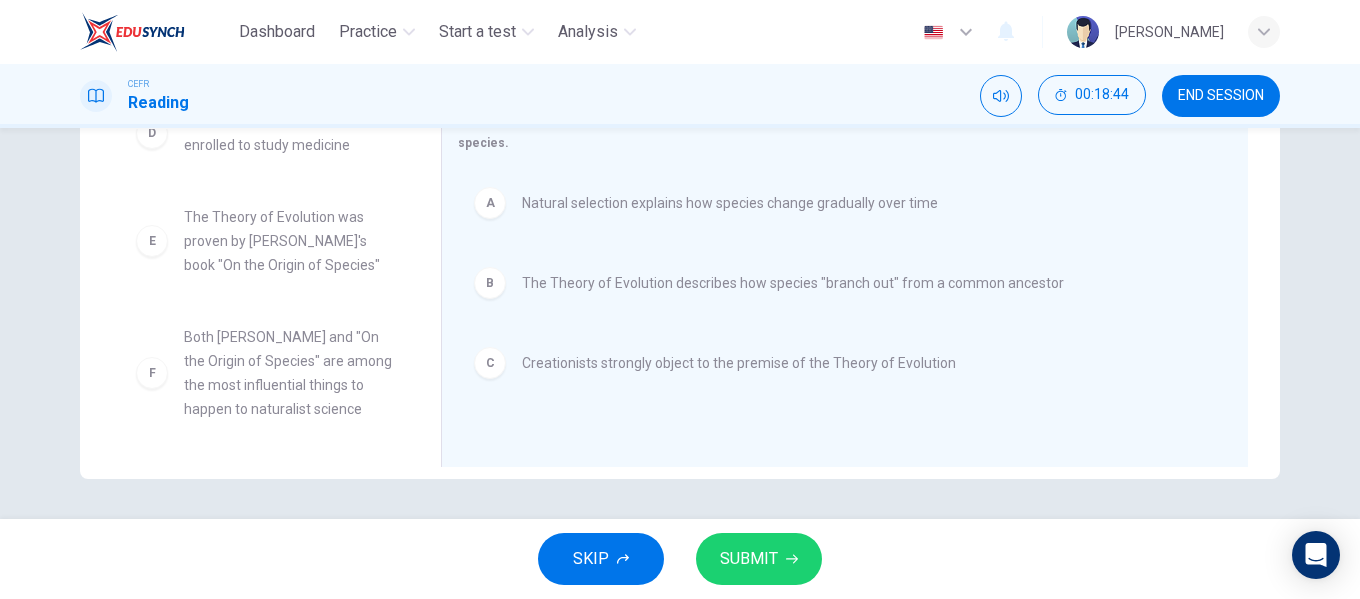 click on "SUBMIT" at bounding box center (759, 559) 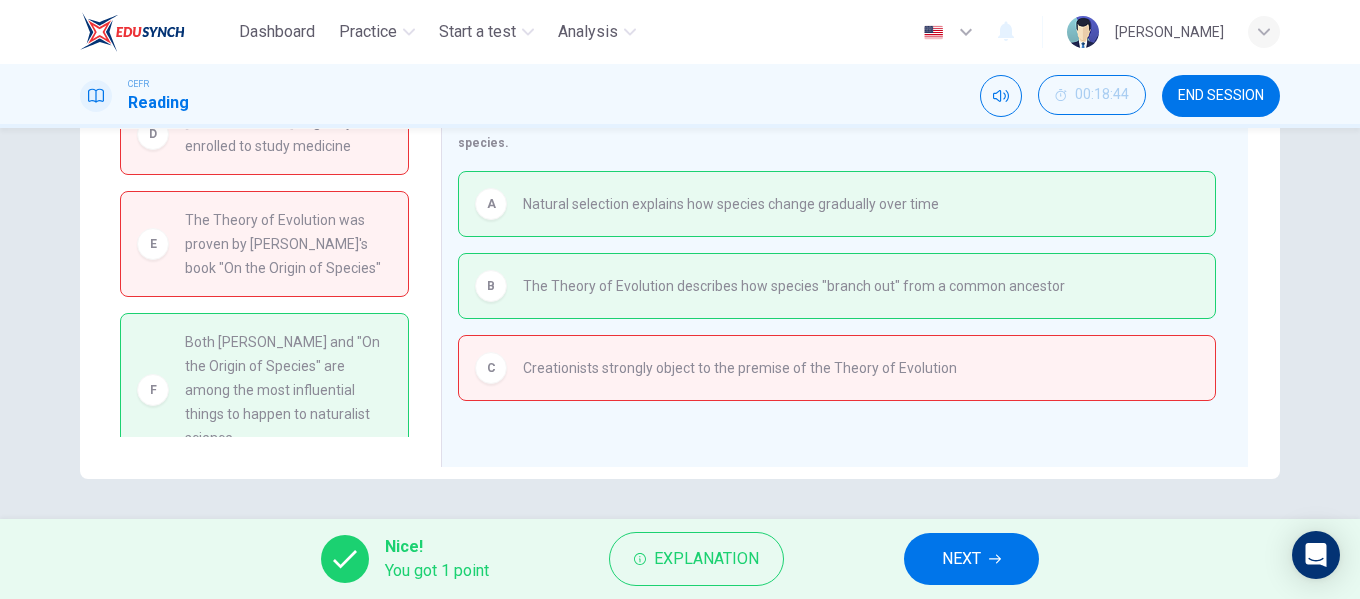 scroll, scrollTop: 42, scrollLeft: 0, axis: vertical 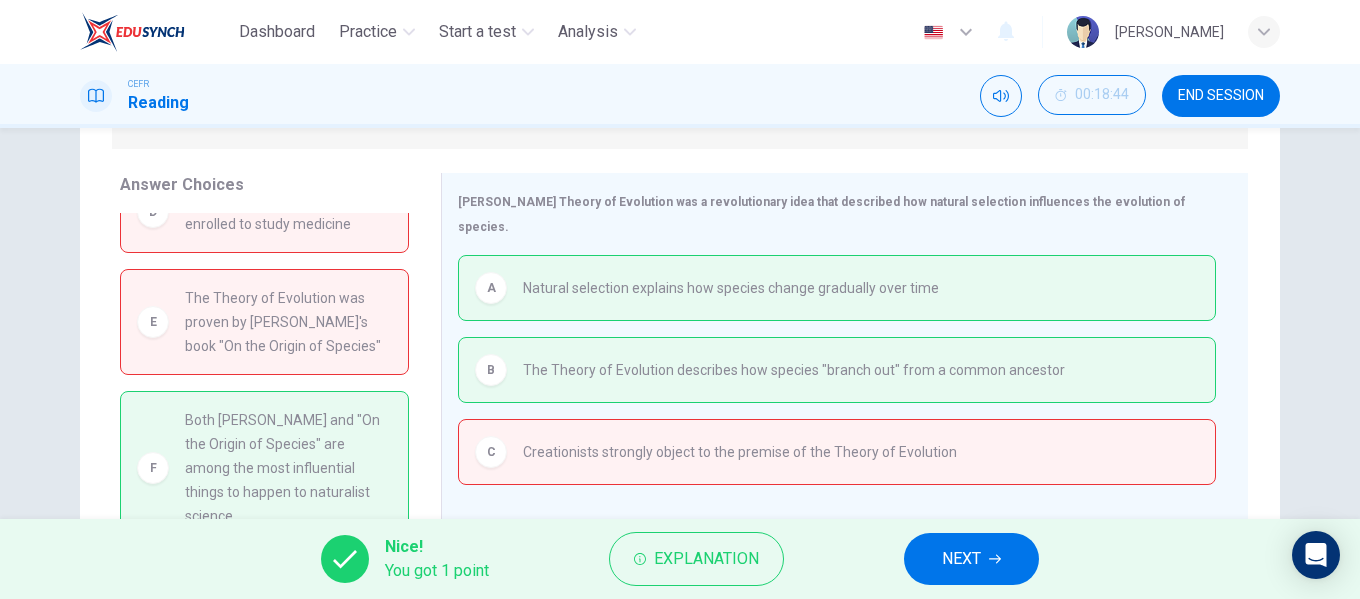 click on "NEXT" at bounding box center (971, 559) 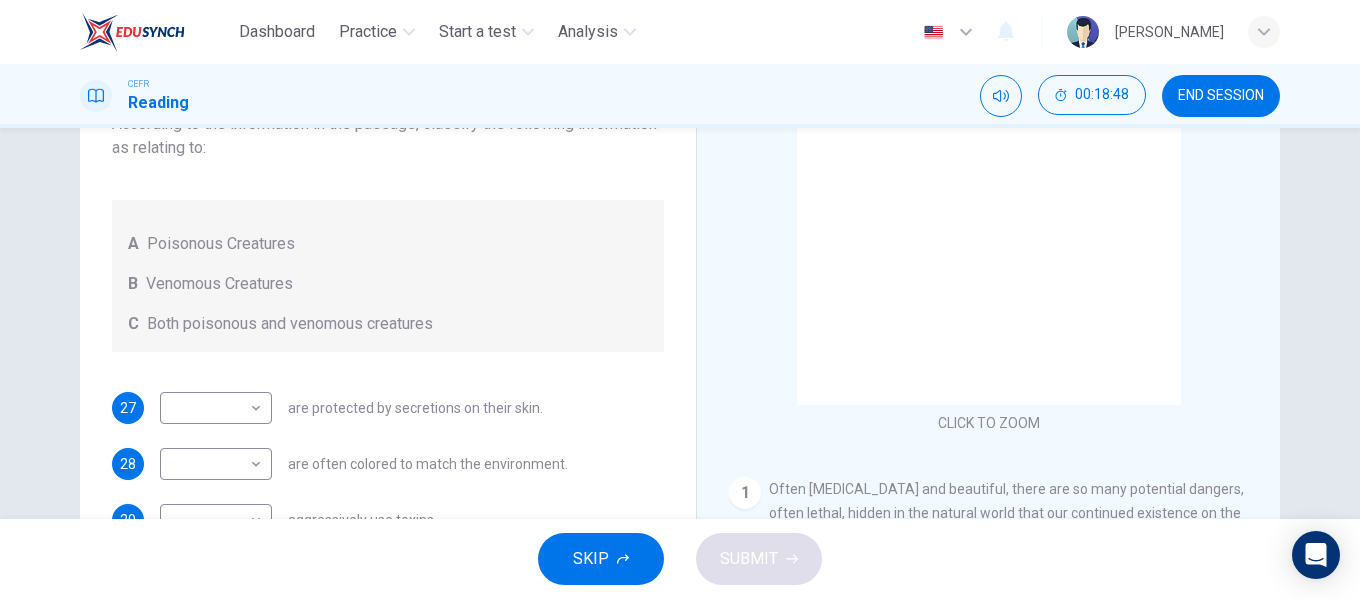 scroll, scrollTop: 300, scrollLeft: 0, axis: vertical 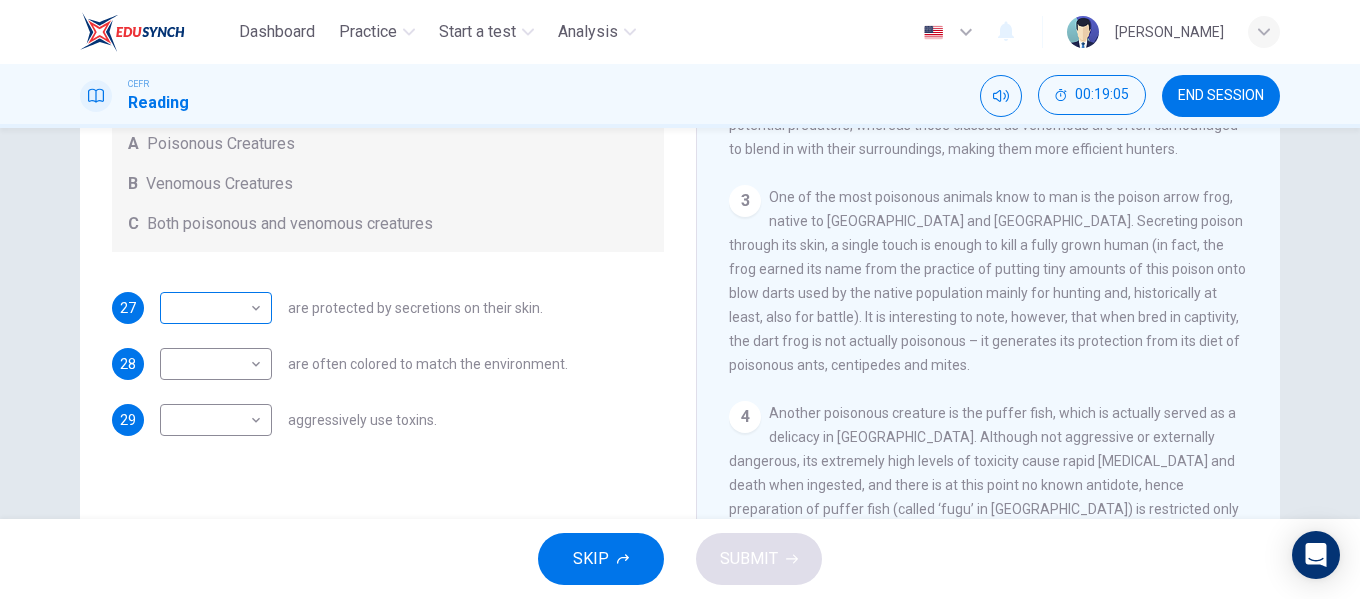 click on "Dashboard Practice Start a test Analysis English en ​ [PERSON_NAME] EMPATI CEFR Reading 00:19:05 END SESSION Questions 27 - 29 Write the correct letter,  A ,  B  or  C  in the boxes below.
According to the information in the passage, classify the following information
as relating to: A Poisonous Creatures B Venomous Creatures C Both poisonous and venomous creatures 27 ​ ​ are protected by secretions on their skin. 28 ​ ​ are often colored to match the environment. 29 ​ ​ aggressively use toxins. Poisonous Animals CLICK TO ZOOM Click to Zoom 1 Often [MEDICAL_DATA] and beautiful, there are so many potential dangers, often lethal, hidden in the natural world that our continued existence on the planet is actually quite astounding. Earthquakes, tsunami and volcanoes are some of natures more cataclysmic risks, but fade in comparison to the dangers presented by the more aggressive flora and fauna around the world. 2 3 4 5 6 SKIP SUBMIT EduSynch - Online Language Proficiency Testing
×" at bounding box center (680, 299) 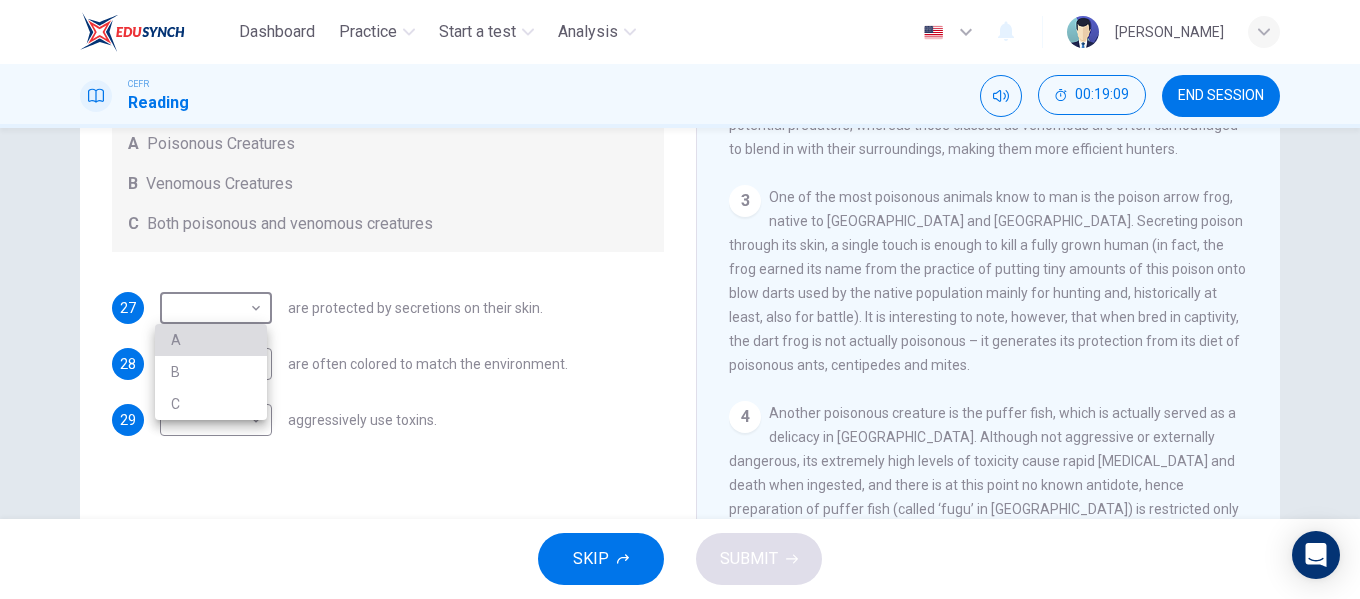click on "A" at bounding box center [211, 340] 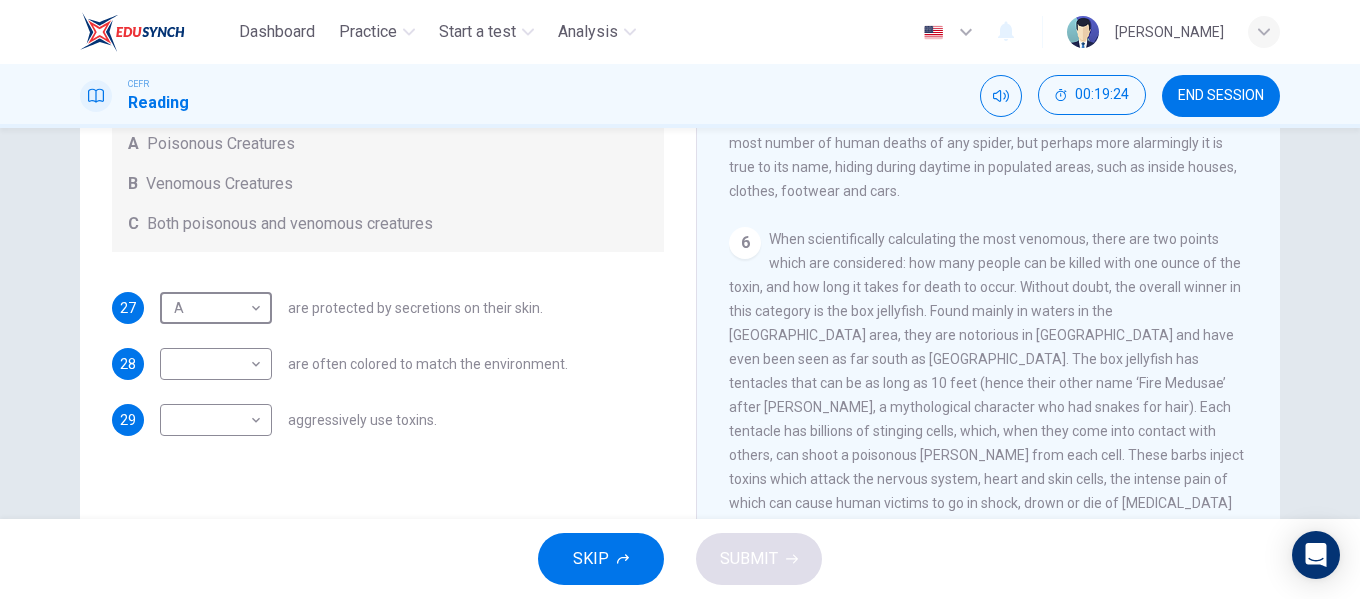 scroll, scrollTop: 1308, scrollLeft: 0, axis: vertical 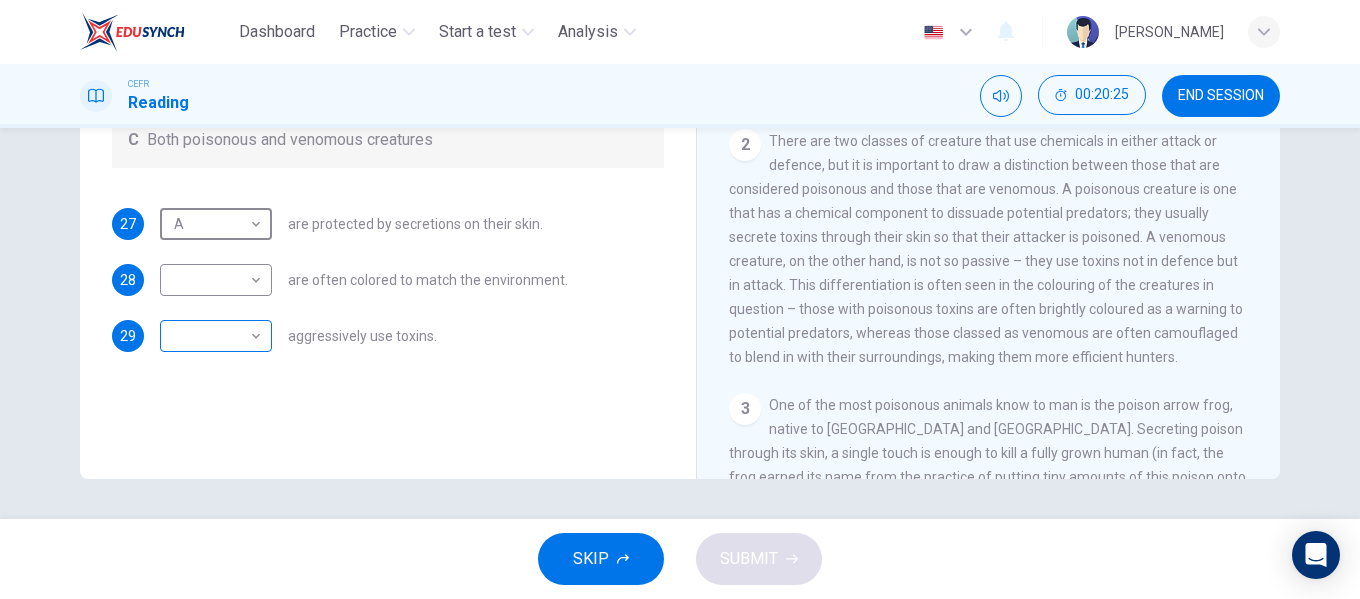 click on "Dashboard Practice Start a test Analysis English en ​ [PERSON_NAME] EMPATI CEFR Reading 00:20:25 END SESSION Questions 27 - 29 Write the correct letter,  A ,  B  or  C  in the boxes below.
According to the information in the passage, classify the following information
as relating to: A Poisonous Creatures B Venomous Creatures C Both poisonous and venomous creatures 27 A A ​ are protected by secretions on their skin. 28 ​ ​ are often colored to match the environment. 29 ​ ​ aggressively use toxins. Poisonous Animals CLICK TO ZOOM Click to Zoom 1 Often [MEDICAL_DATA] and beautiful, there are so many potential dangers, often lethal, hidden in the natural world that our continued existence on the planet is actually quite astounding. Earthquakes, tsunami and volcanoes are some of natures more cataclysmic risks, but fade in comparison to the dangers presented by the more aggressive flora and fauna around the world. 2 3 4 5 6 SKIP SUBMIT EduSynch - Online Language Proficiency Testing
×" at bounding box center [680, 299] 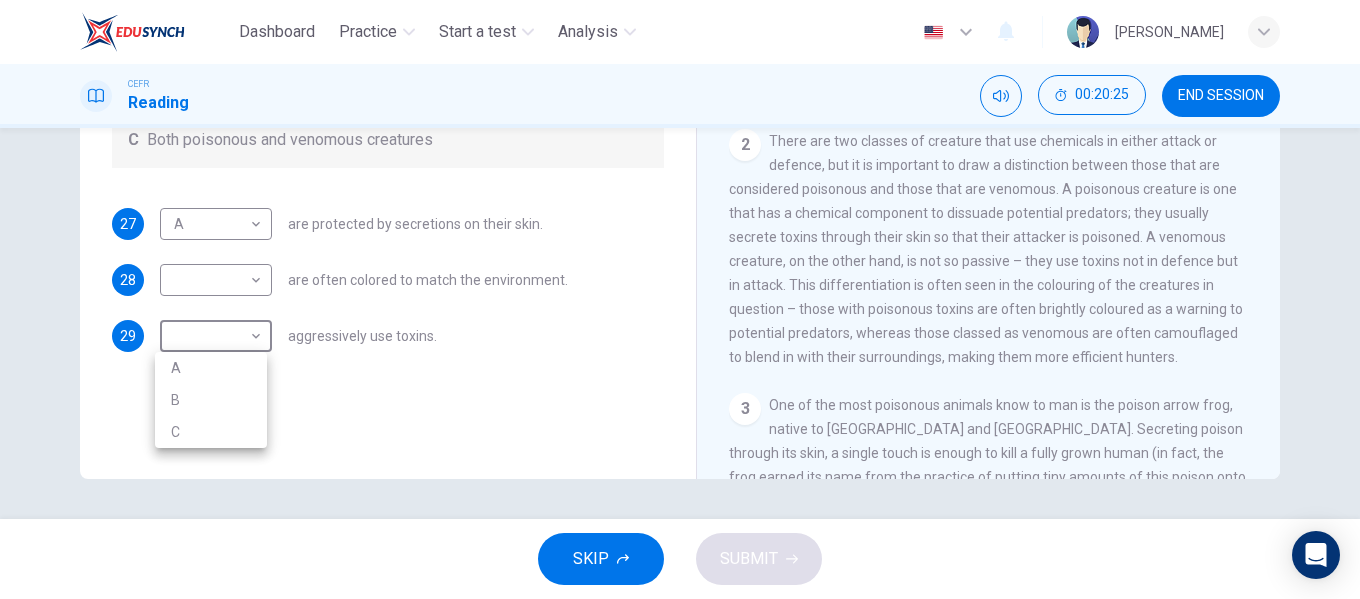 click on "B" at bounding box center (211, 400) 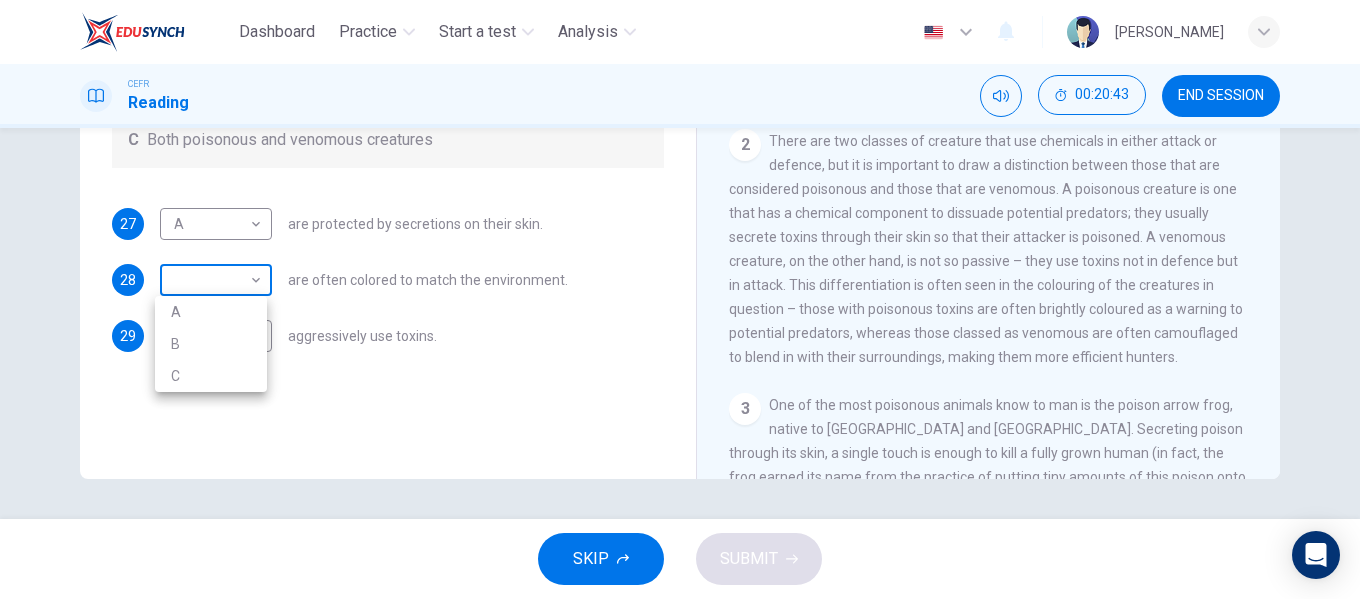 click on "Dashboard Practice Start a test Analysis English en ​ [PERSON_NAME] EMPATI CEFR Reading 00:20:43 END SESSION Questions 27 - 29 Write the correct letter,  A ,  B  or  C  in the boxes below.
According to the information in the passage, classify the following information
as relating to: A Poisonous Creatures B Venomous Creatures C Both poisonous and venomous creatures 27 A A ​ are protected by secretions on their skin. 28 ​ ​ are often colored to match the environment. 29 B B ​ aggressively use toxins. Poisonous Animals CLICK TO ZOOM Click to Zoom 1 Often [MEDICAL_DATA] and beautiful, there are so many potential dangers, often lethal, hidden in the natural world that our continued existence on the planet is actually quite astounding. Earthquakes, tsunami and volcanoes are some of natures more cataclysmic risks, but fade in comparison to the dangers presented by the more aggressive flora and fauna around the world. 2 3 4 5 6 SKIP SUBMIT EduSynch - Online Language Proficiency Testing
×" at bounding box center [680, 299] 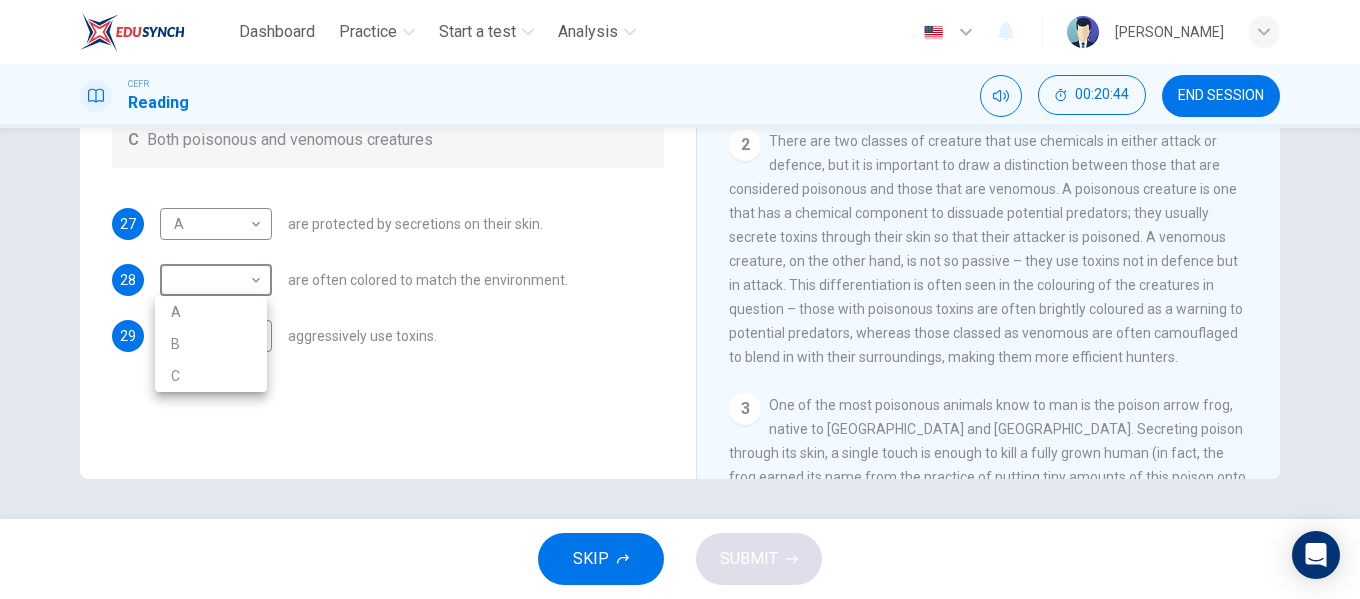drag, startPoint x: 245, startPoint y: 375, endPoint x: 347, endPoint y: 377, distance: 102.01961 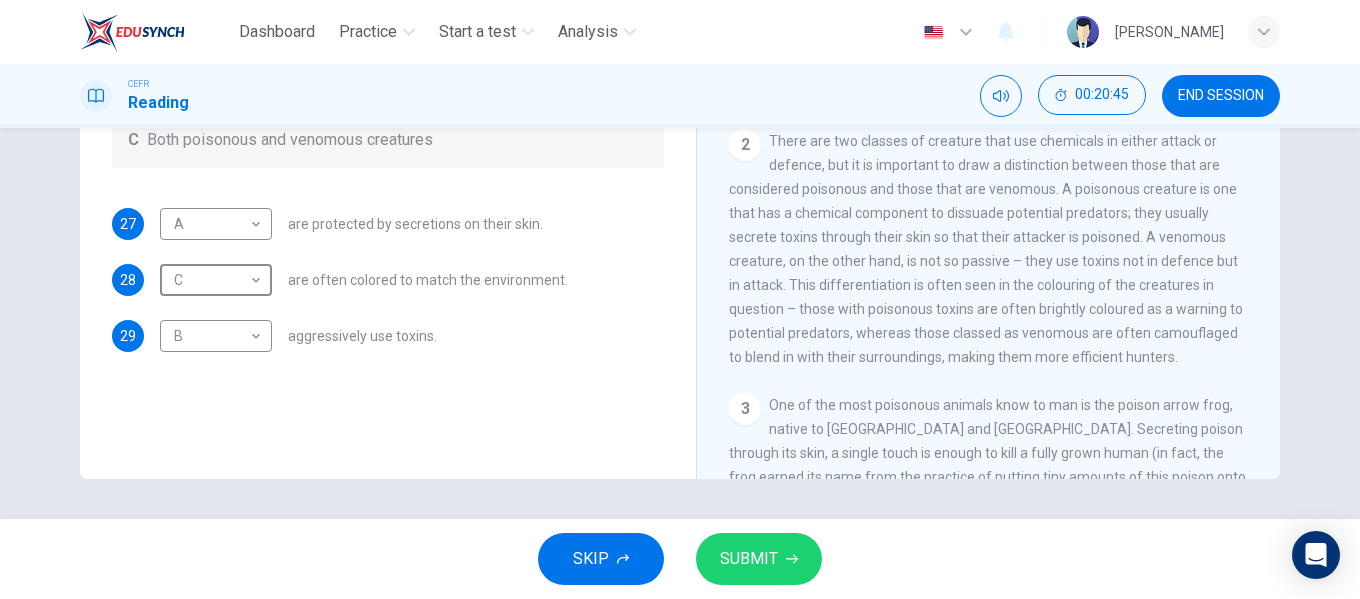click on "SUBMIT" at bounding box center [749, 559] 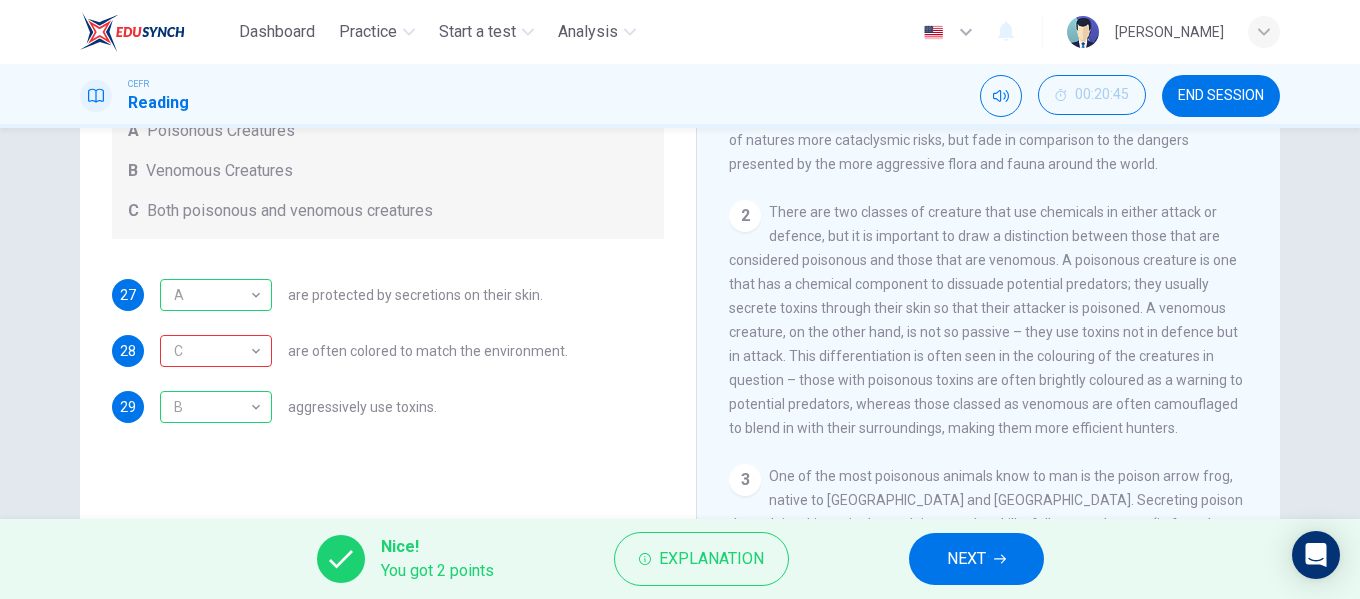 scroll, scrollTop: 284, scrollLeft: 0, axis: vertical 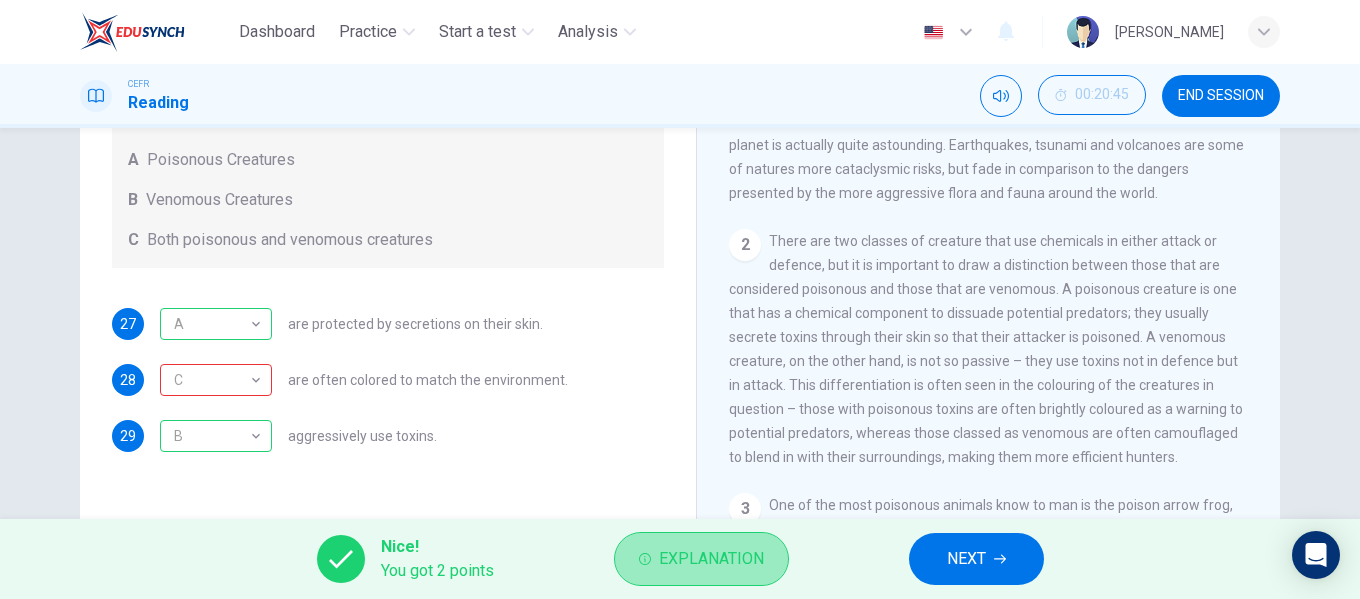 click on "Explanation" at bounding box center (711, 559) 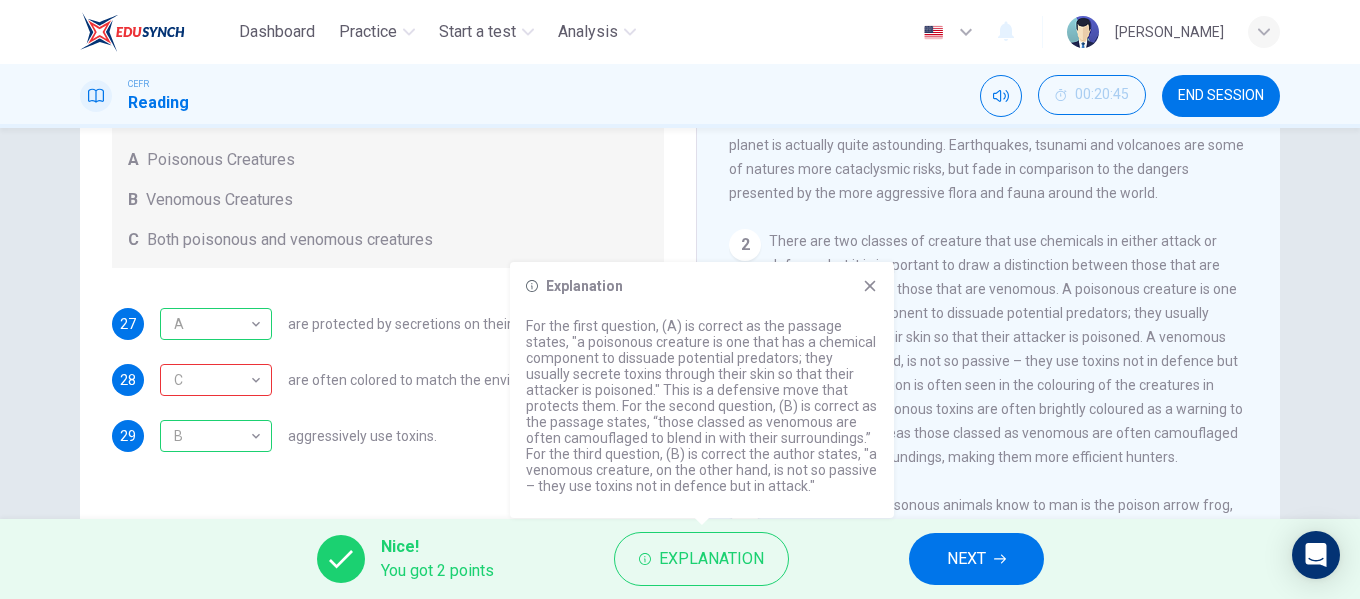 click 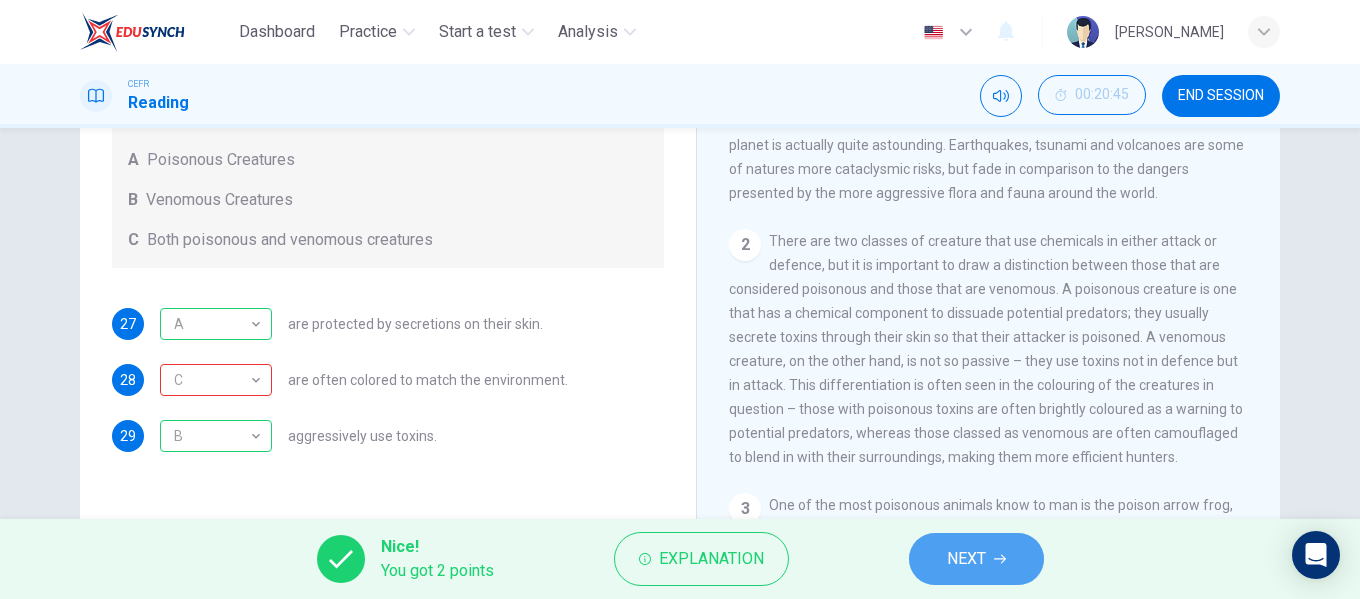 click on "NEXT" at bounding box center [966, 559] 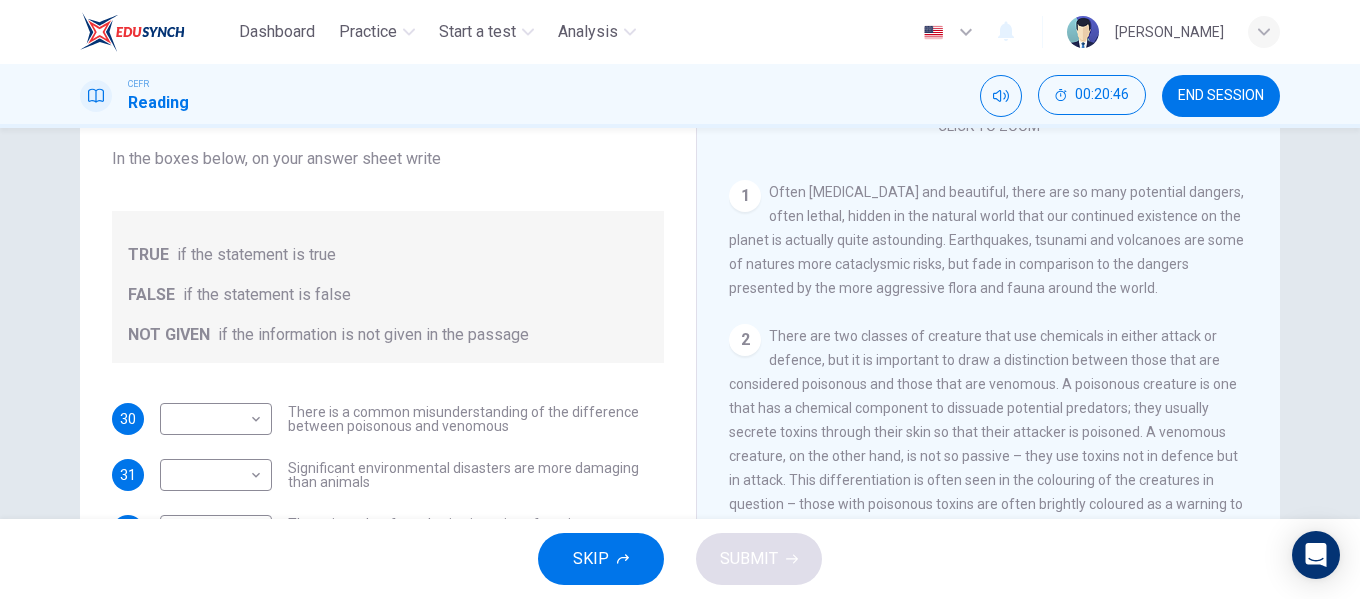 scroll, scrollTop: 184, scrollLeft: 0, axis: vertical 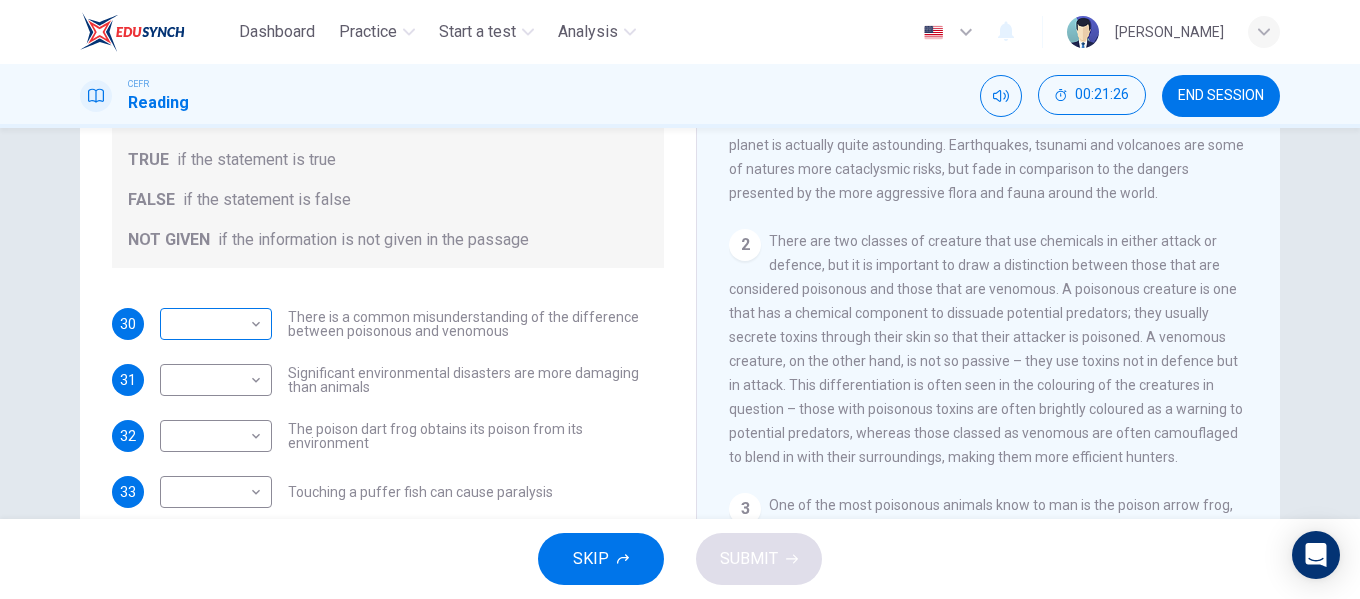 click on "Dashboard Practice Start a test Analysis English en ​ [PERSON_NAME] EMPATI CEFR Reading 00:21:26 END SESSION Questions 30 - 36 Do the following statements agree with the information given in the Reading Passage?
In the boxes below, on your answer sheet write TRUE if the statement is true FALSE if the statement is false NOT GIVEN if the information is not given in the passage 30 ​ ​ There is a common misunderstanding of the difference between poisonous and venomous 31 ​ ​ Significant environmental disasters are more damaging than animals 32 ​ ​ The poison dart frog obtains its poison from its environment 33 ​ ​ Touching a puffer fish can cause [MEDICAL_DATA] 34 ​ ​ The Brazilian Wandering spider kills more people every year than any other venomous creature. 35 ​ ​ The box jellyfish can cause death by [MEDICAL_DATA] 36 ​ ​ The tentacles on a box jellyfish are used for movement Poisonous Animals CLICK TO ZOOM Click to Zoom 1 2 3 4 5 6 SKIP SUBMIT" at bounding box center (680, 299) 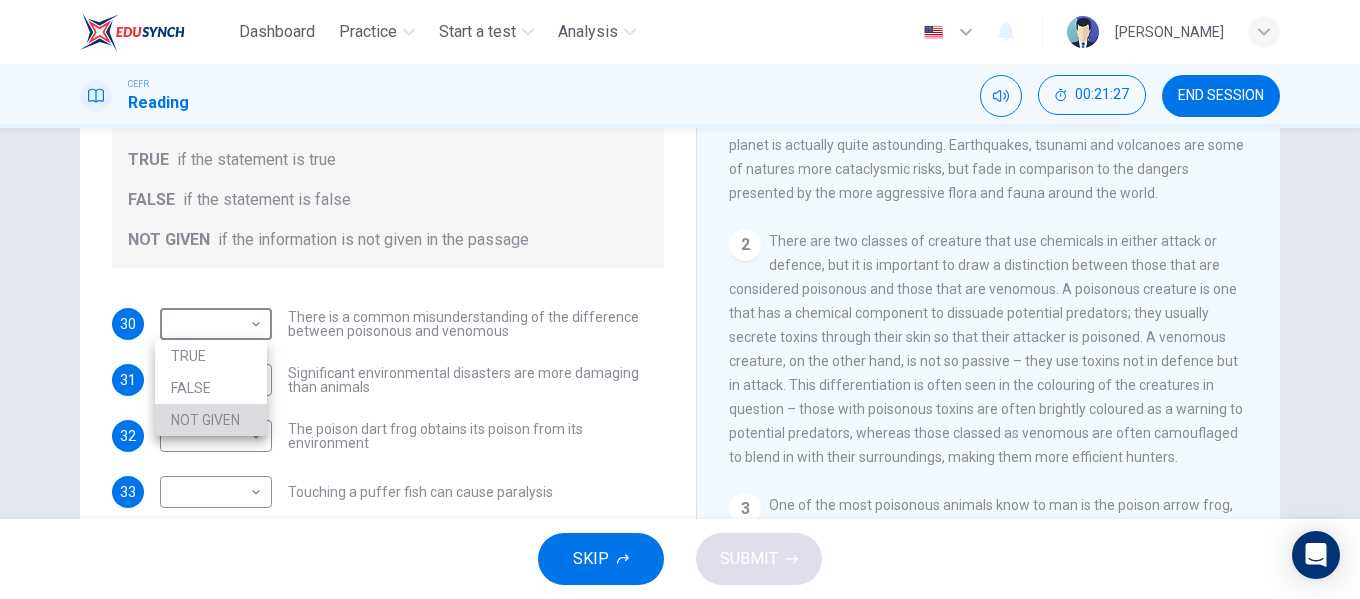click on "NOT GIVEN" at bounding box center [211, 420] 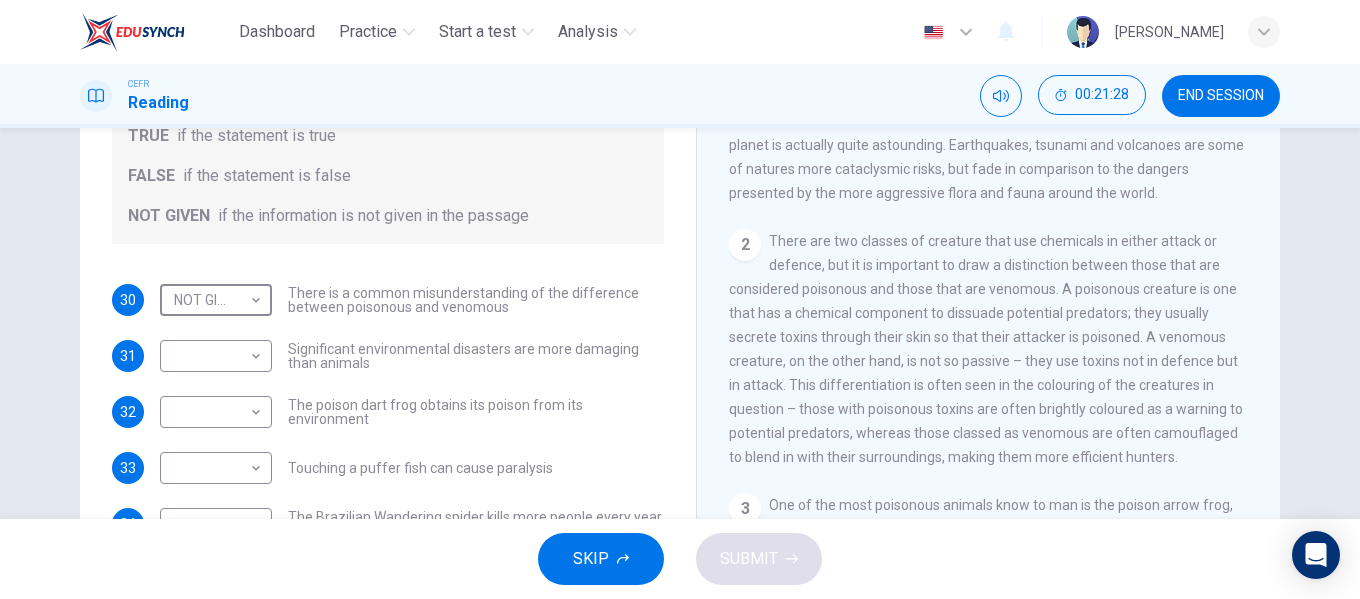 scroll, scrollTop: 137, scrollLeft: 0, axis: vertical 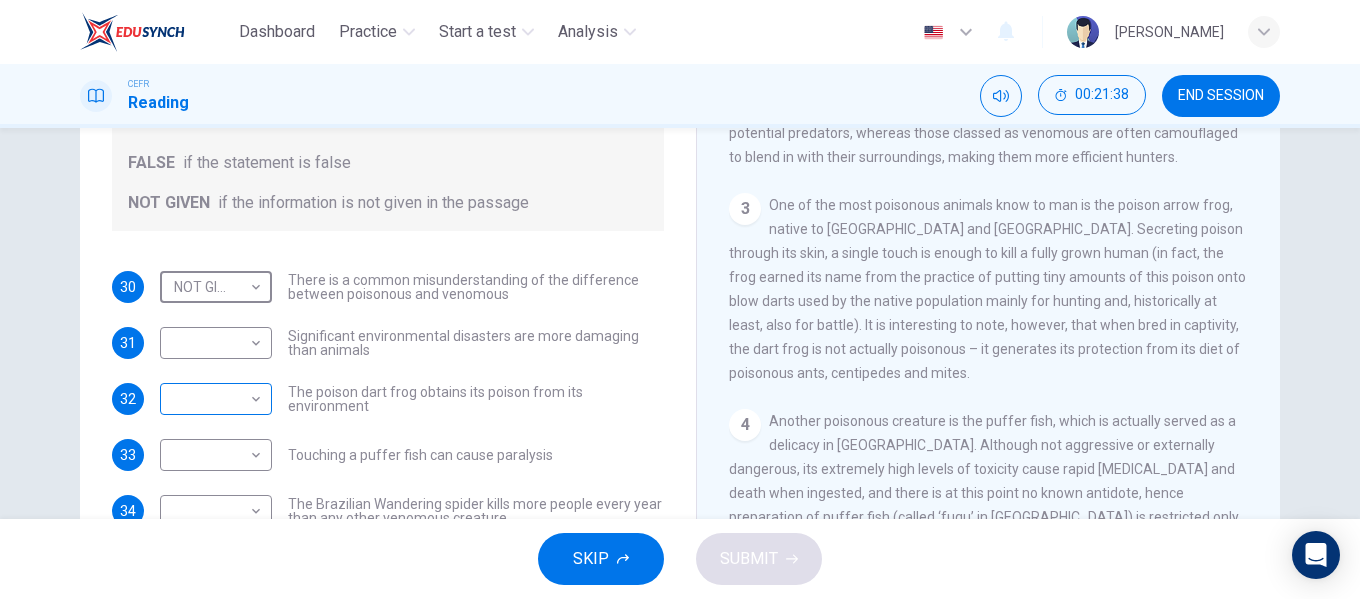 click on "Dashboard Practice Start a test Analysis English en ​ [PERSON_NAME] EMPATI CEFR Reading 00:21:38 END SESSION Questions 30 - 36 Do the following statements agree with the information given in the Reading Passage?
In the boxes below, on your answer sheet write TRUE if the statement is true FALSE if the statement is false NOT GIVEN if the information is not given in the passage 30 NOT GIVEN NOT GIVEN ​ There is a common misunderstanding of the difference between poisonous and venomous 31 ​ ​ Significant environmental disasters are more damaging than animals 32 ​ ​ The poison dart frog obtains its poison from its environment 33 ​ ​ Touching a puffer fish can cause [MEDICAL_DATA] 34 ​ ​ The Brazilian Wandering spider kills more people every year than any other venomous creature. 35 ​ ​ The box jellyfish can cause death by [MEDICAL_DATA] 36 ​ ​ The tentacles on a box jellyfish are used for movement Poisonous Animals CLICK TO ZOOM Click to Zoom 1 2 3 4 5 6 SKIP SUBMIT
×" at bounding box center (680, 299) 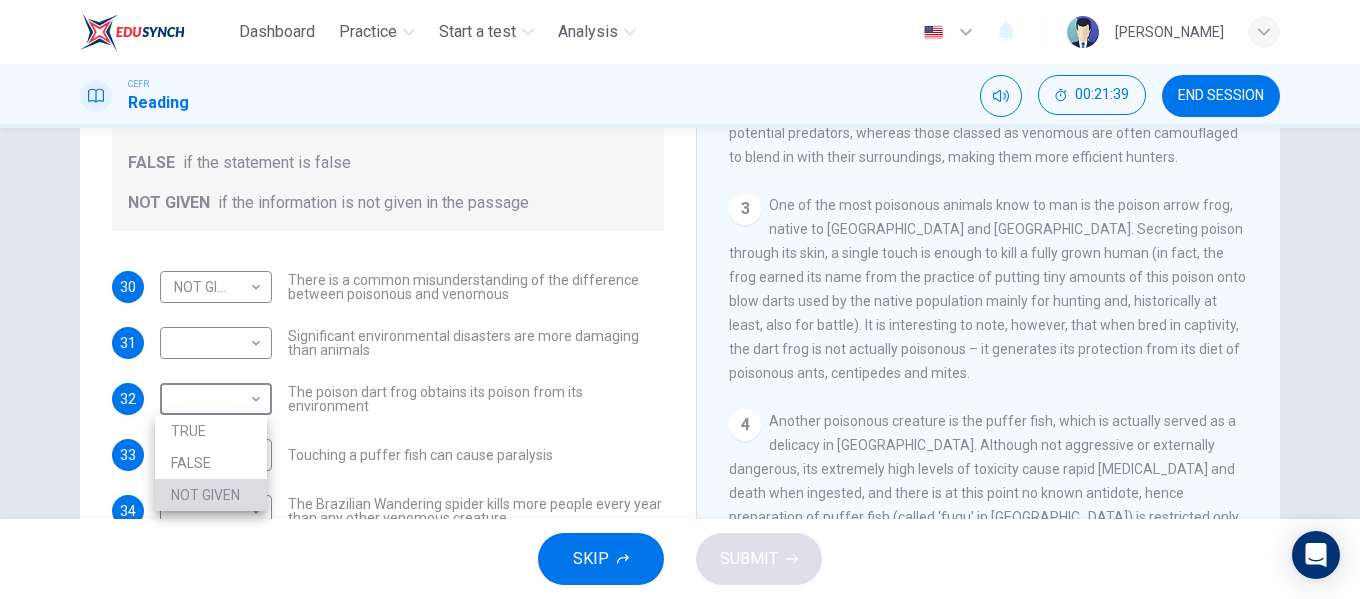 click on "NOT GIVEN" at bounding box center (211, 495) 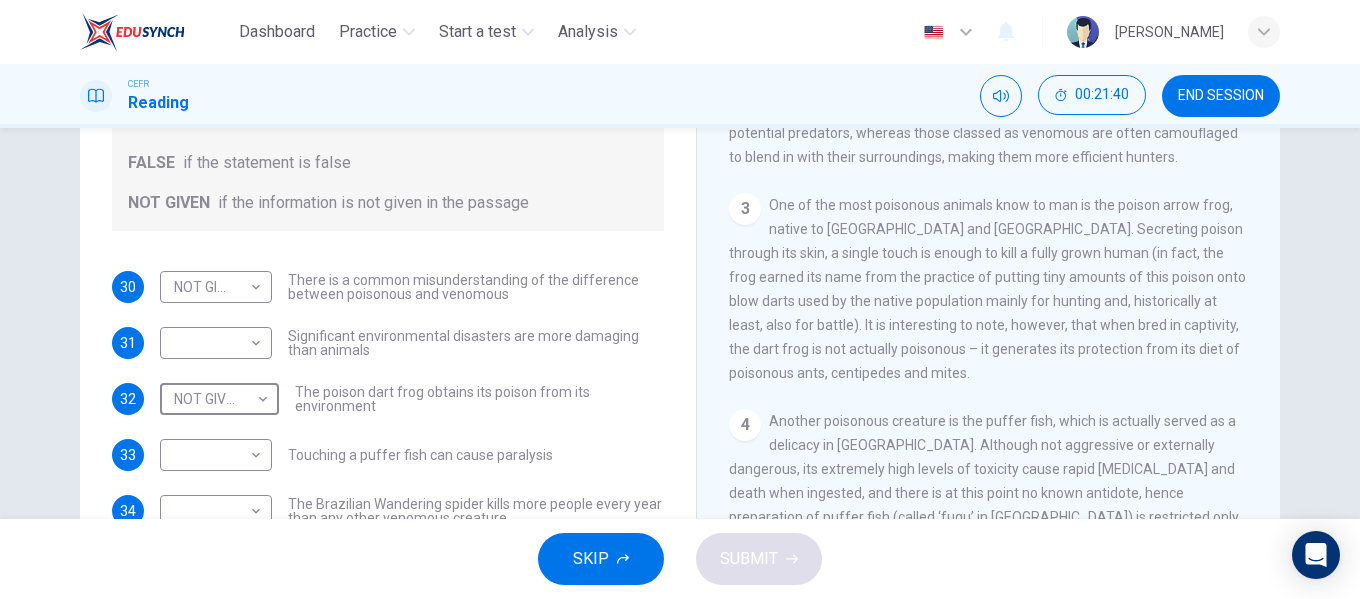 scroll, scrollTop: 284, scrollLeft: 0, axis: vertical 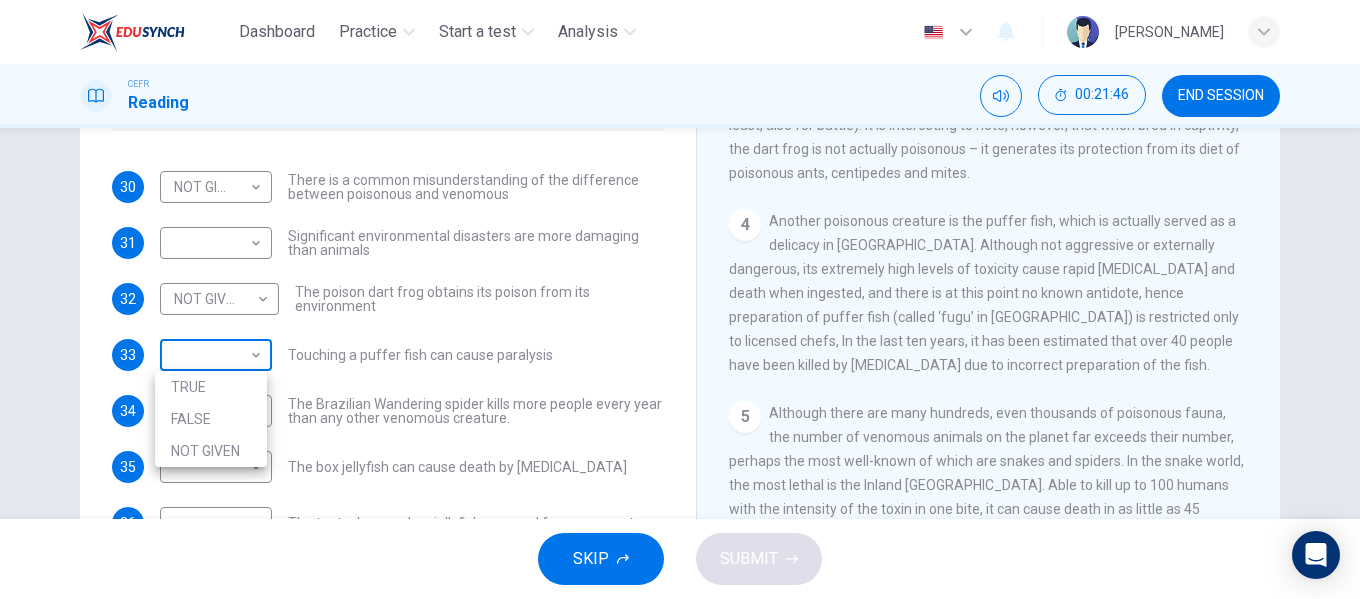 click on "Dashboard Practice Start a test Analysis English en ​ [PERSON_NAME] EMPATI CEFR Reading 00:21:46 END SESSION Questions 30 - 36 Do the following statements agree with the information given in the Reading Passage?
In the boxes below, on your answer sheet write TRUE if the statement is true FALSE if the statement is false NOT GIVEN if the information is not given in the passage 30 NOT GIVEN NOT GIVEN ​ There is a common misunderstanding of the difference between poisonous and venomous 31 ​ ​ Significant environmental disasters are more damaging than animals 32 NOT GIVEN NOT GIVEN ​ The poison dart frog obtains its poison from its environment 33 ​ ​ Touching a puffer fish can cause [MEDICAL_DATA] 34 ​ ​ The Brazilian Wandering spider kills more people every year than any other venomous creature. 35 ​ ​ The box jellyfish can cause death by [MEDICAL_DATA] 36 ​ ​ The tentacles on a box jellyfish are used for movement Poisonous Animals CLICK TO ZOOM Click to Zoom 1 2 3 4 5 6 SKIP SUBMIT" at bounding box center (680, 299) 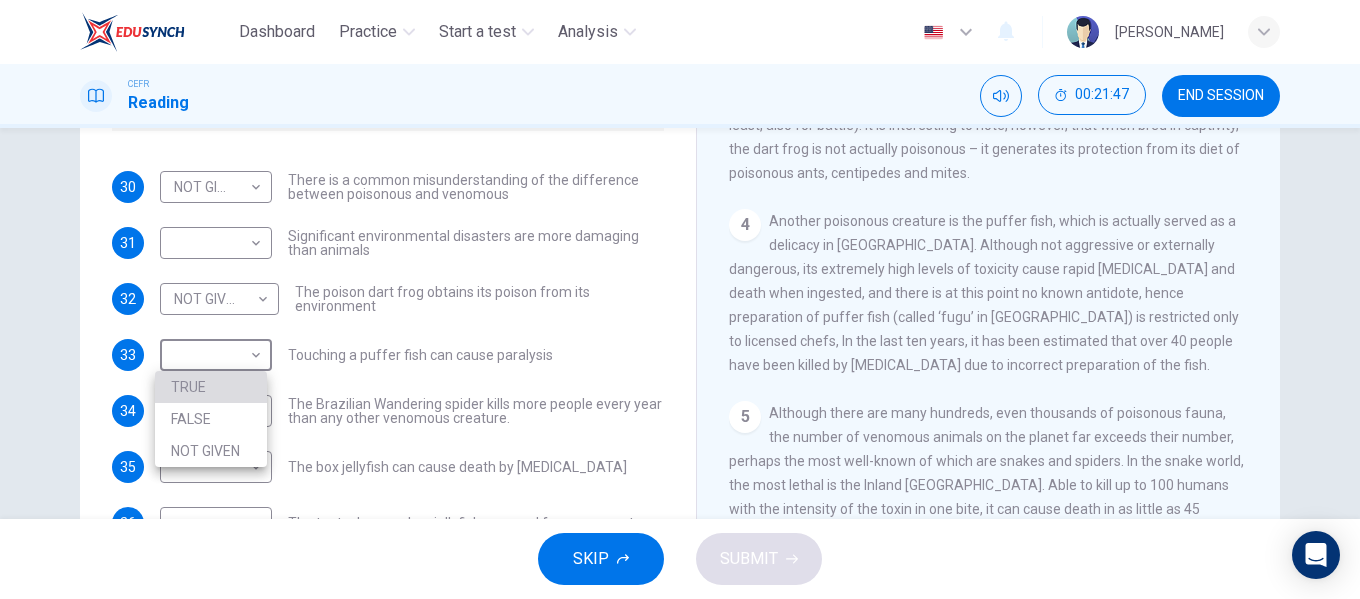 click on "TRUE" at bounding box center (211, 387) 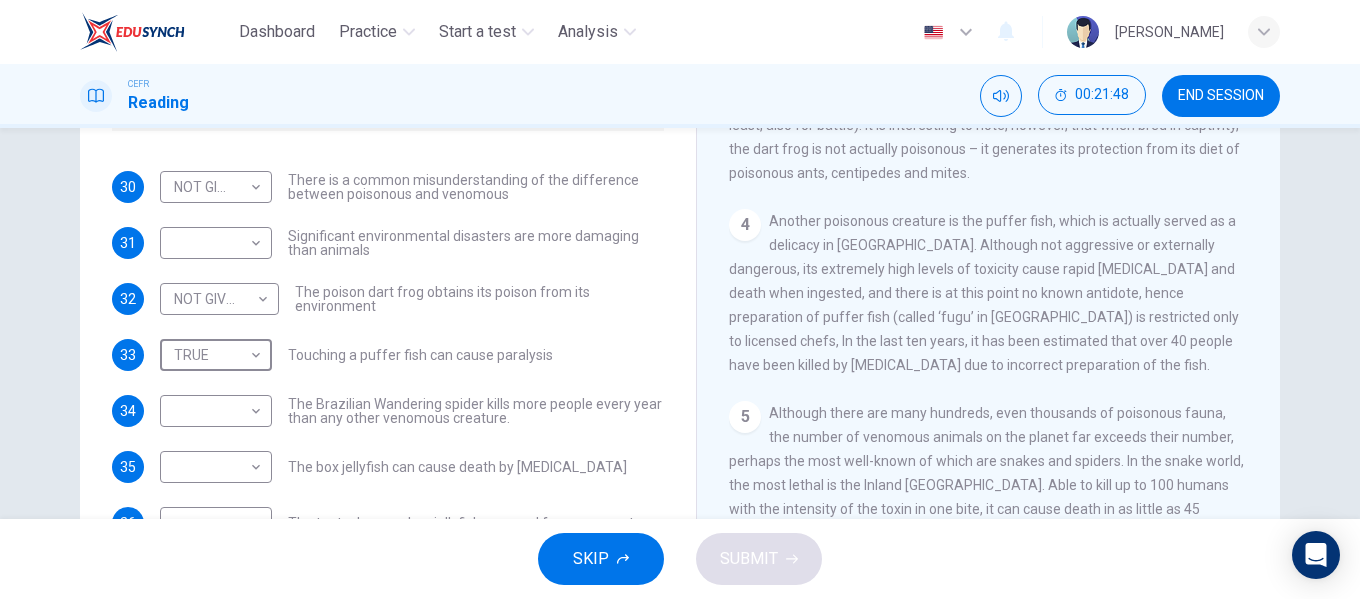 scroll, scrollTop: 384, scrollLeft: 0, axis: vertical 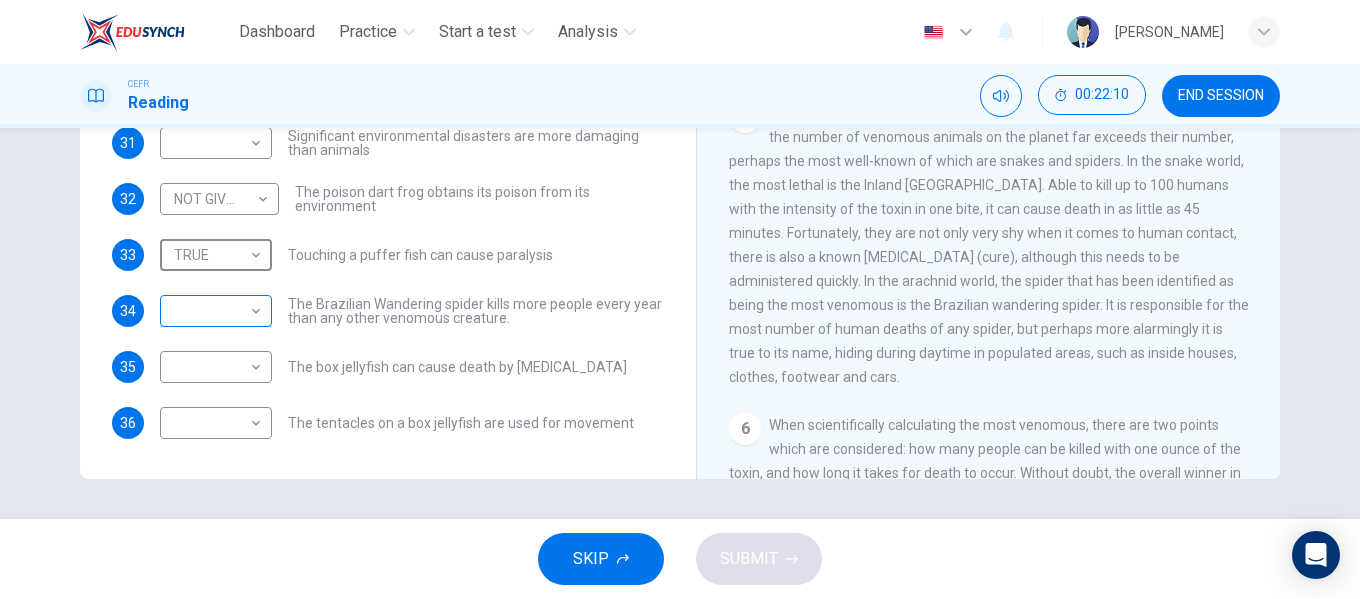 click on "Dashboard Practice Start a test Analysis English en ​ [PERSON_NAME] EMPATI CEFR Reading 00:22:10 END SESSION Questions 30 - 36 Do the following statements agree with the information given in the Reading Passage?
In the boxes below, on your answer sheet write TRUE if the statement is true FALSE if the statement is false NOT GIVEN if the information is not given in the passage 30 NOT GIVEN NOT GIVEN ​ There is a common misunderstanding of the difference between poisonous and venomous 31 ​ ​ Significant environmental disasters are more damaging than animals 32 NOT GIVEN NOT GIVEN ​ The poison dart frog obtains its poison from its environment 33 TRUE TRUE ​ Touching a puffer fish can cause [MEDICAL_DATA] 34 ​ ​ The Brazilian Wandering spider kills more people every year than any other venomous creature. 35 ​ ​ The box jellyfish can cause death by [MEDICAL_DATA] 36 ​ ​ The tentacles on a box jellyfish are used for movement Poisonous Animals CLICK TO ZOOM Click to Zoom 1 2 3 4 5 6 SKIP" at bounding box center [680, 299] 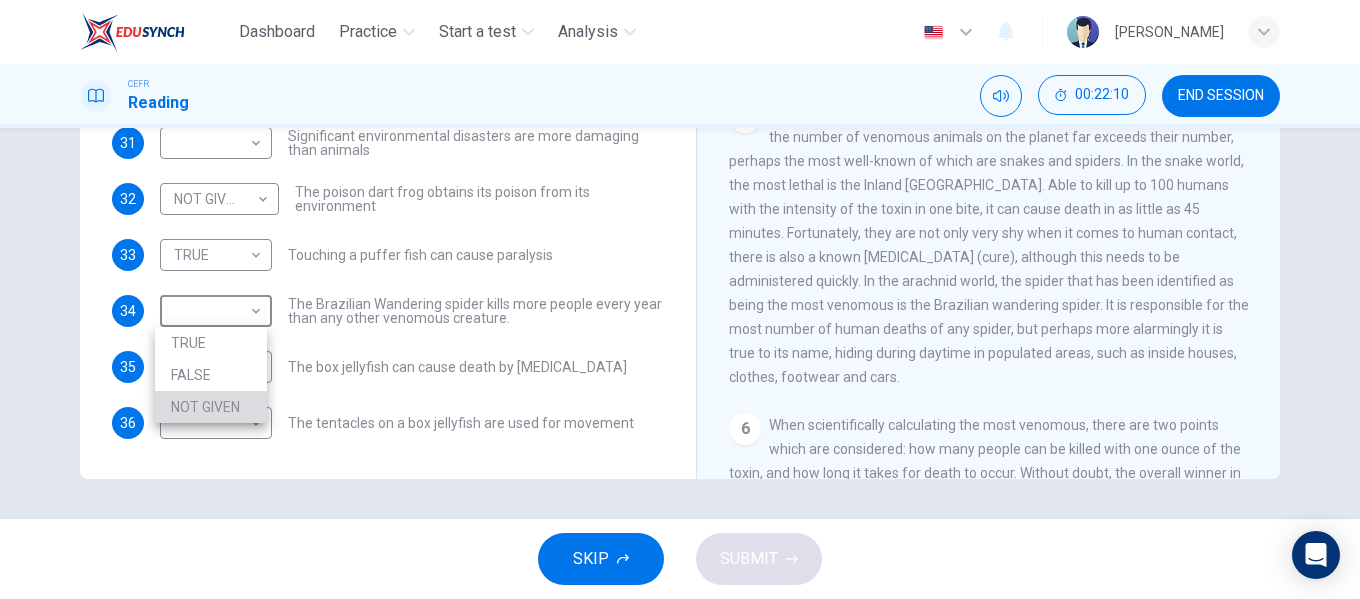 click on "NOT GIVEN" at bounding box center [211, 407] 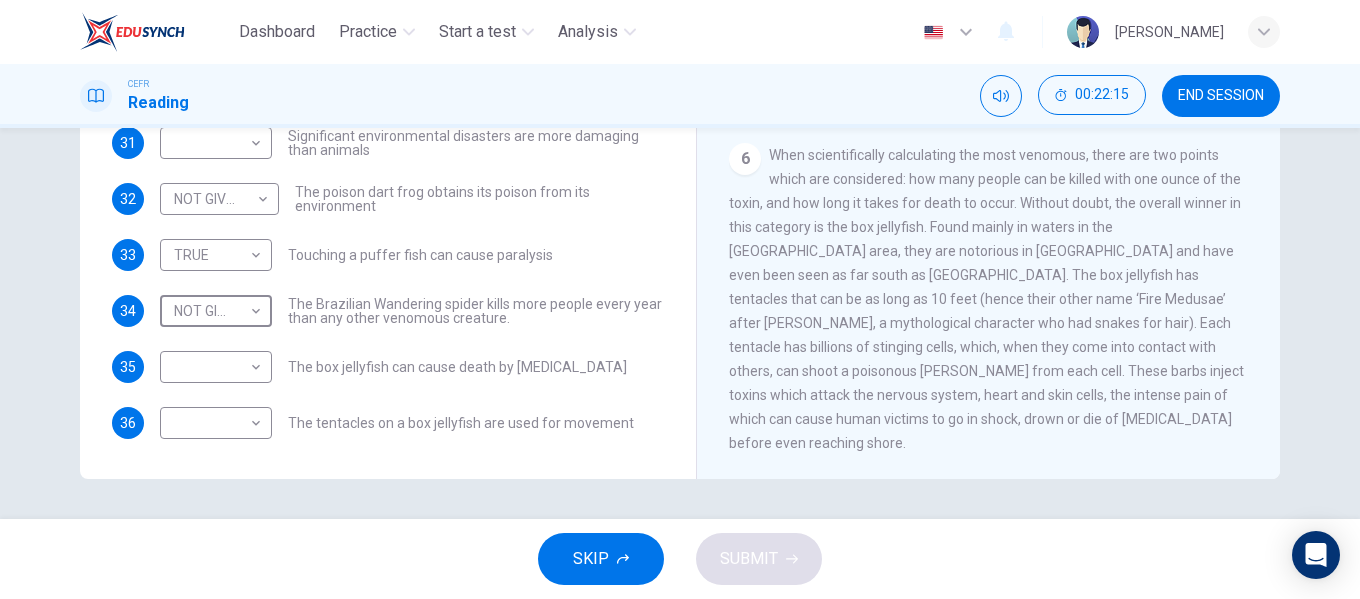 scroll, scrollTop: 1308, scrollLeft: 0, axis: vertical 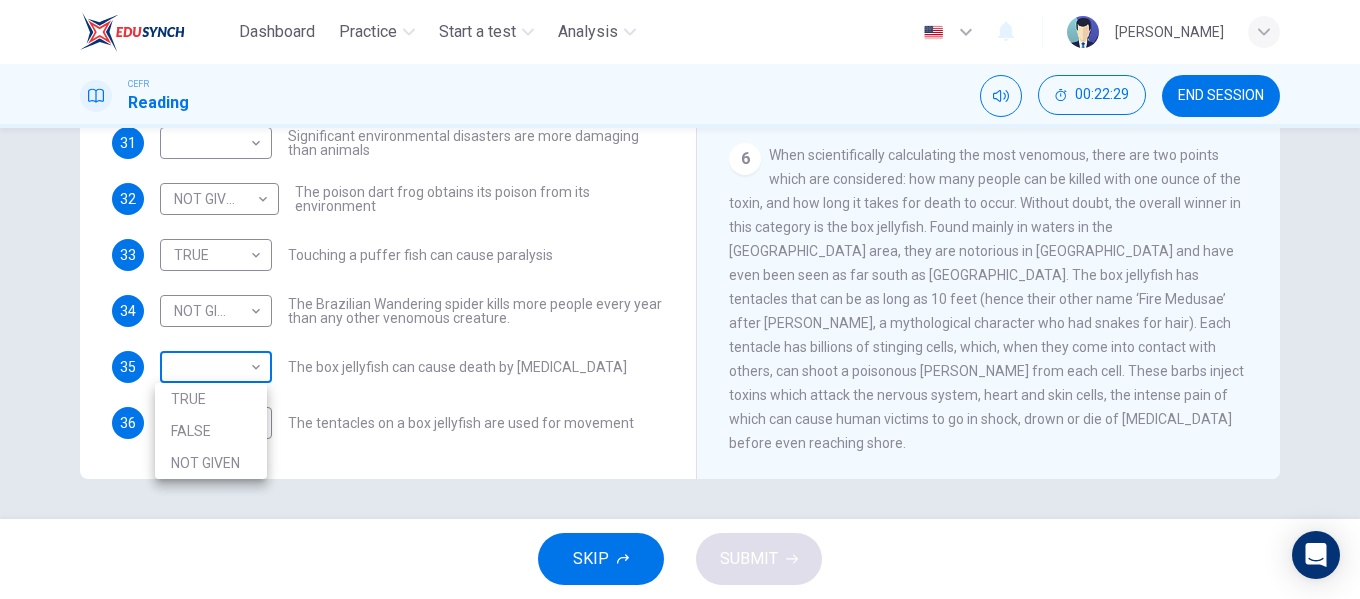 click on "Dashboard Practice Start a test Analysis English en ​ [PERSON_NAME] EMPATI CEFR Reading 00:22:29 END SESSION Questions 30 - 36 Do the following statements agree with the information given in the Reading Passage?
In the boxes below, on your answer sheet write TRUE if the statement is true FALSE if the statement is false NOT GIVEN if the information is not given in the passage 30 NOT GIVEN NOT GIVEN ​ There is a common misunderstanding of the difference between poisonous and venomous 31 ​ ​ Significant environmental disasters are more damaging than animals 32 NOT GIVEN NOT GIVEN ​ The poison dart frog obtains its poison from its environment 33 TRUE TRUE ​ Touching a puffer fish can cause [MEDICAL_DATA] 34 NOT GIVEN NOT GIVEN ​ The Brazilian Wandering spider kills more people every year than any other venomous creature. 35 ​ ​ The box jellyfish can cause death by [MEDICAL_DATA] 36 ​ ​ The tentacles on a box jellyfish are used for movement Poisonous Animals CLICK TO ZOOM Click to Zoom 1" at bounding box center (680, 299) 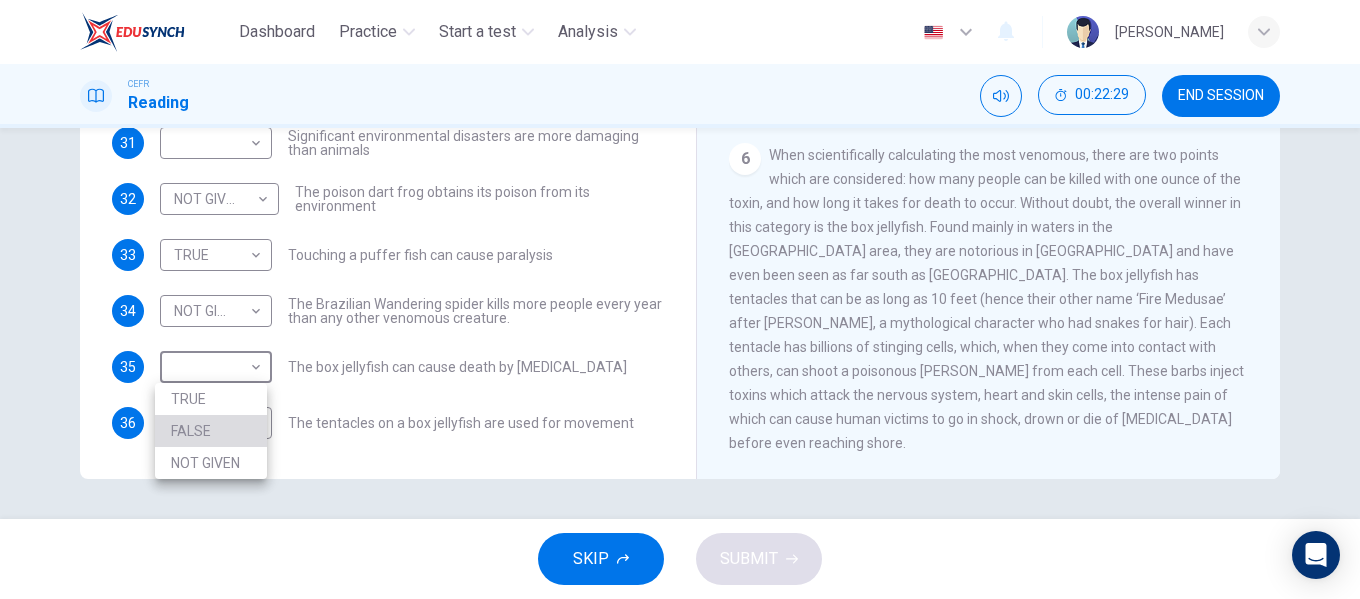 click on "FALSE" at bounding box center [211, 431] 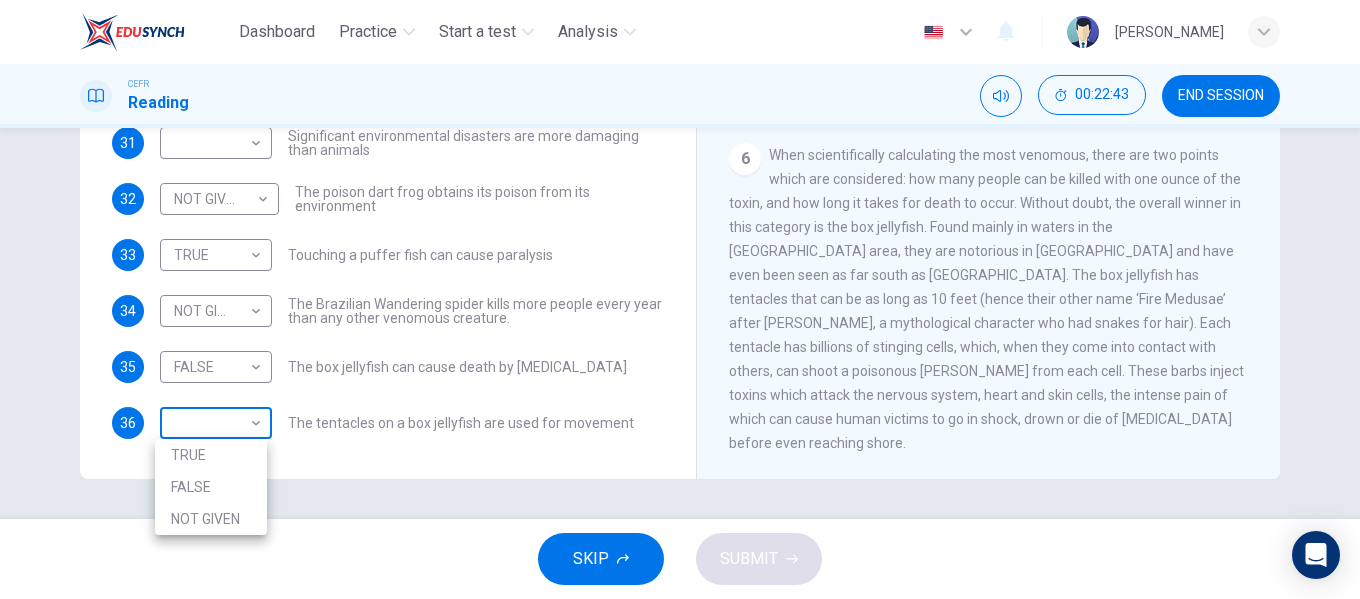click on "Dashboard Practice Start a test Analysis English en ​ [PERSON_NAME] EMPATI CEFR Reading 00:22:43 END SESSION Questions 30 - 36 Do the following statements agree with the information given in the Reading Passage?
In the boxes below, on your answer sheet write TRUE if the statement is true FALSE if the statement is false NOT GIVEN if the information is not given in the passage 30 NOT GIVEN NOT GIVEN ​ There is a common misunderstanding of the difference between poisonous and venomous 31 ​ ​ Significant environmental disasters are more damaging than animals 32 NOT GIVEN NOT GIVEN ​ The poison dart frog obtains its poison from its environment 33 TRUE TRUE ​ Touching a puffer fish can cause [MEDICAL_DATA] 34 NOT GIVEN NOT GIVEN ​ The Brazilian Wandering spider kills more people every year than any other venomous creature. 35 FALSE FALSE ​ The box jellyfish can cause death by [MEDICAL_DATA] 36 ​ ​ The tentacles on a box jellyfish are used for movement Poisonous Animals CLICK TO ZOOM 1 2 3 4" at bounding box center (680, 299) 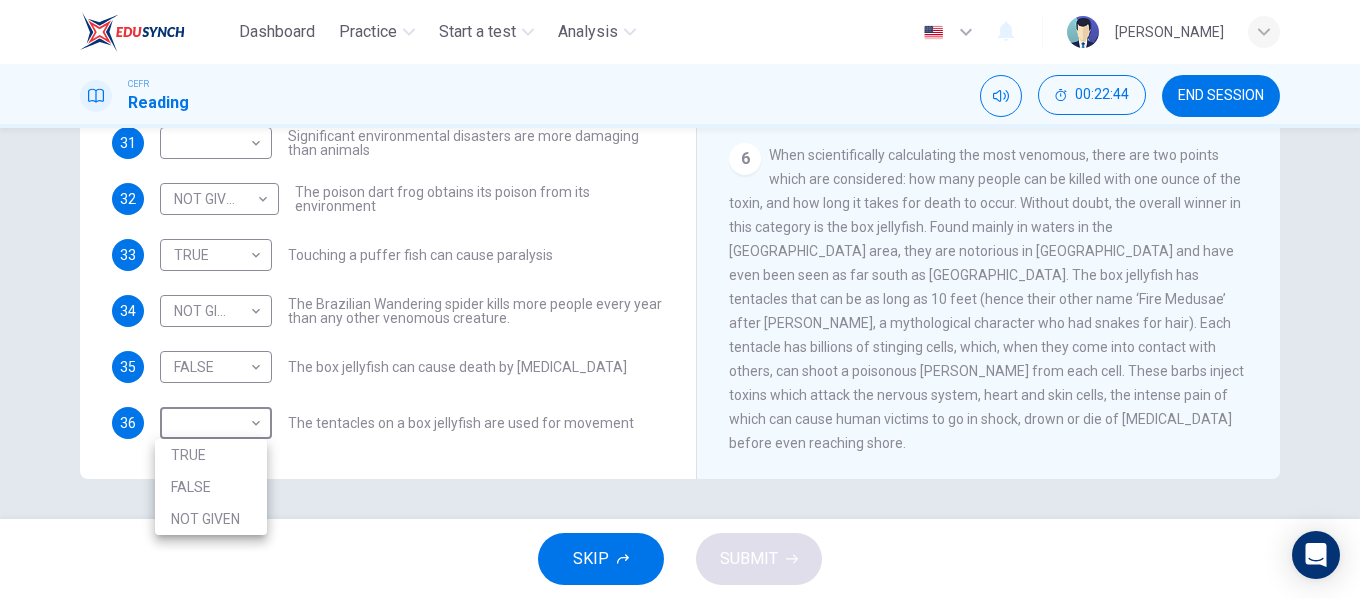 click on "FALSE" at bounding box center [211, 487] 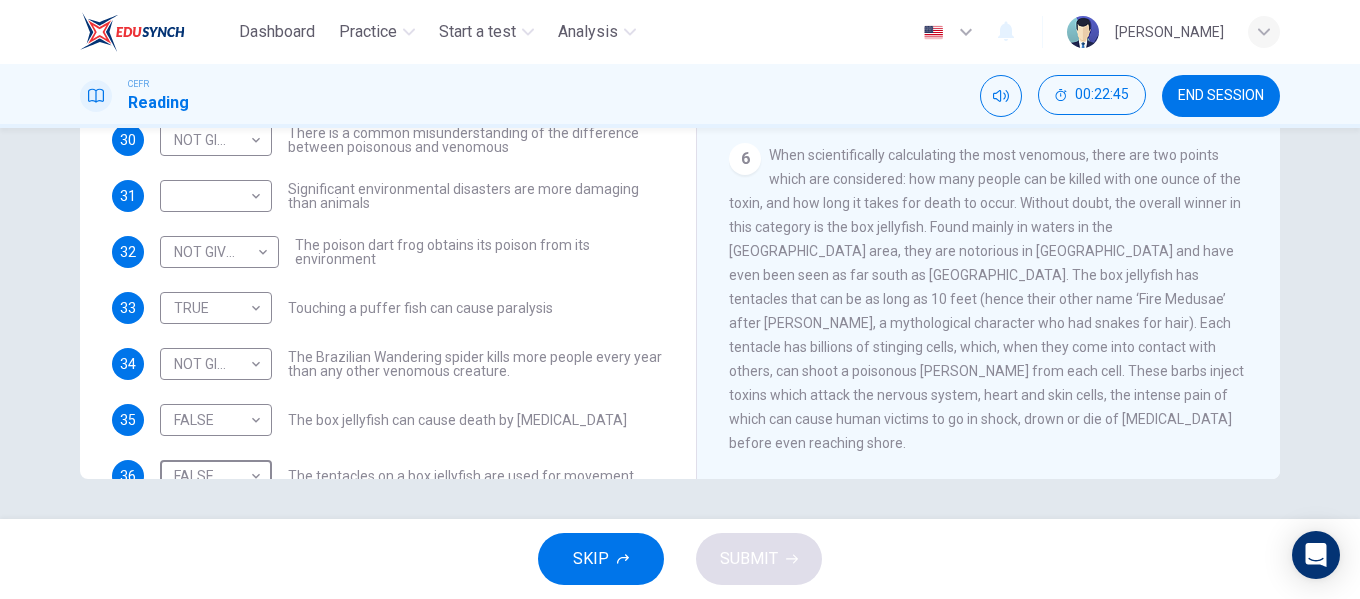 scroll, scrollTop: 37, scrollLeft: 0, axis: vertical 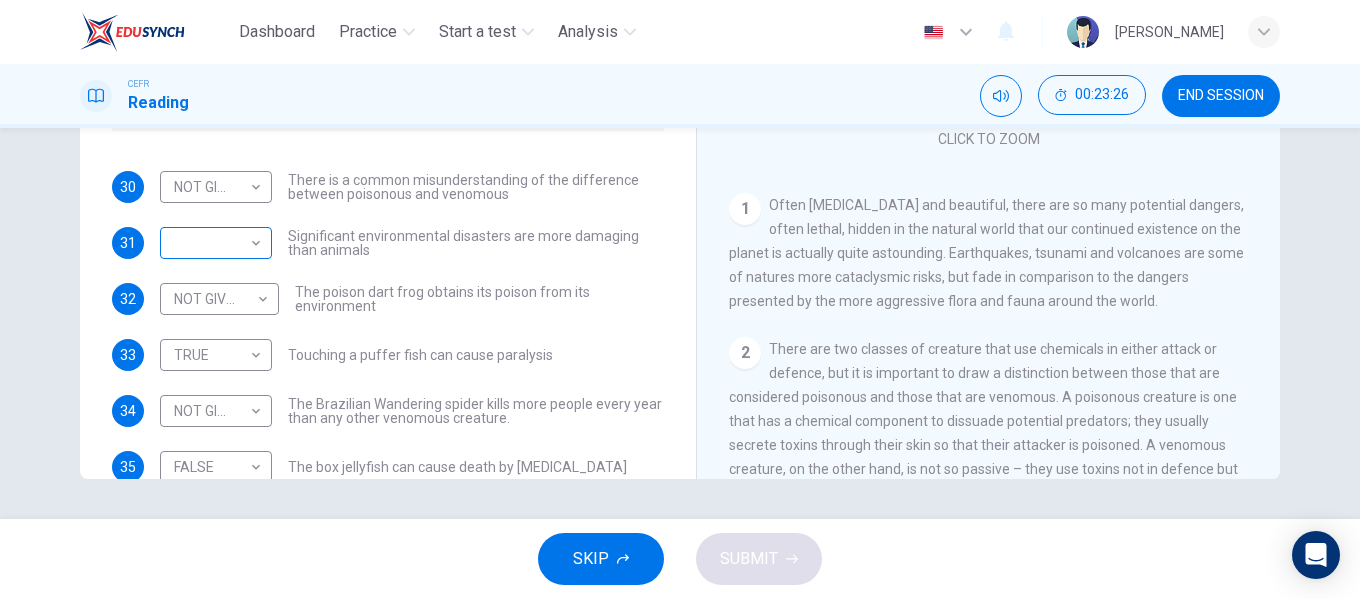click on "Dashboard Practice Start a test Analysis English en ​ [PERSON_NAME] EMPATI CEFR Reading 00:23:26 END SESSION Questions 30 - 36 Do the following statements agree with the information given in the Reading Passage?
In the boxes below, on your answer sheet write TRUE if the statement is true FALSE if the statement is false NOT GIVEN if the information is not given in the passage 30 NOT GIVEN NOT GIVEN ​ There is a common misunderstanding of the difference between poisonous and venomous 31 ​ ​ Significant environmental disasters are more damaging than animals 32 NOT GIVEN NOT GIVEN ​ The poison dart frog obtains its poison from its environment 33 TRUE TRUE ​ Touching a puffer fish can cause [MEDICAL_DATA] 34 NOT GIVEN NOT GIVEN ​ The Brazilian Wandering spider kills more people every year than any other venomous creature. 35 FALSE FALSE ​ The box jellyfish can cause death by [MEDICAL_DATA] 36 FALSE FALSE ​ The tentacles on a box jellyfish are used for movement Poisonous Animals CLICK TO ZOOM" at bounding box center (680, 299) 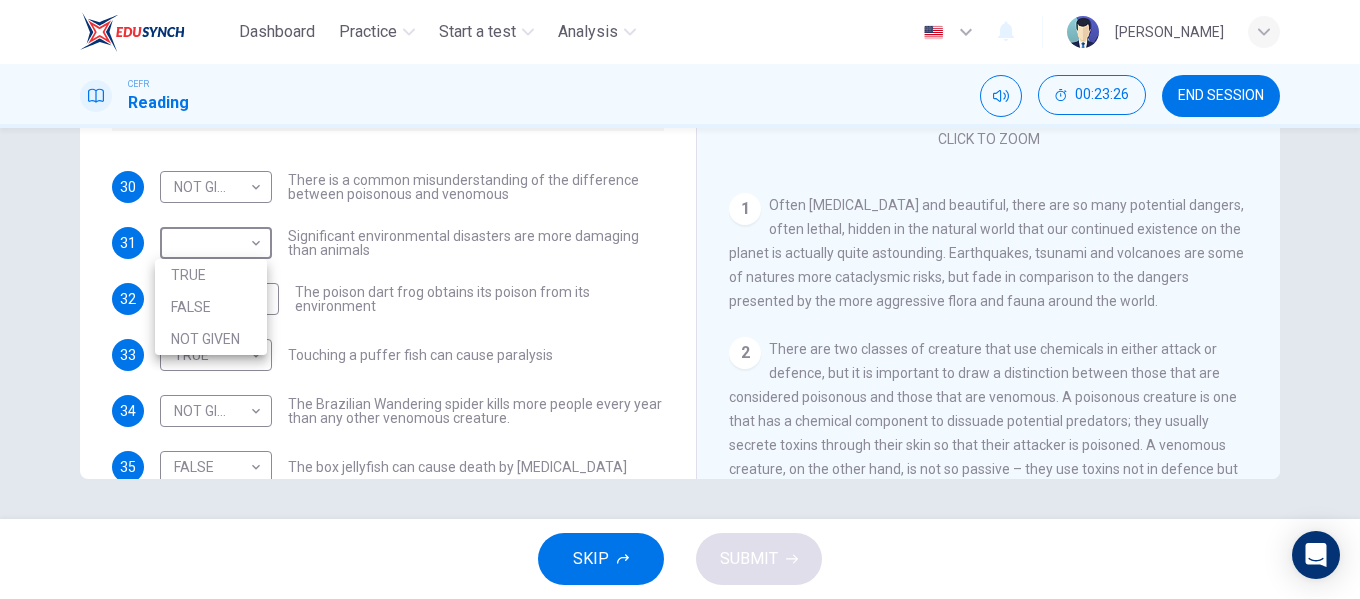 click on "FALSE" at bounding box center [211, 307] 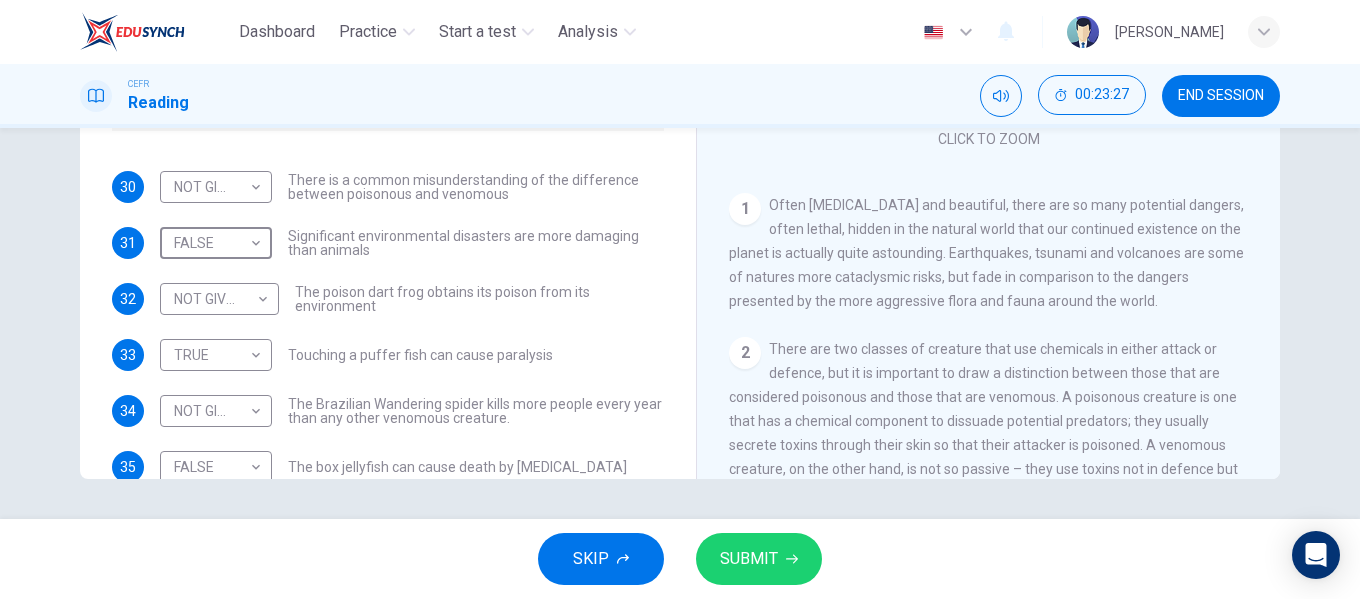 click on "SUBMIT" at bounding box center (759, 559) 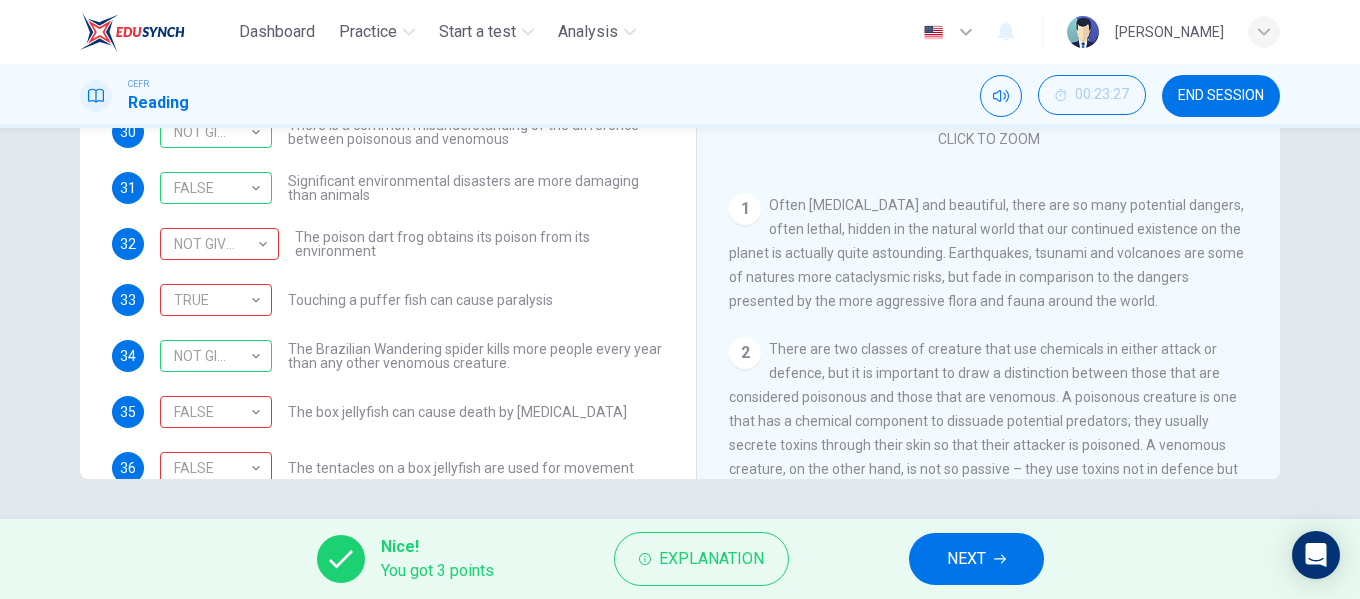 scroll, scrollTop: 137, scrollLeft: 0, axis: vertical 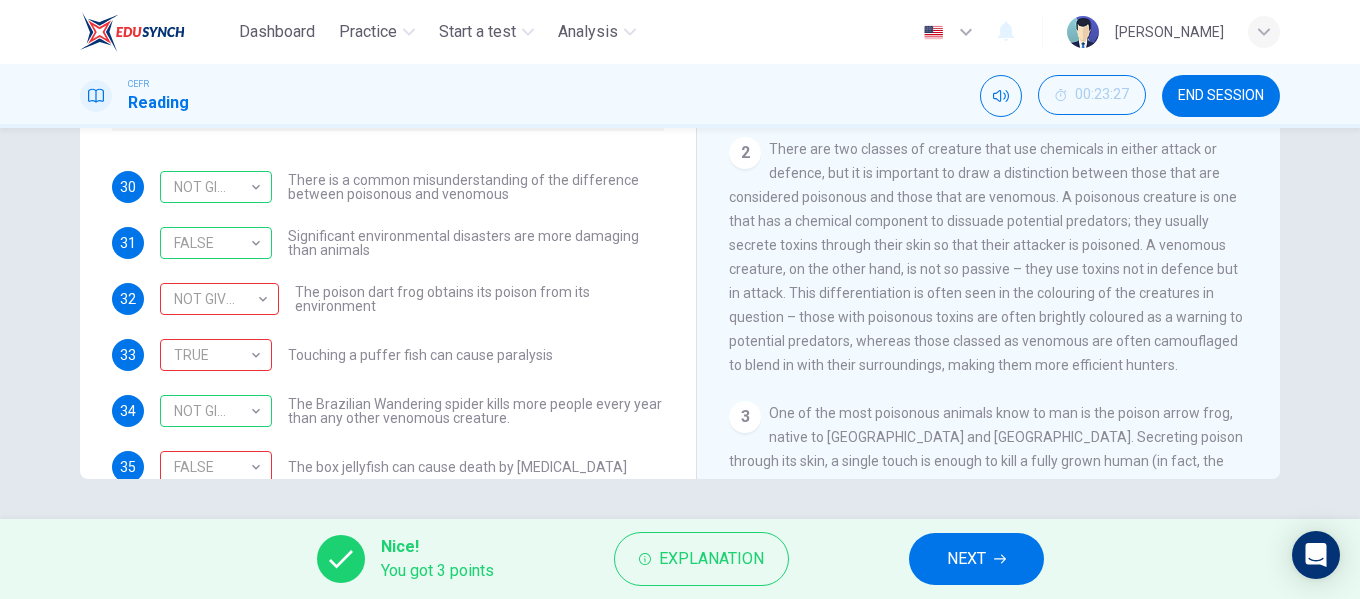 click on "NEXT" at bounding box center (966, 559) 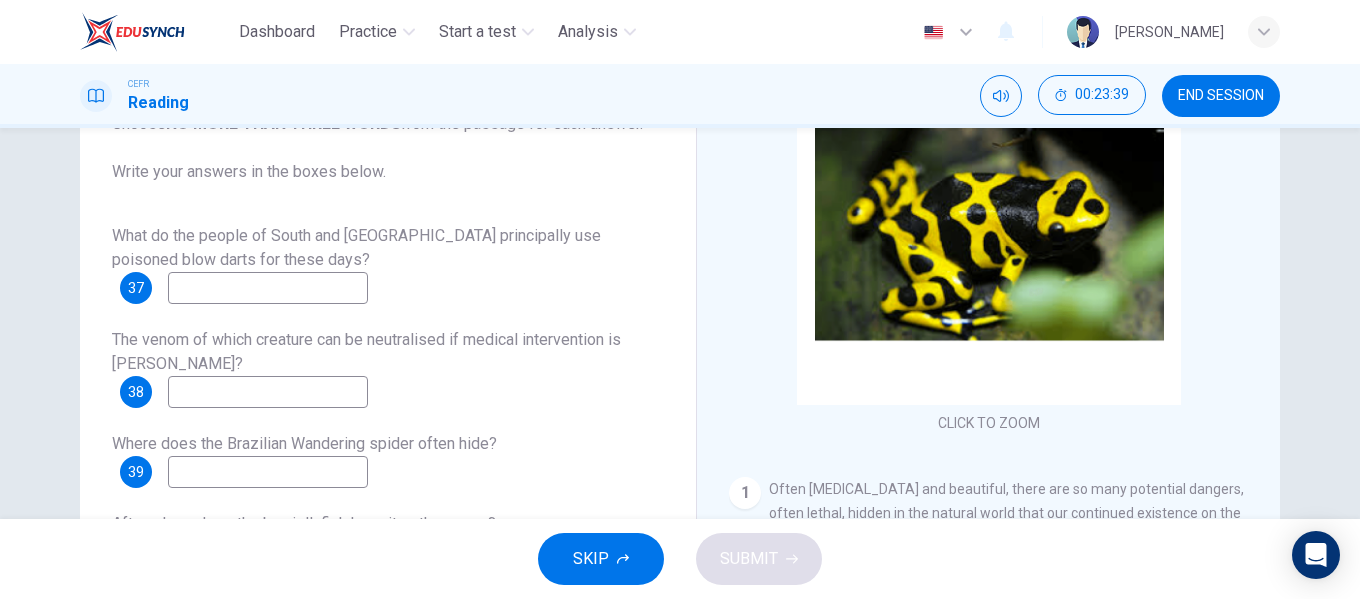 scroll, scrollTop: 300, scrollLeft: 0, axis: vertical 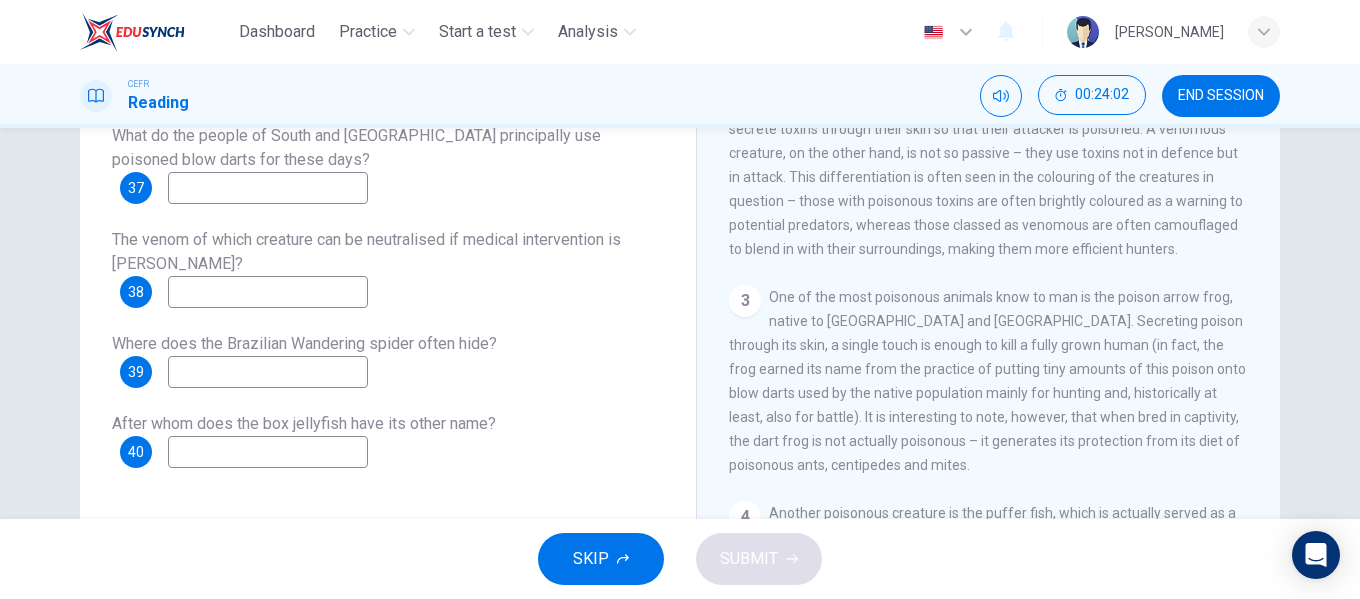click at bounding box center (268, 188) 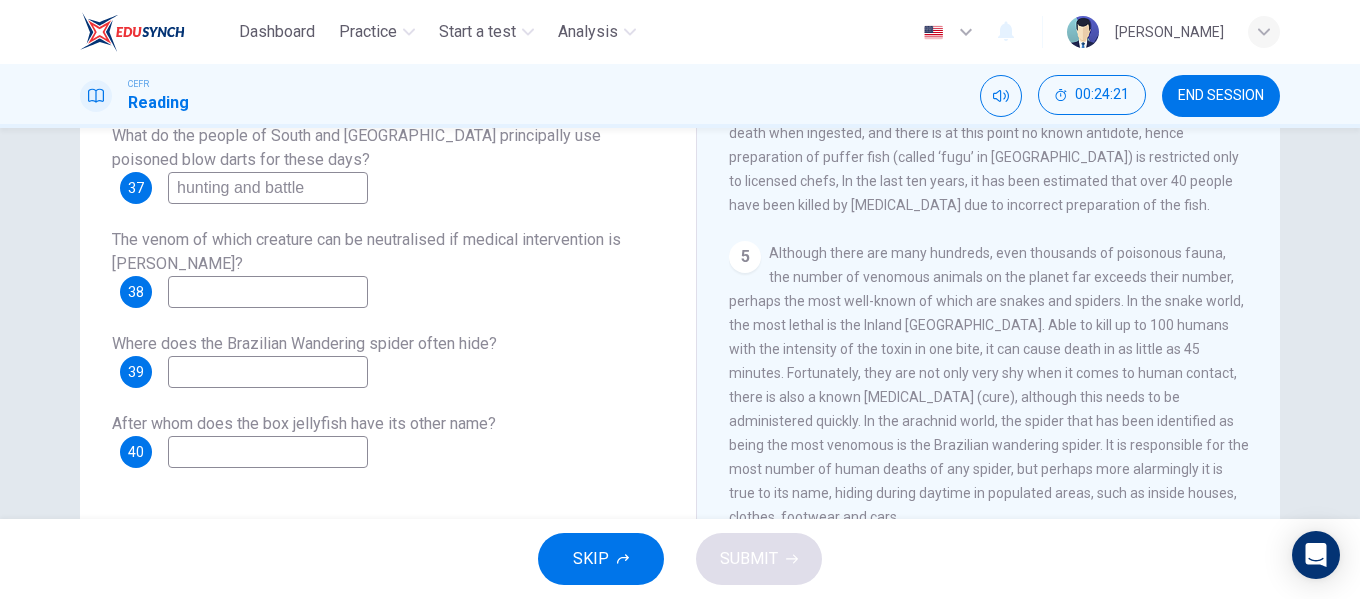 scroll, scrollTop: 1000, scrollLeft: 0, axis: vertical 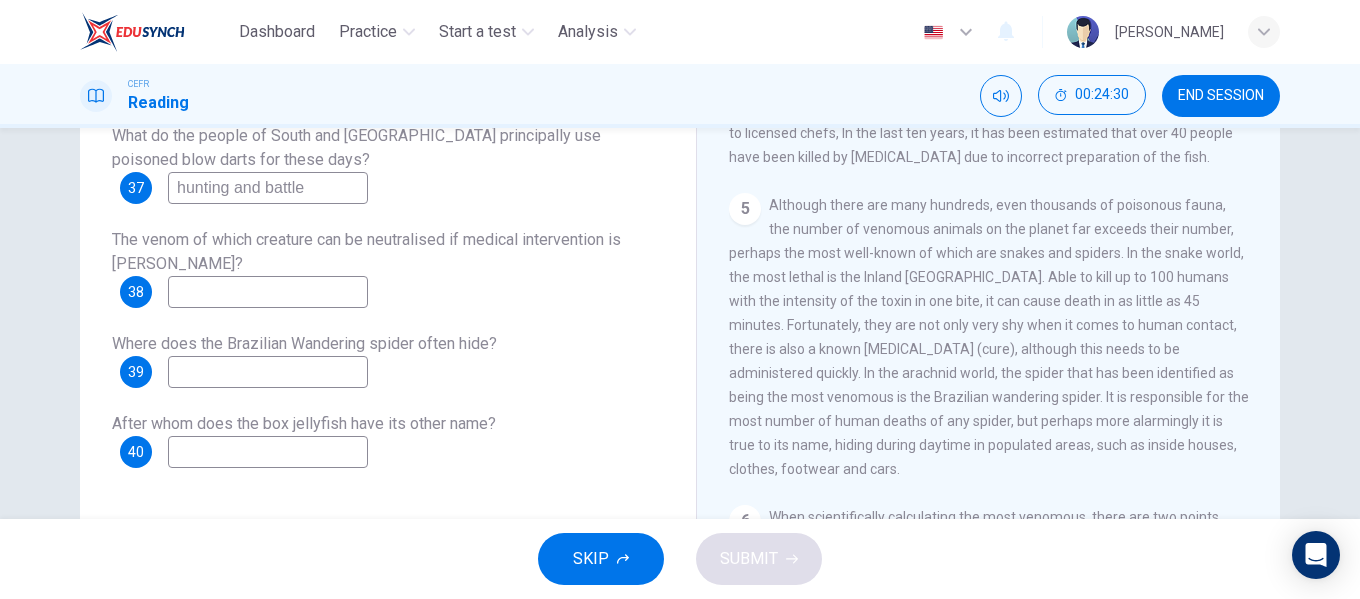 type on "hunting and battle" 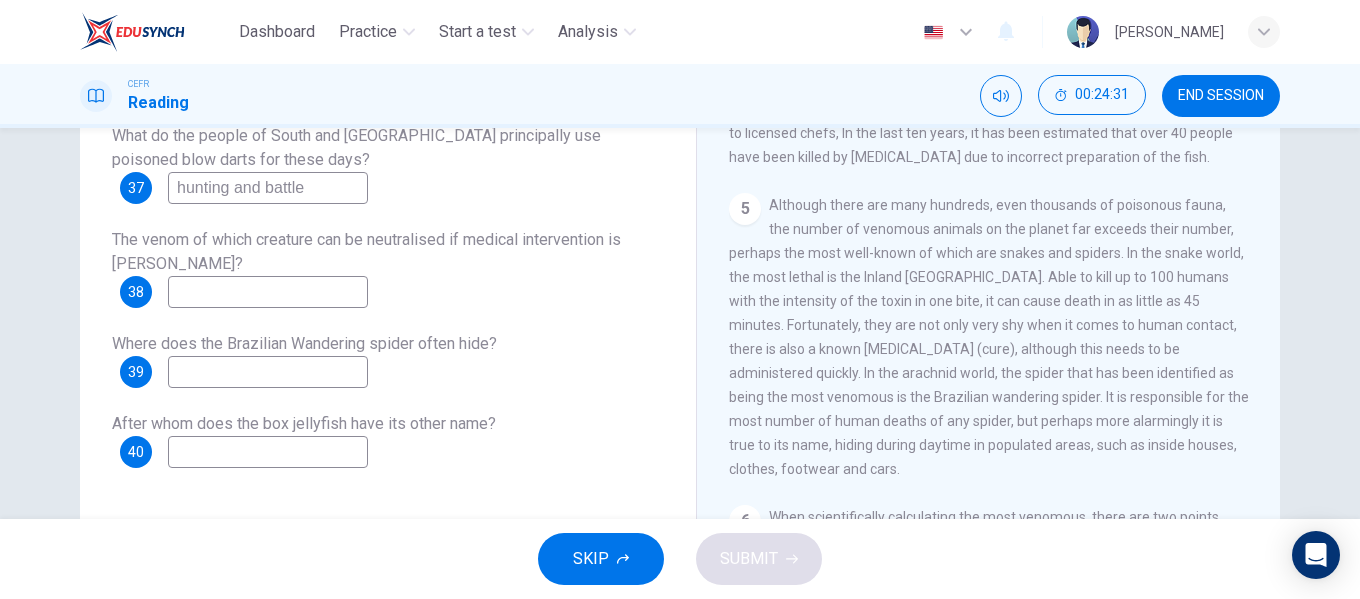drag, startPoint x: 945, startPoint y: 313, endPoint x: 965, endPoint y: 368, distance: 58.5235 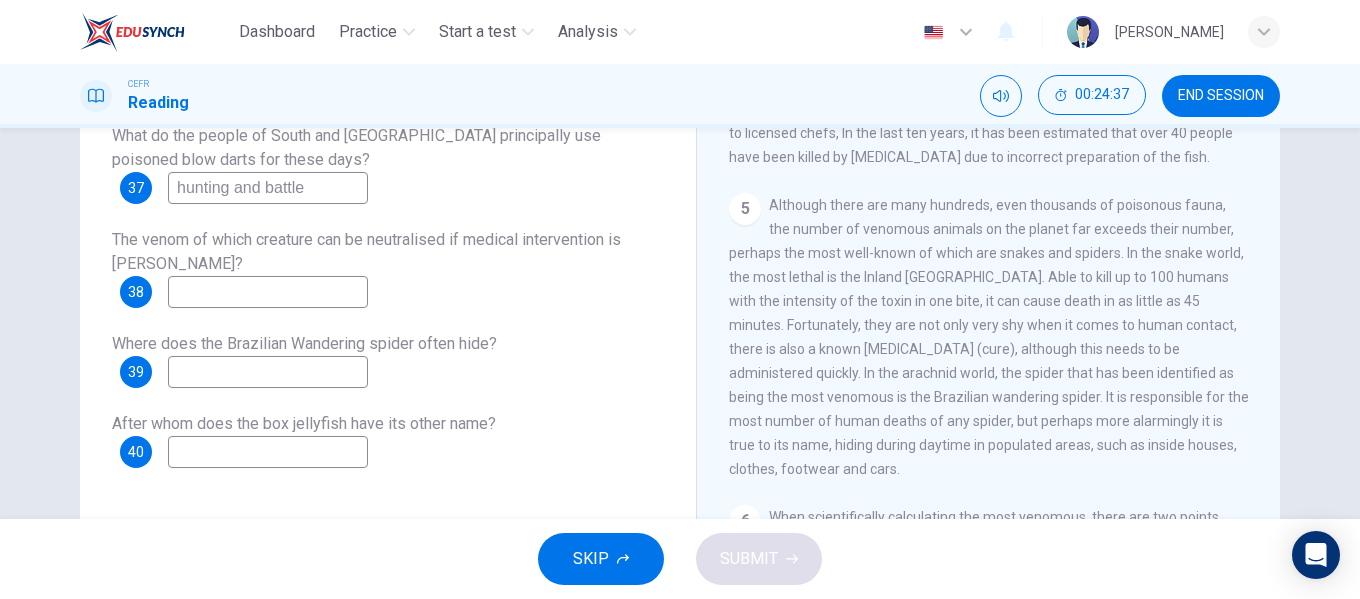 click at bounding box center (268, 292) 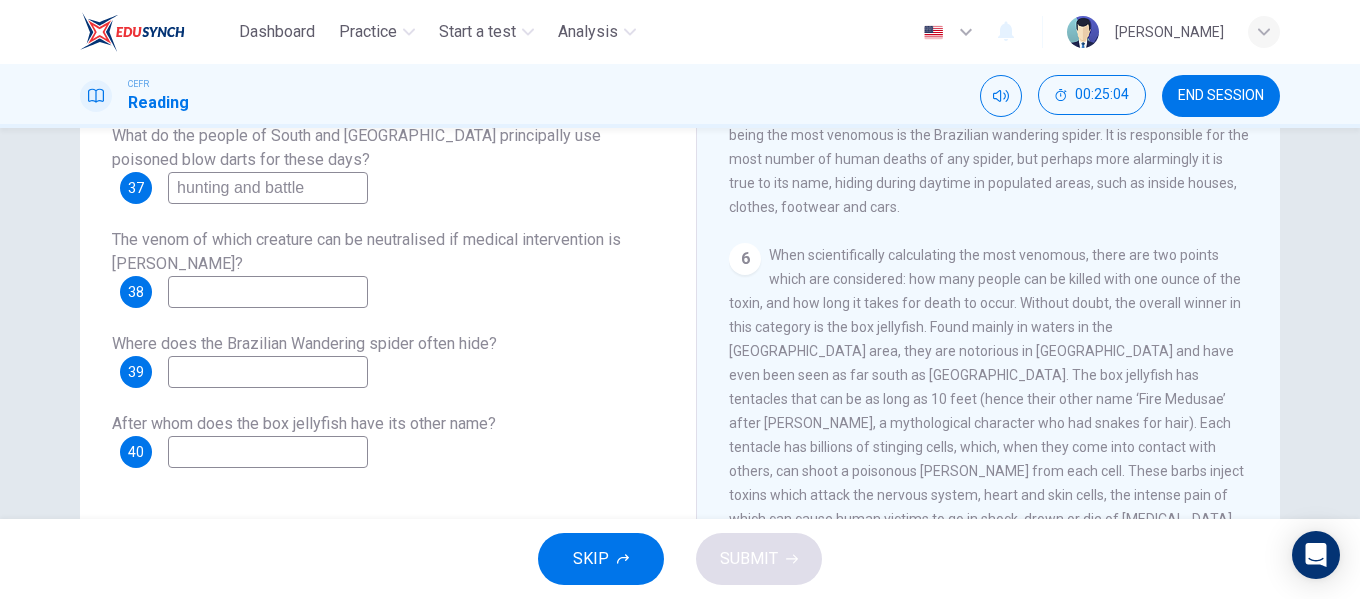 scroll, scrollTop: 1308, scrollLeft: 0, axis: vertical 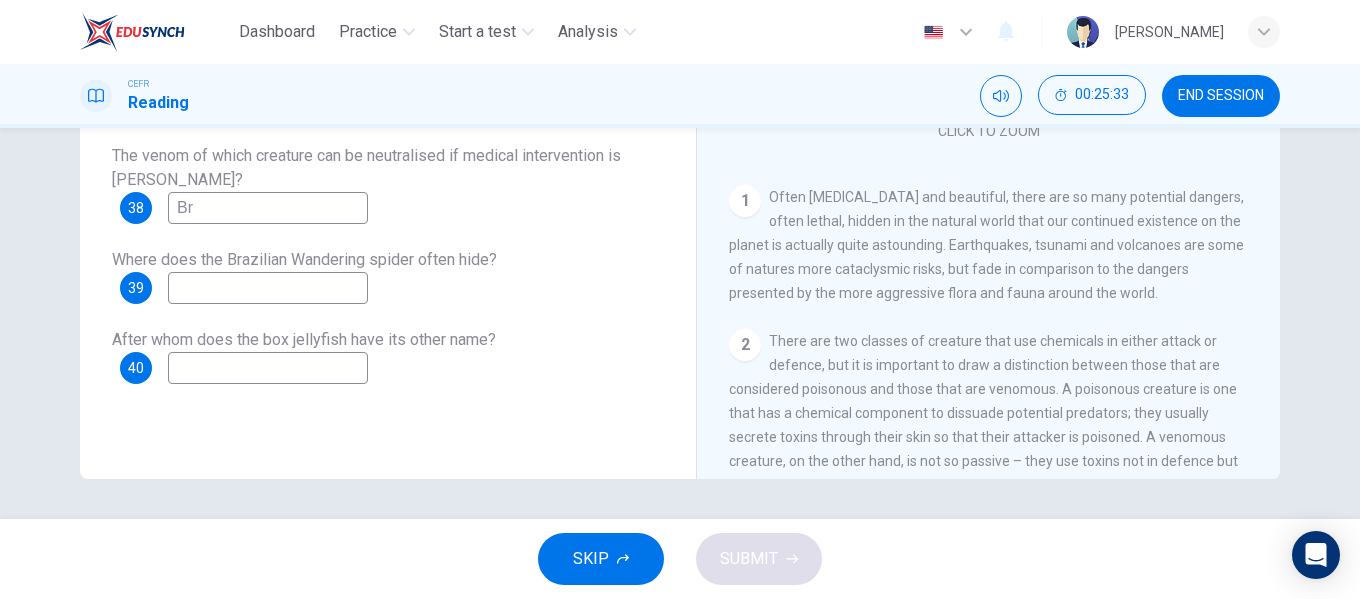 type on "B" 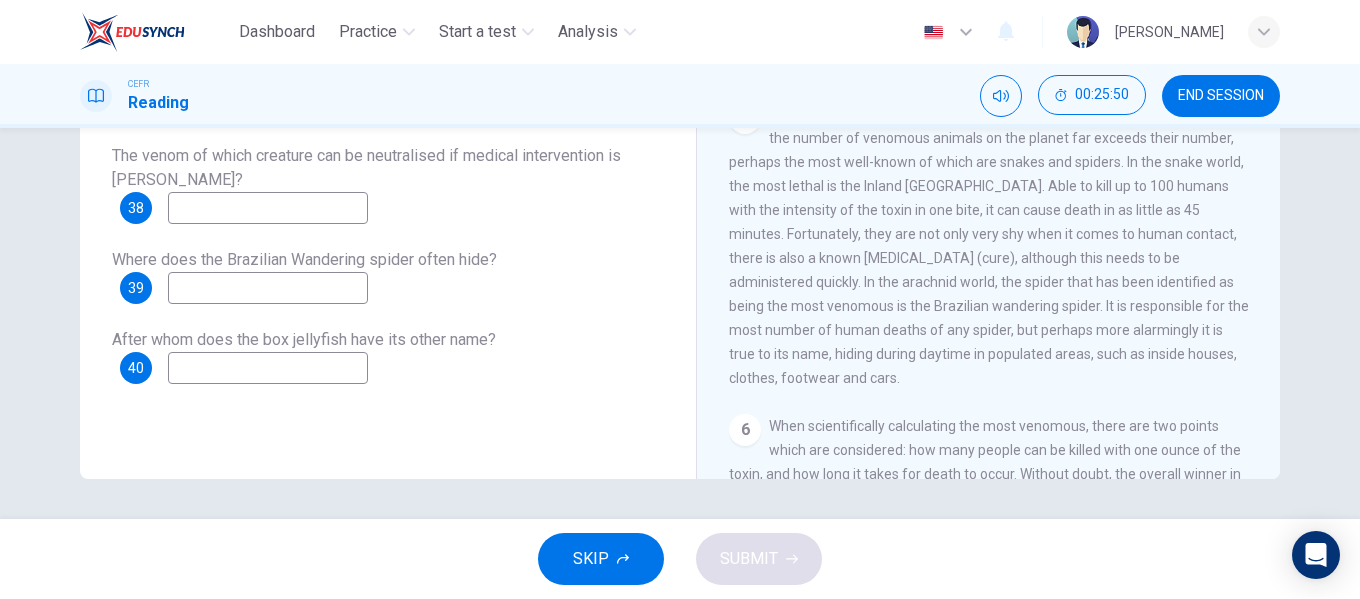 scroll, scrollTop: 1008, scrollLeft: 0, axis: vertical 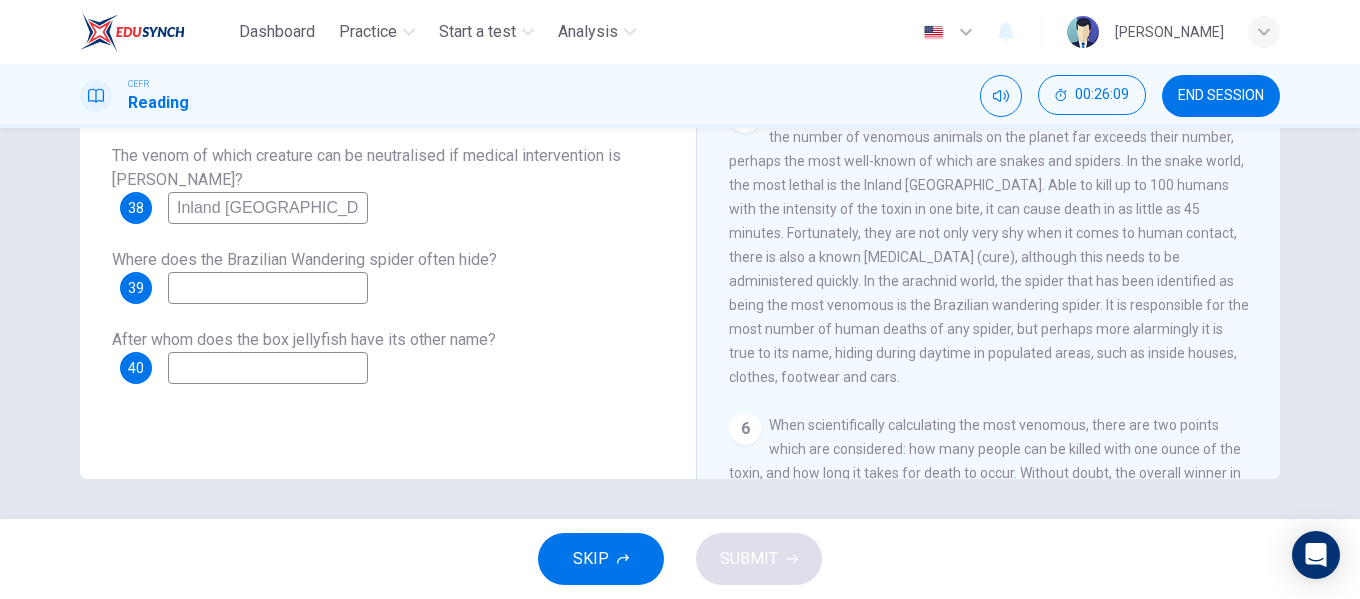 type on "Inland [GEOGRAPHIC_DATA]" 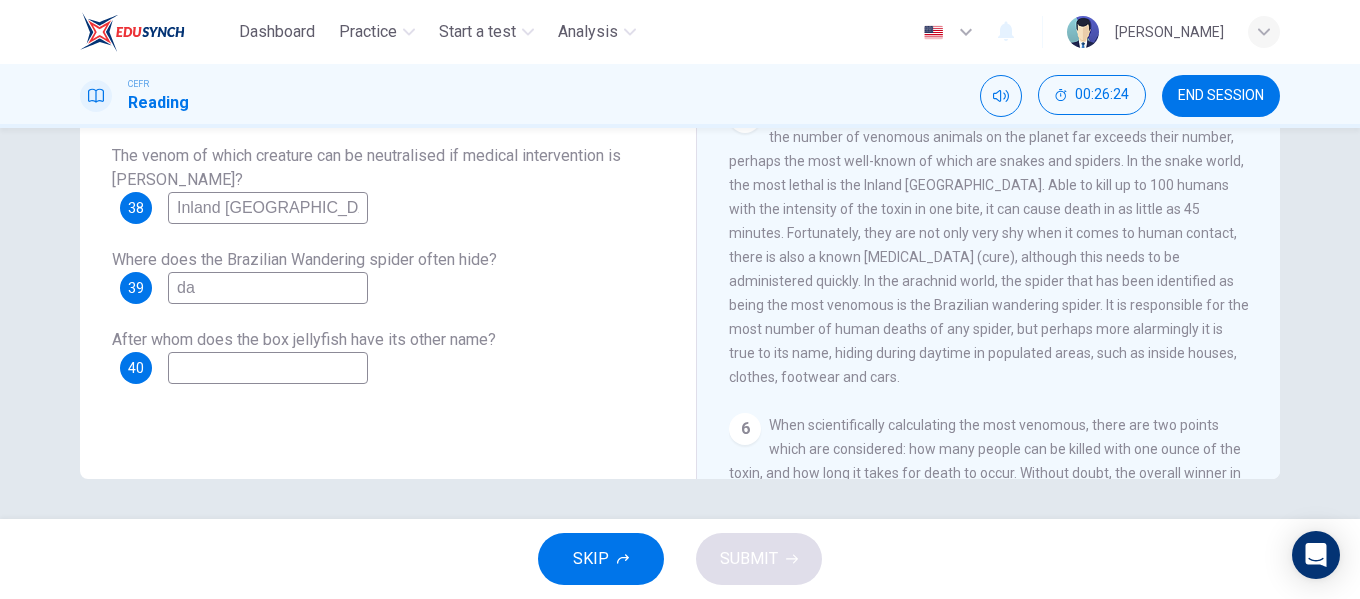 type on "d" 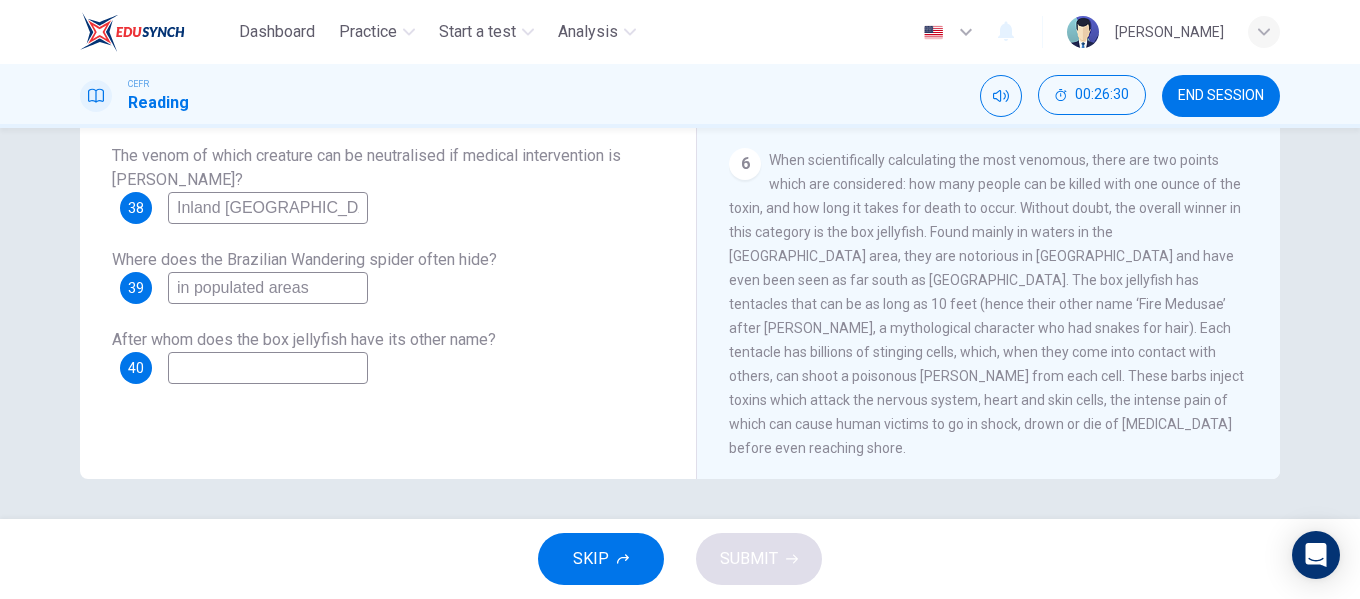 scroll, scrollTop: 1308, scrollLeft: 0, axis: vertical 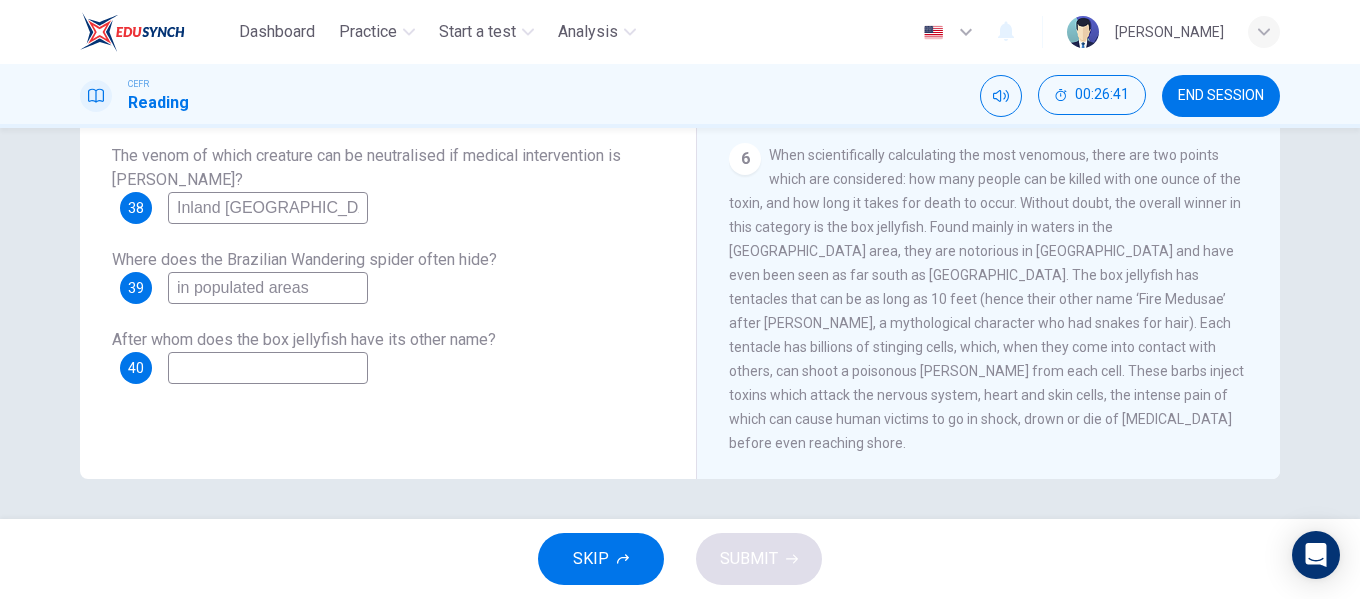 type on "in populated areas" 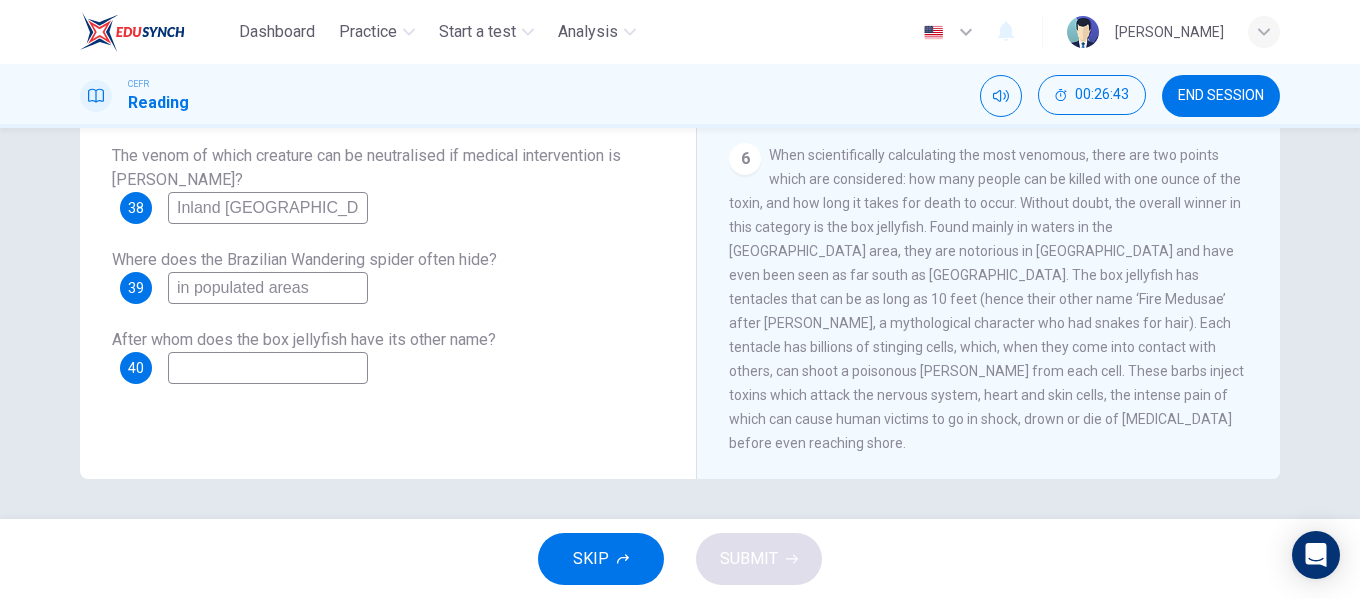 type on "A" 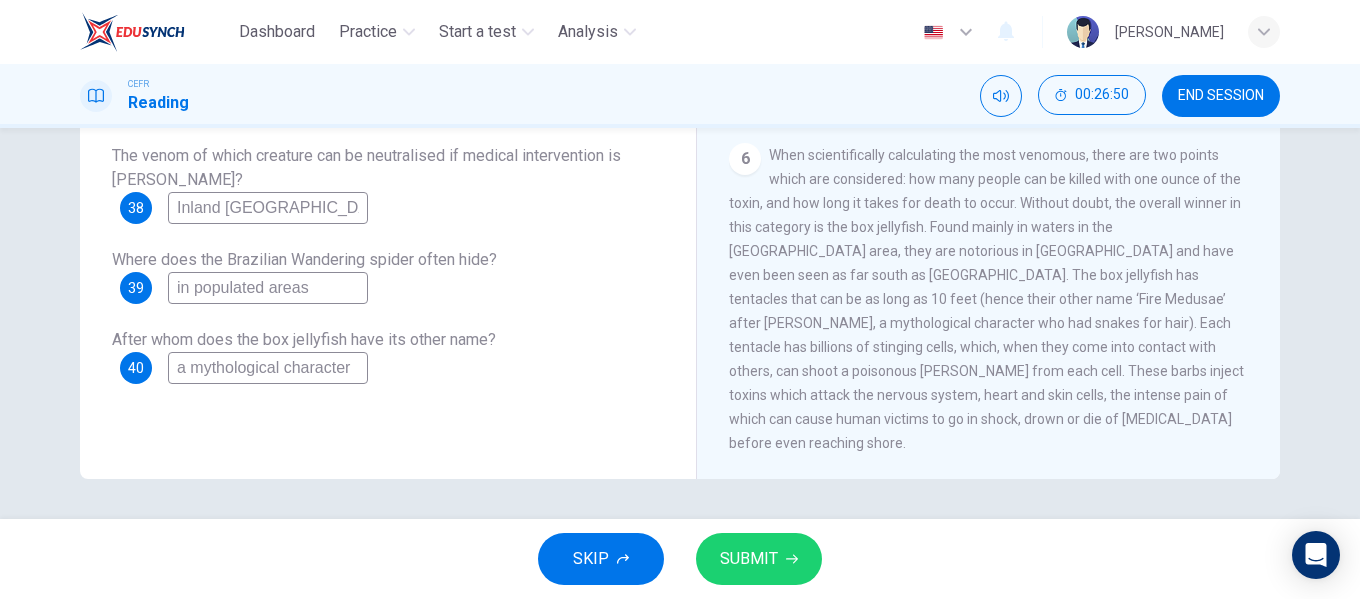 type on "a mythological character" 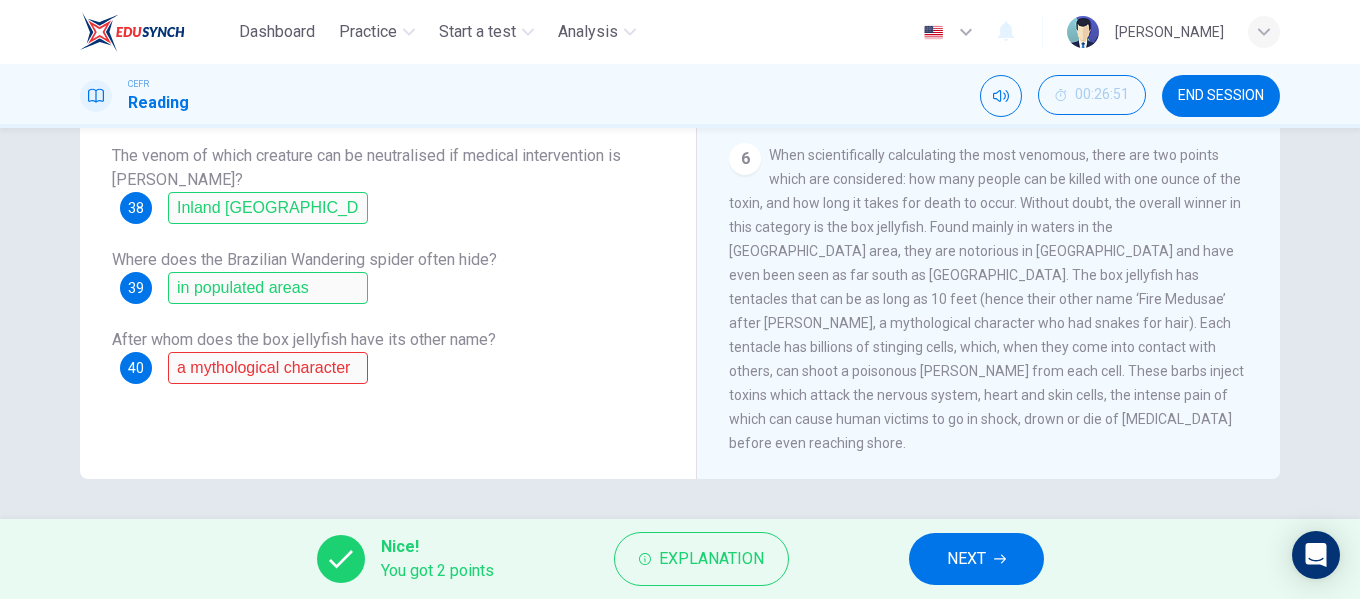 scroll, scrollTop: 284, scrollLeft: 0, axis: vertical 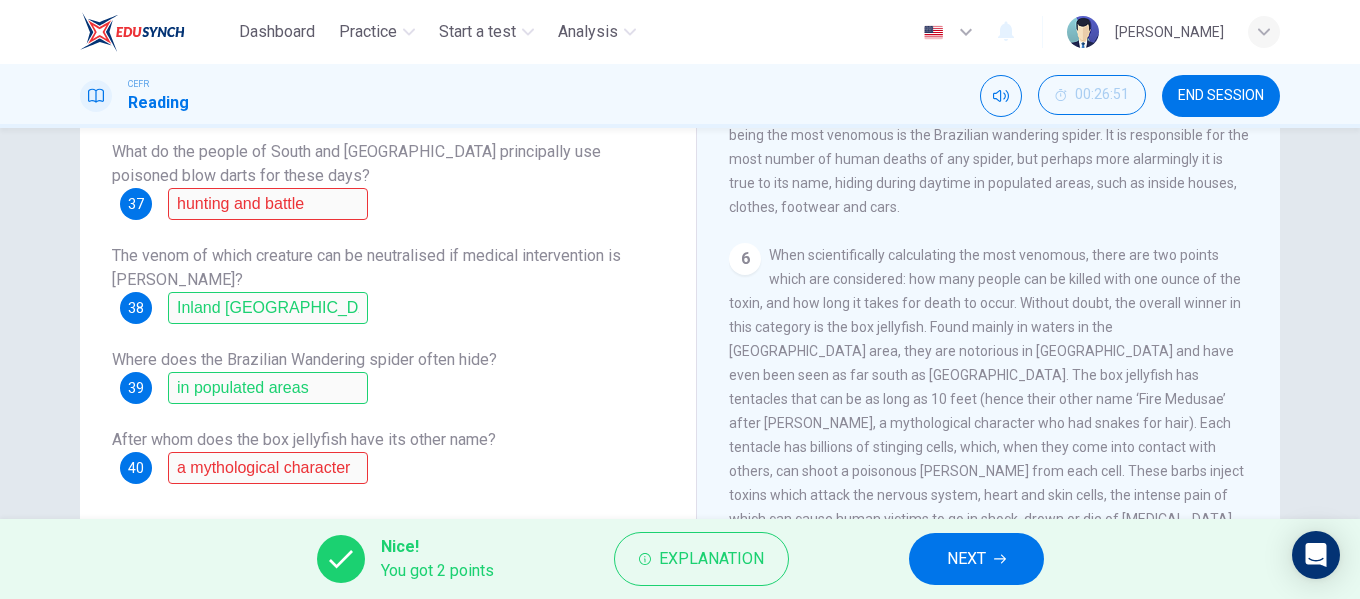 click 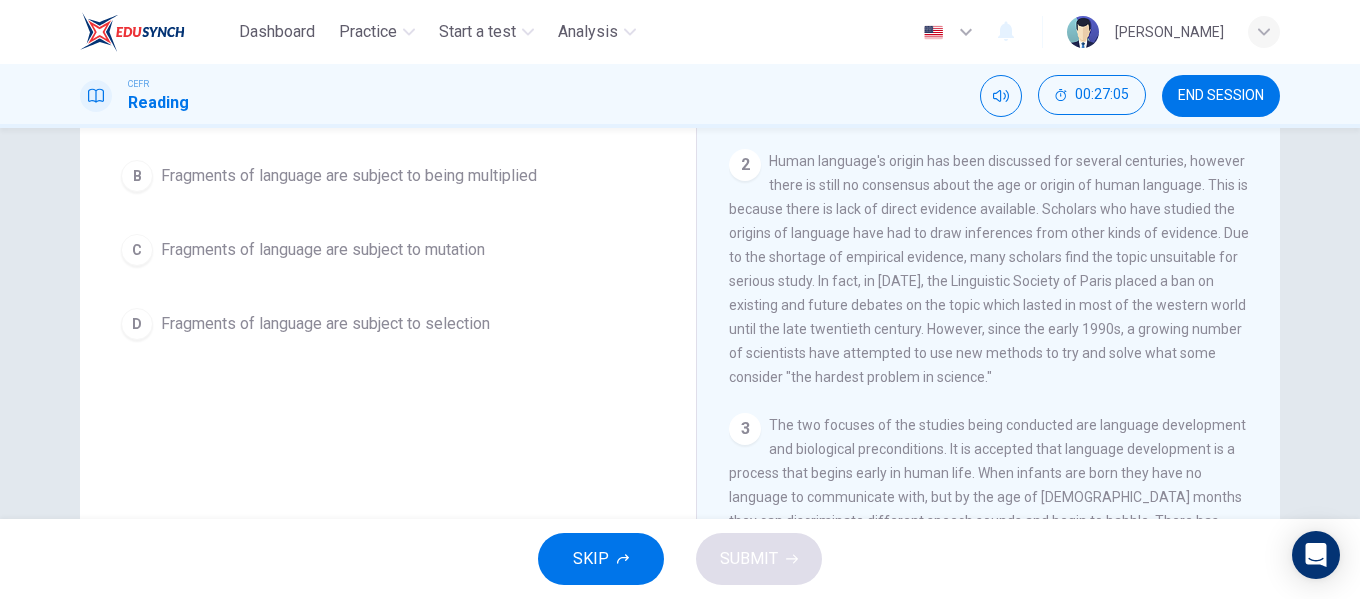 scroll, scrollTop: 200, scrollLeft: 0, axis: vertical 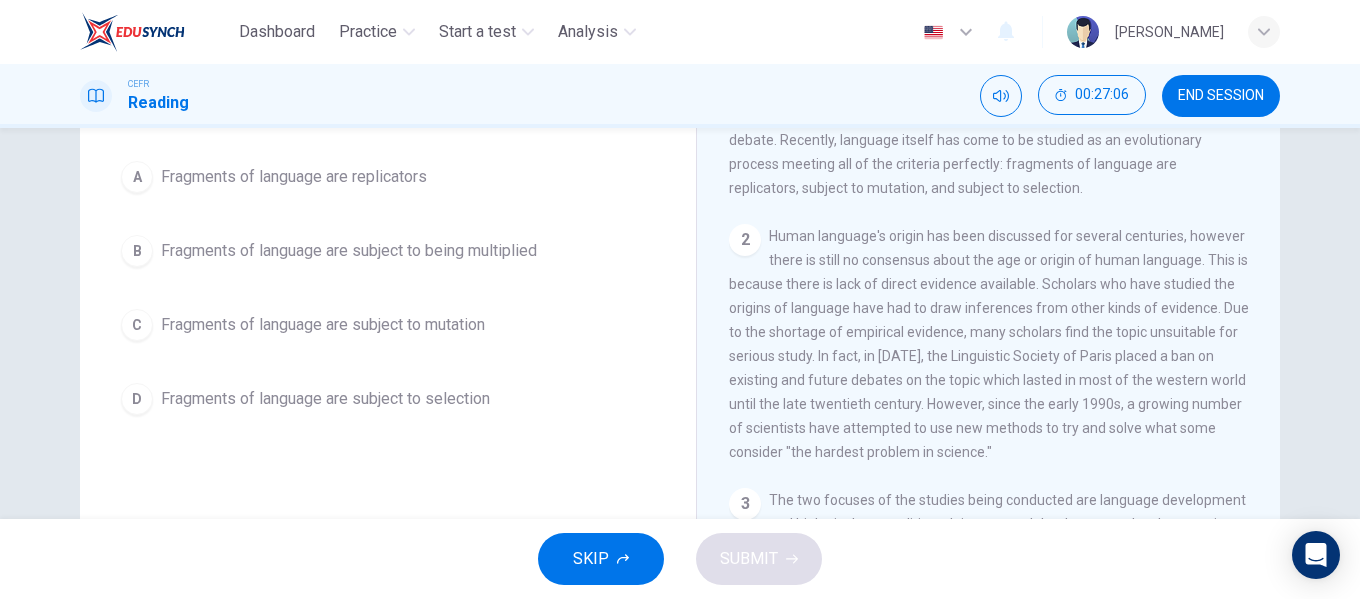 click on "Fragments of language are subject to being multiplied" at bounding box center [349, 251] 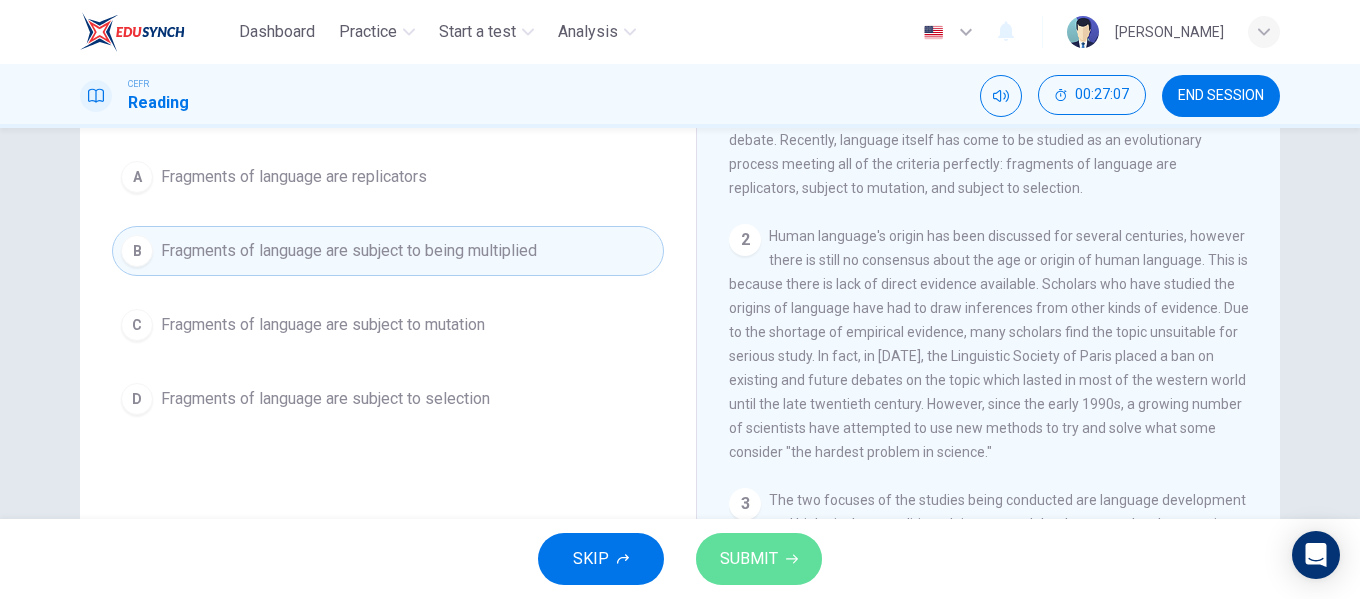 click on "SUBMIT" at bounding box center (759, 559) 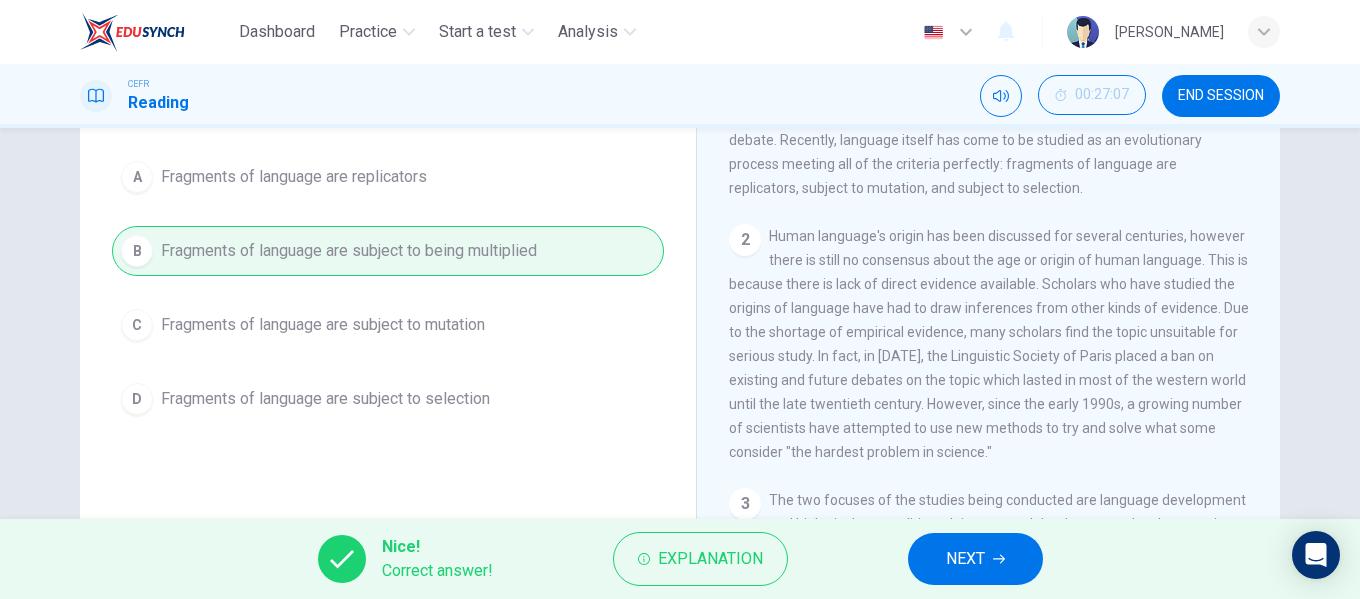 click 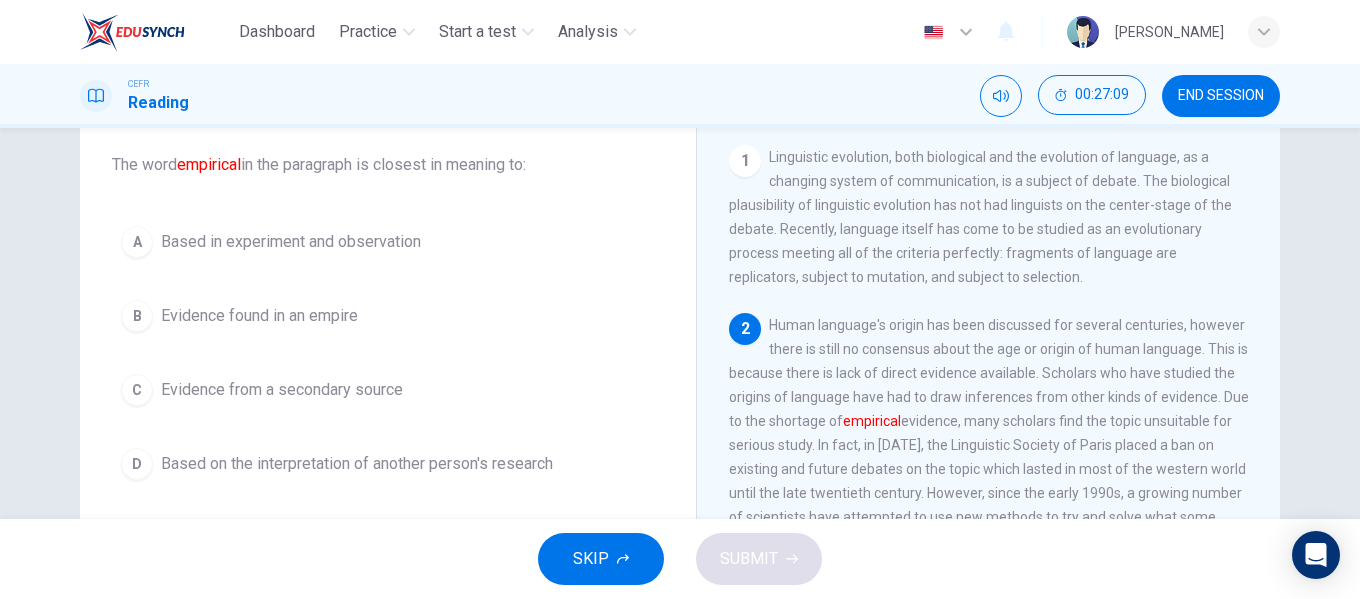 scroll, scrollTop: 76, scrollLeft: 0, axis: vertical 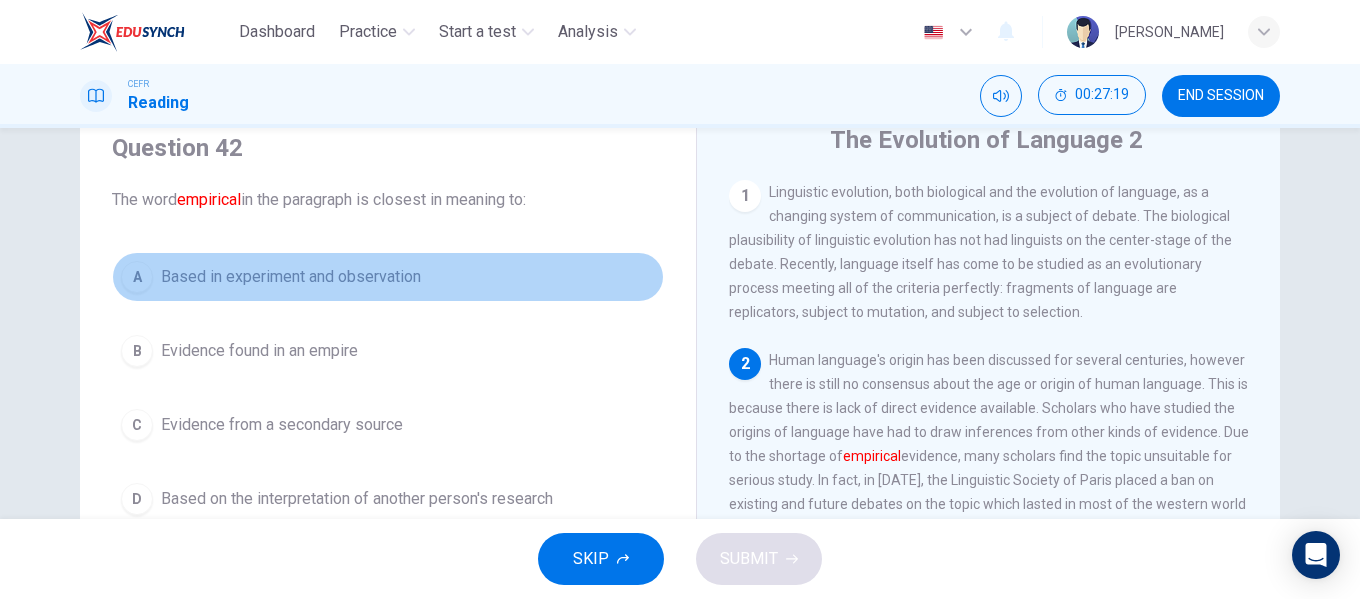 click on "A Based in experiment and observation" at bounding box center [388, 277] 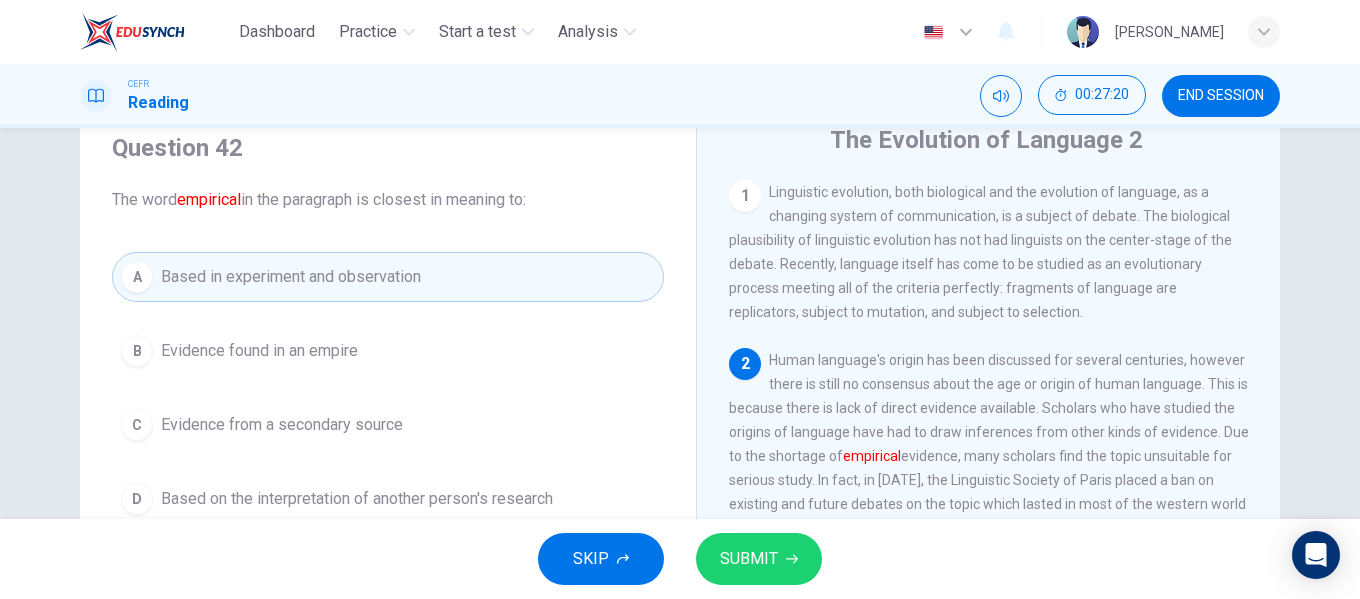 click on "SUBMIT" at bounding box center (749, 559) 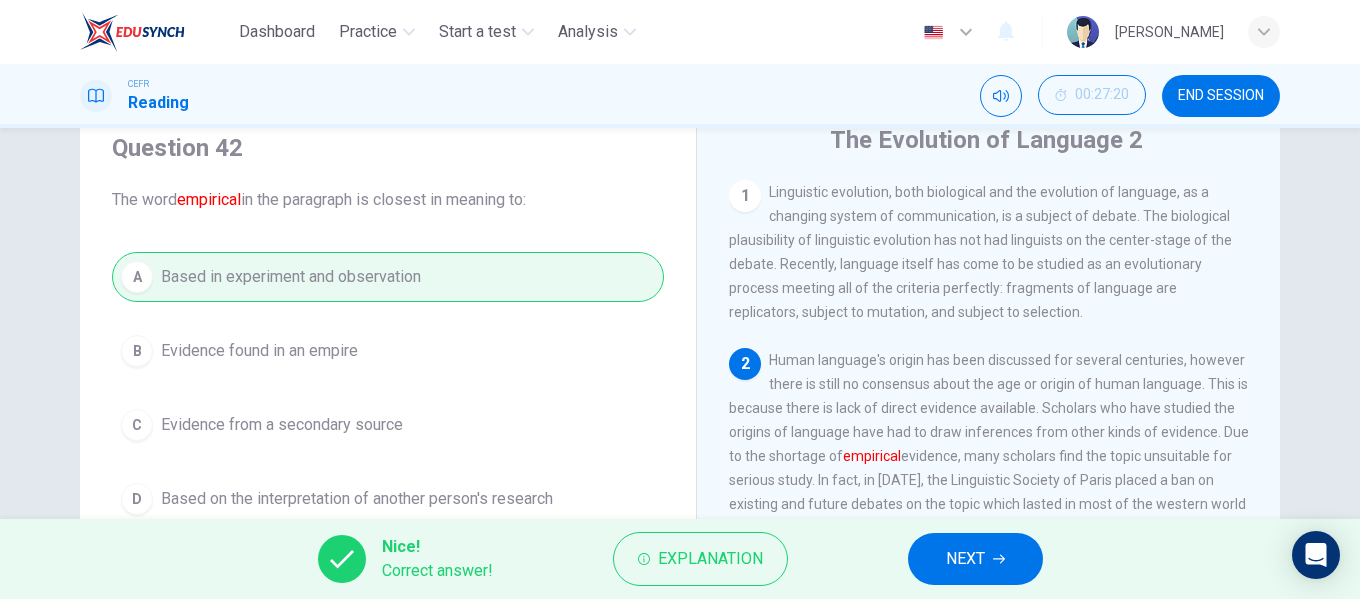 click on "NEXT" at bounding box center (975, 559) 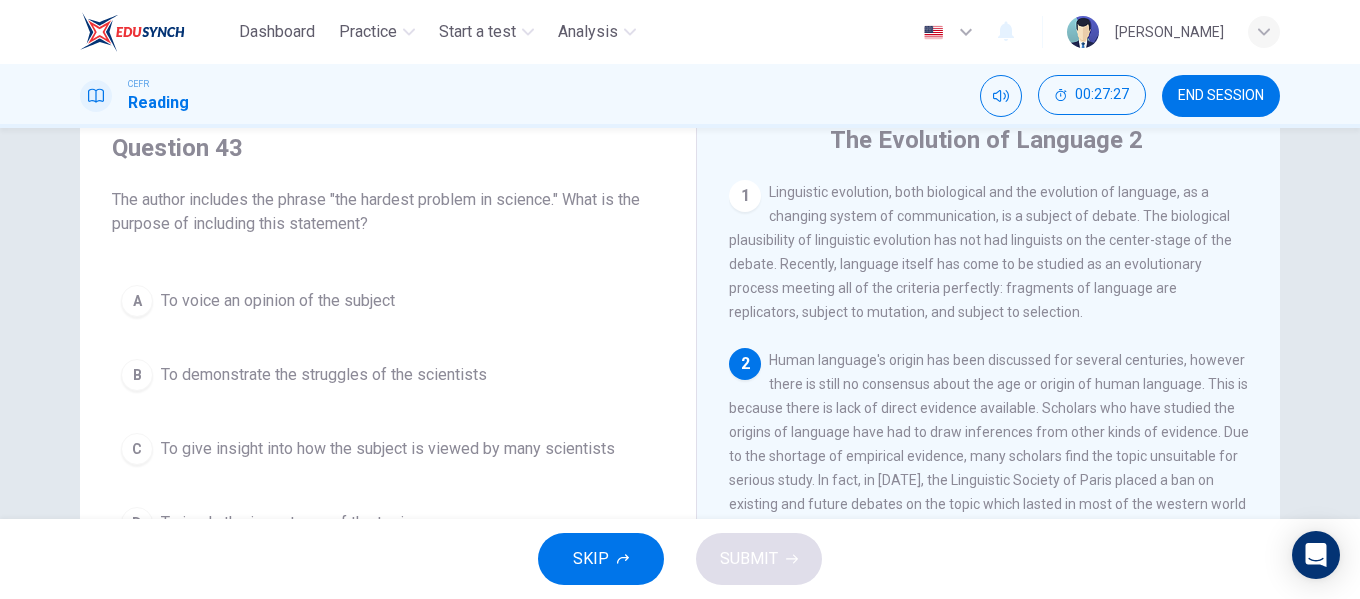 scroll, scrollTop: 100, scrollLeft: 0, axis: vertical 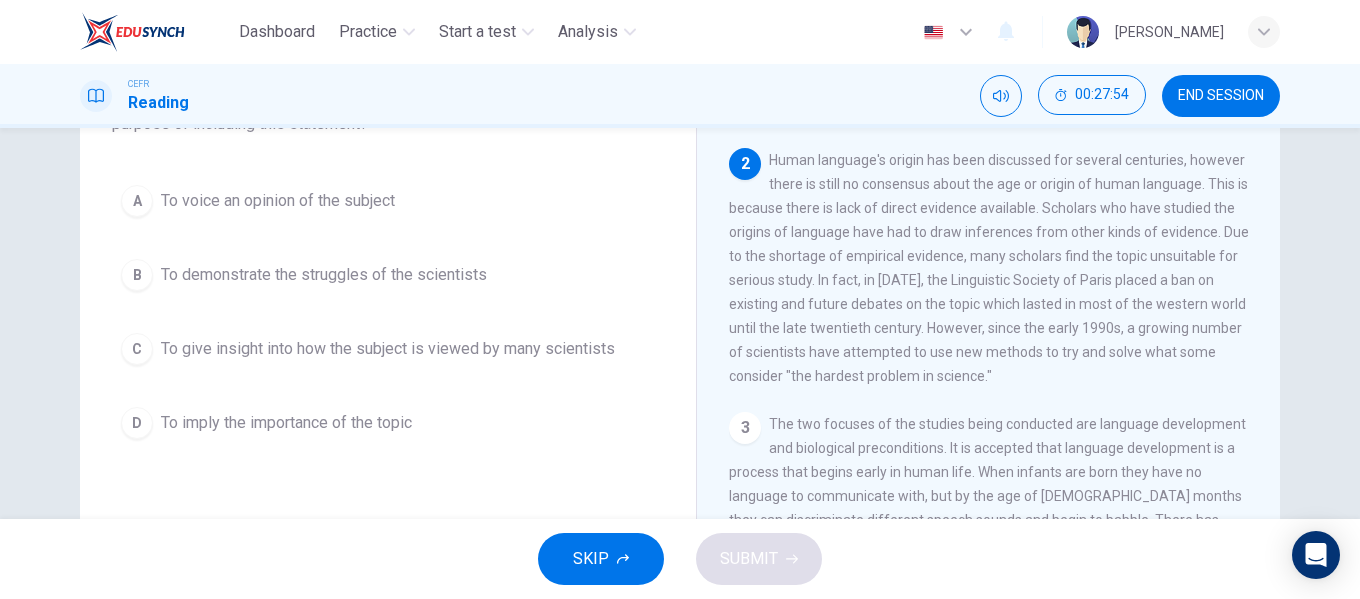 click on "To demonstrate the struggles of the scientists" at bounding box center (324, 275) 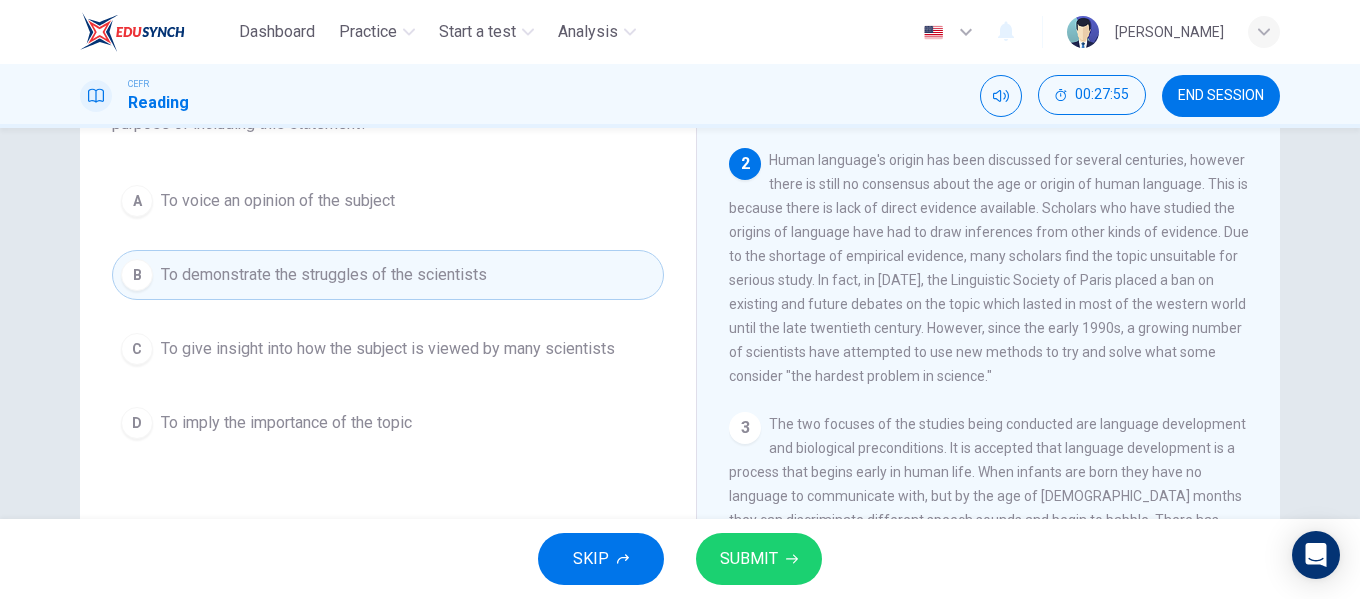 click on "SUBMIT" at bounding box center [749, 559] 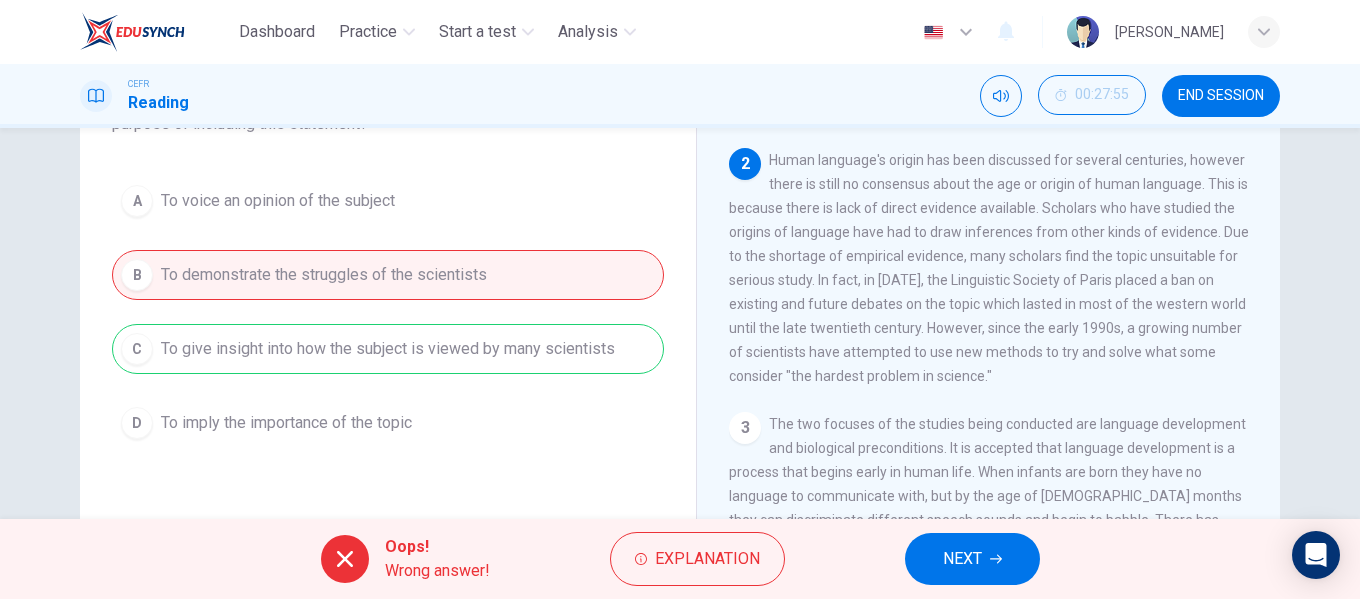 click on "NEXT" at bounding box center (972, 559) 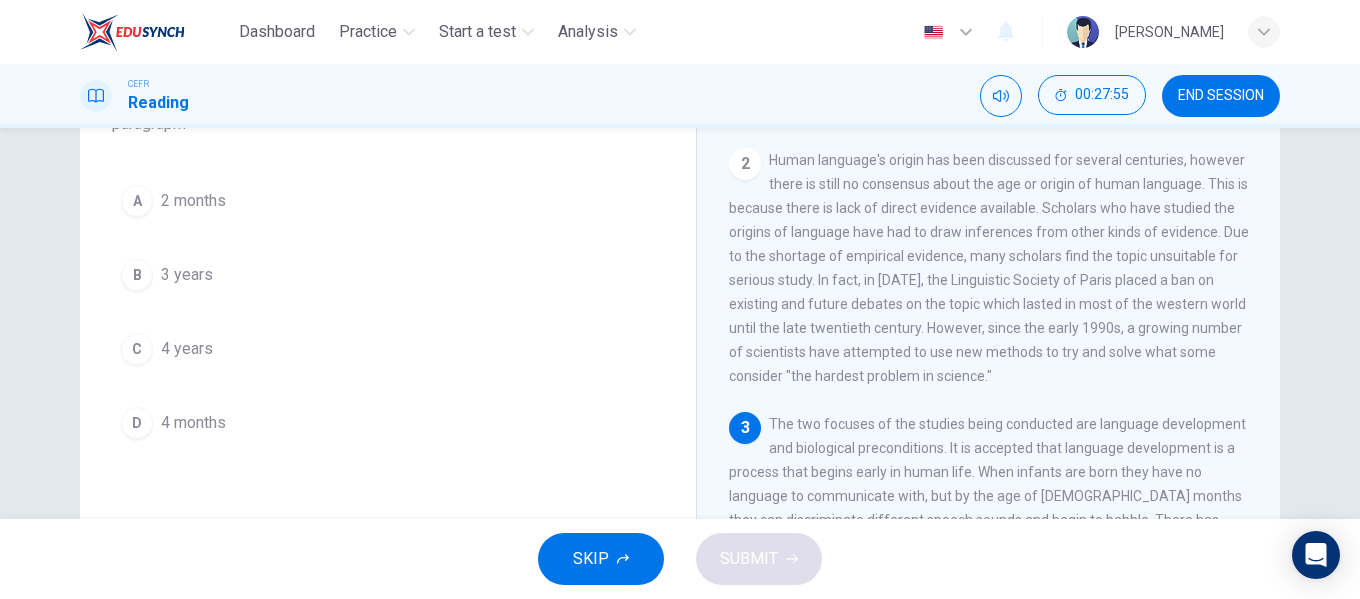 scroll, scrollTop: 76, scrollLeft: 0, axis: vertical 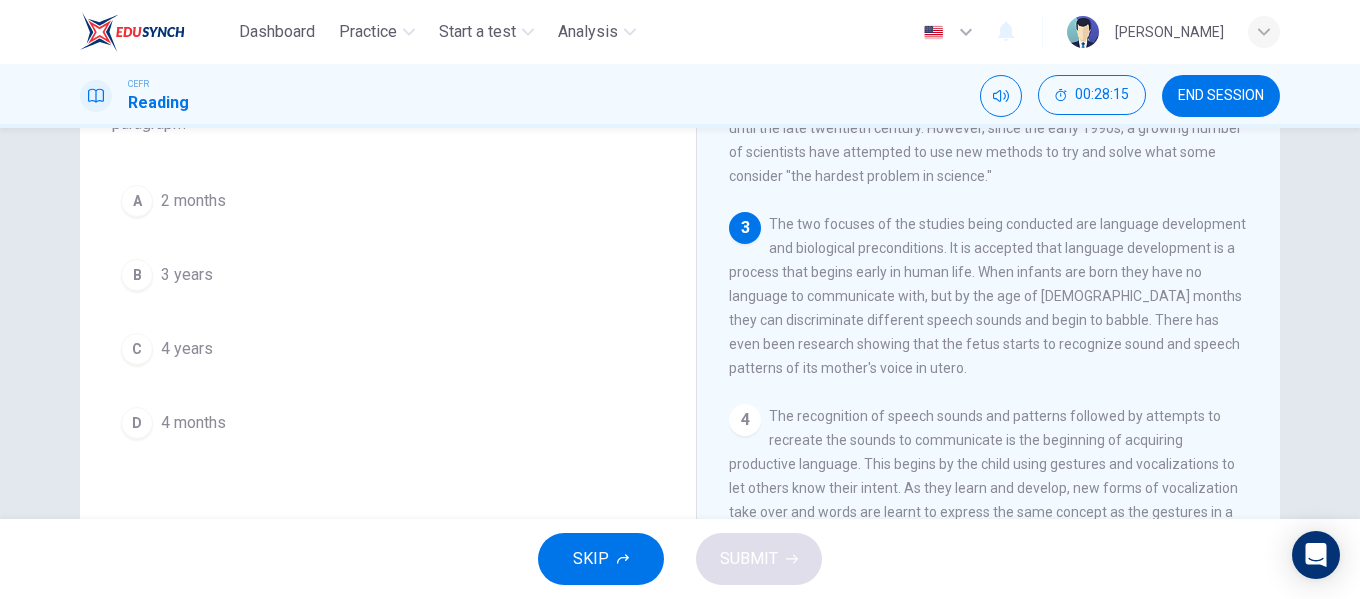 click on "4 months" at bounding box center (193, 423) 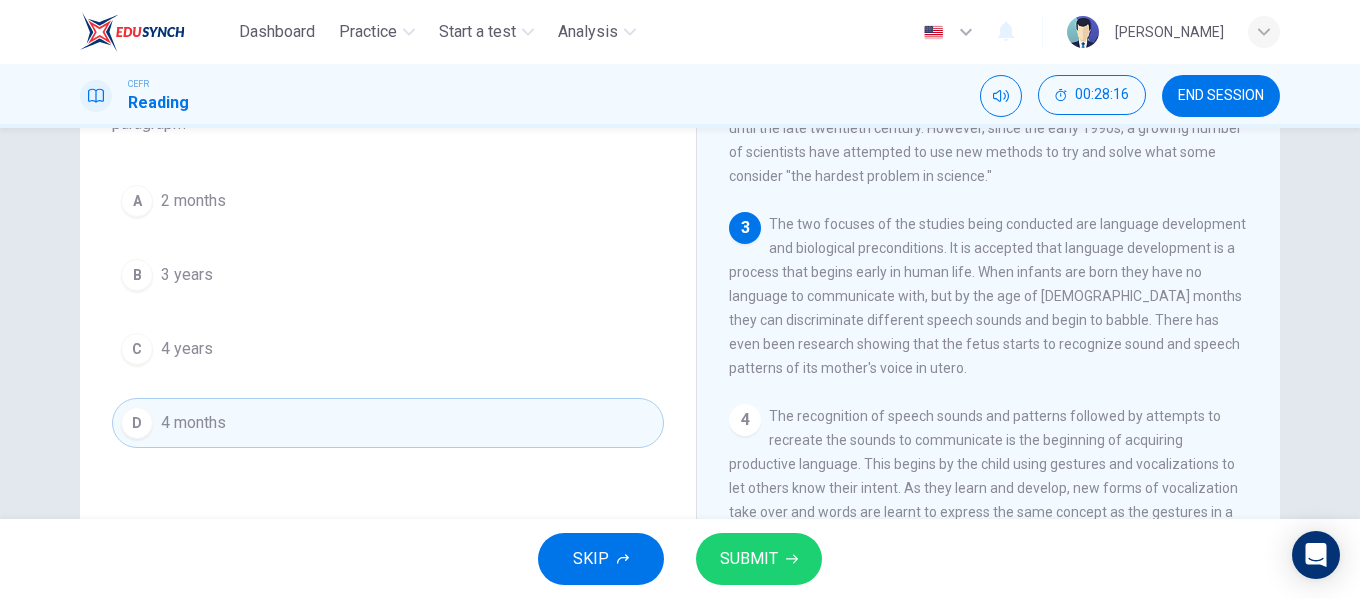 click on "SUBMIT" at bounding box center [759, 559] 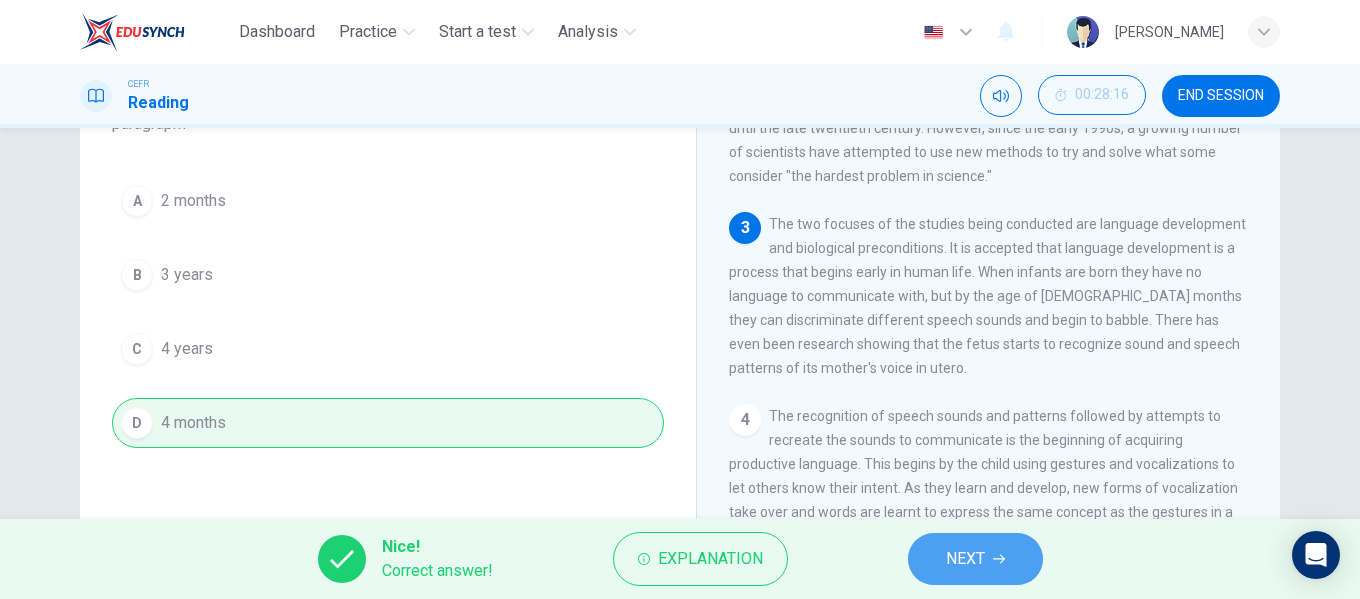 click on "NEXT" at bounding box center [965, 559] 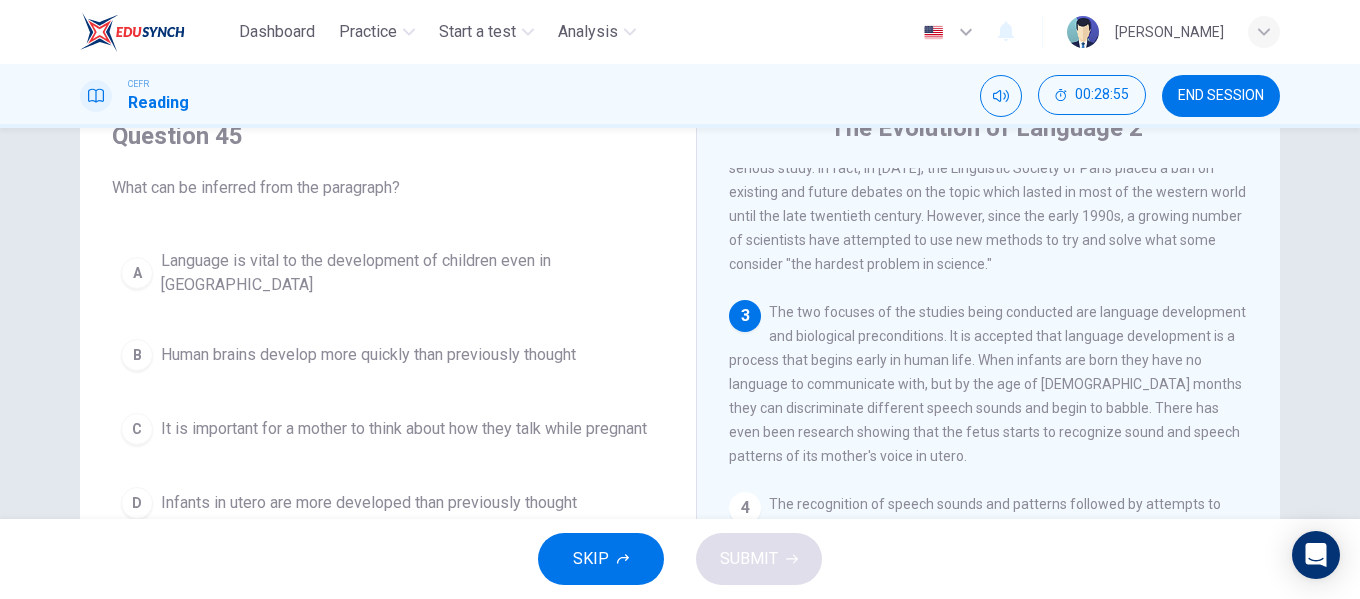 scroll, scrollTop: 76, scrollLeft: 0, axis: vertical 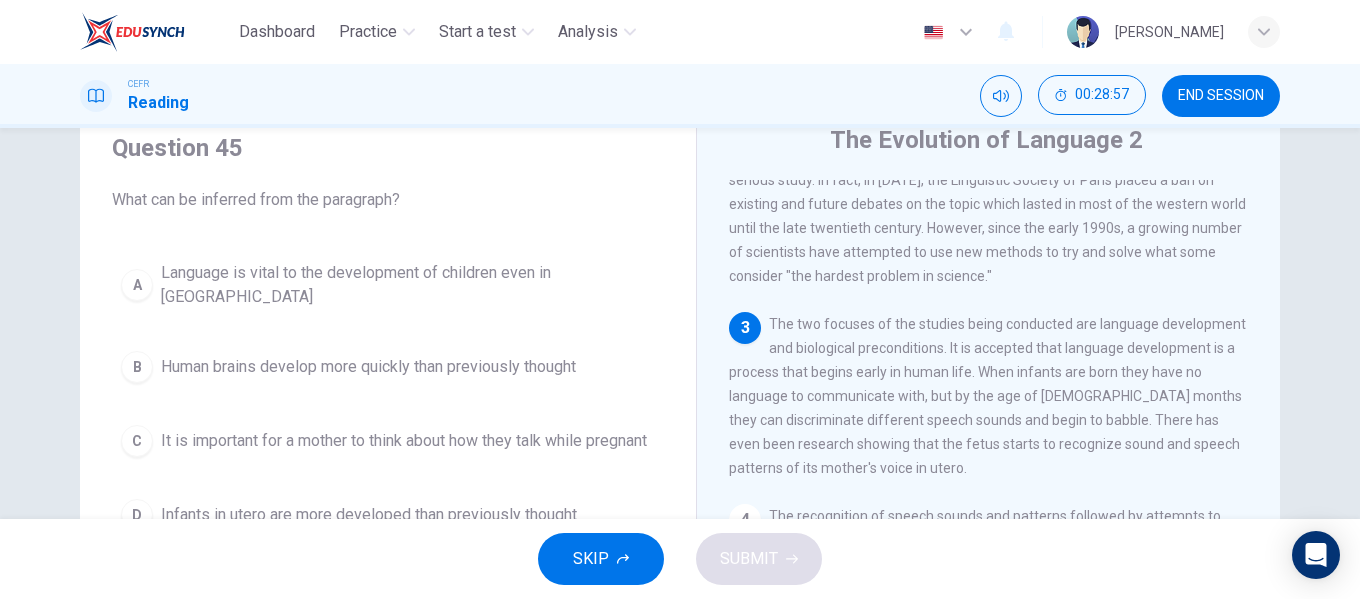 click on "Language is vital to the development of children even in [GEOGRAPHIC_DATA]" at bounding box center [408, 285] 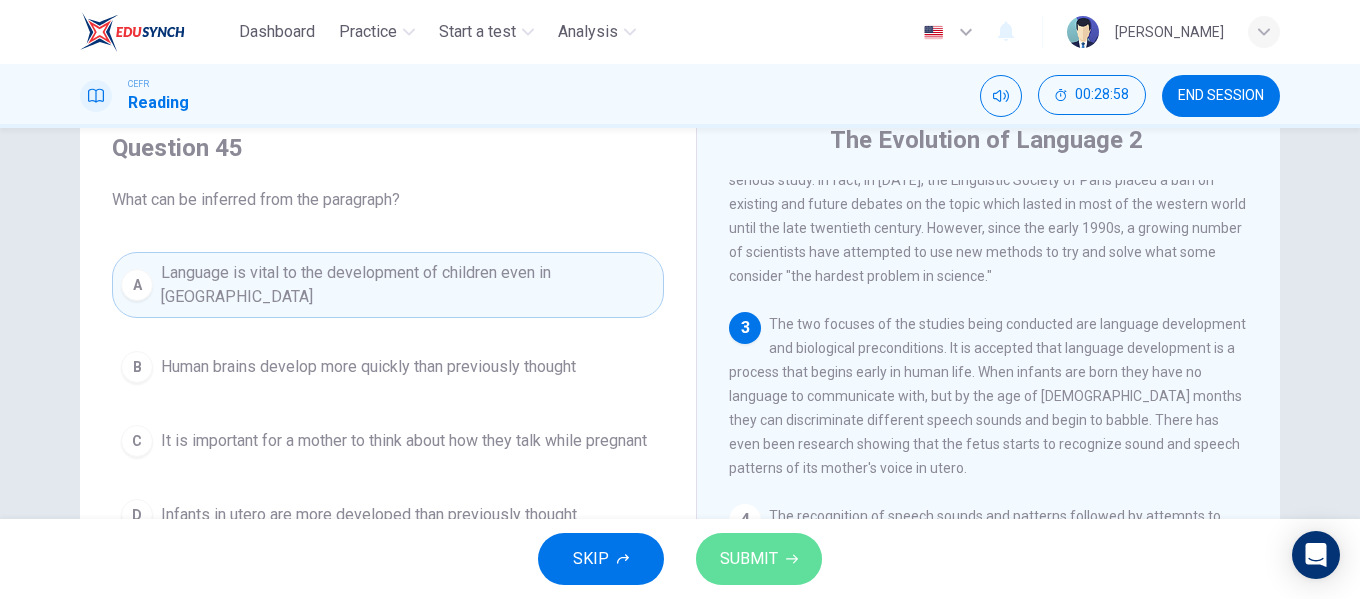 click on "SUBMIT" at bounding box center [749, 559] 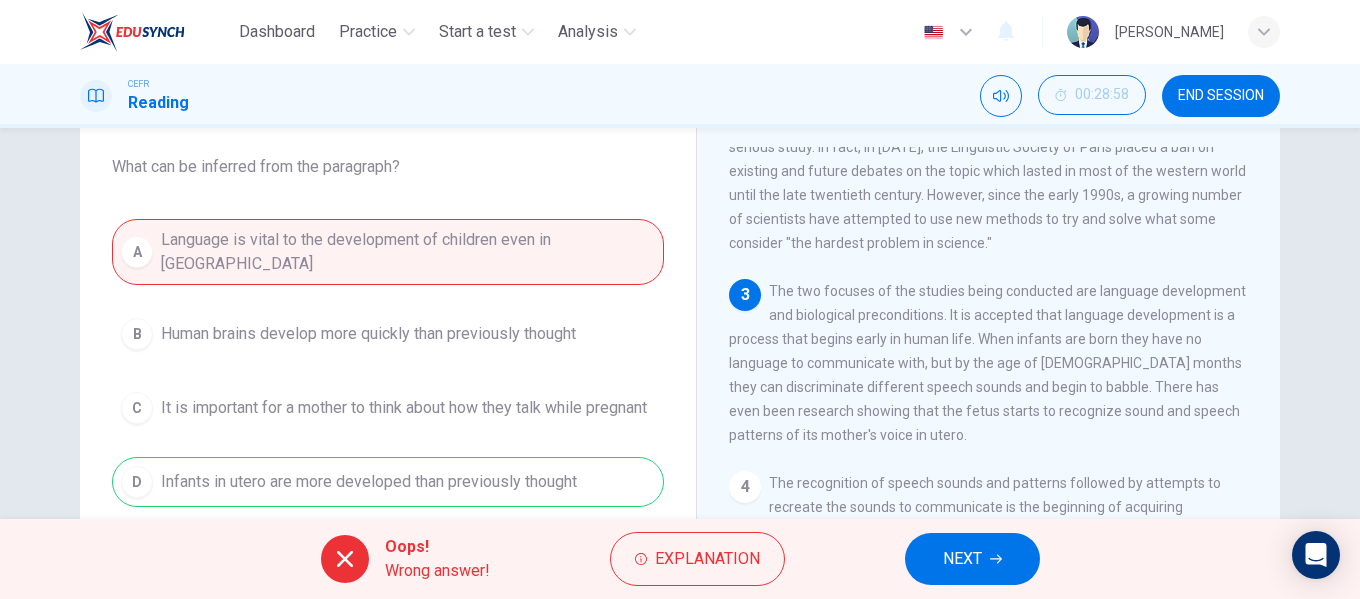 scroll, scrollTop: 76, scrollLeft: 0, axis: vertical 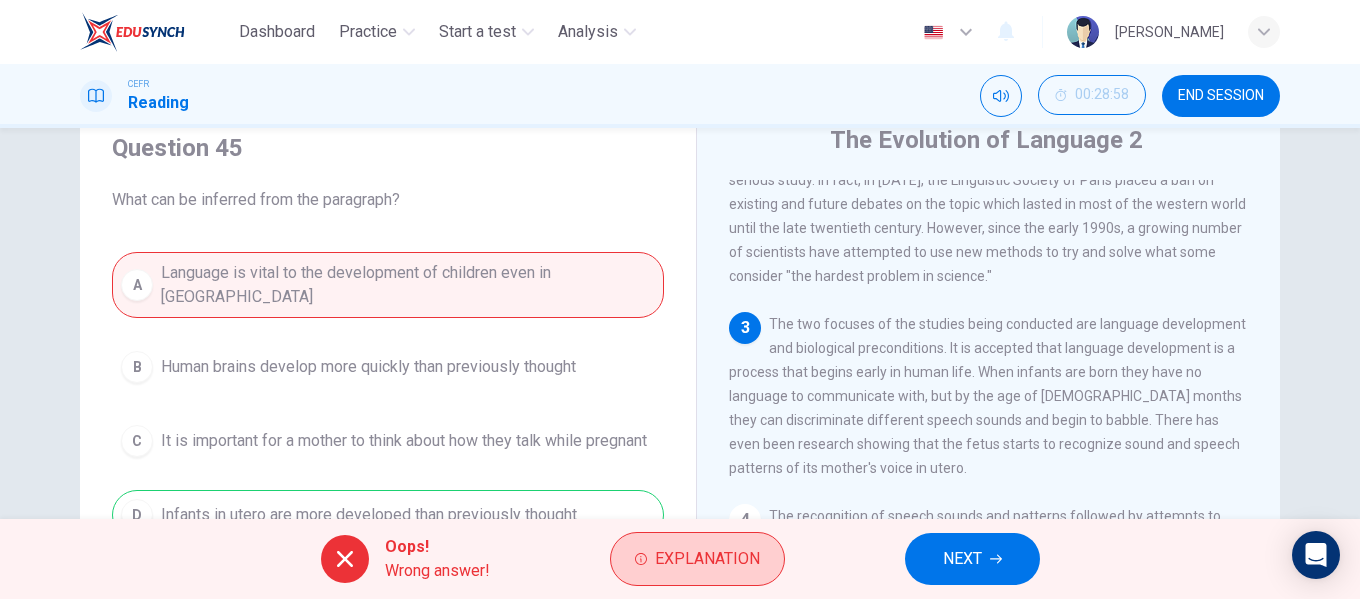 click on "Explanation" at bounding box center (707, 559) 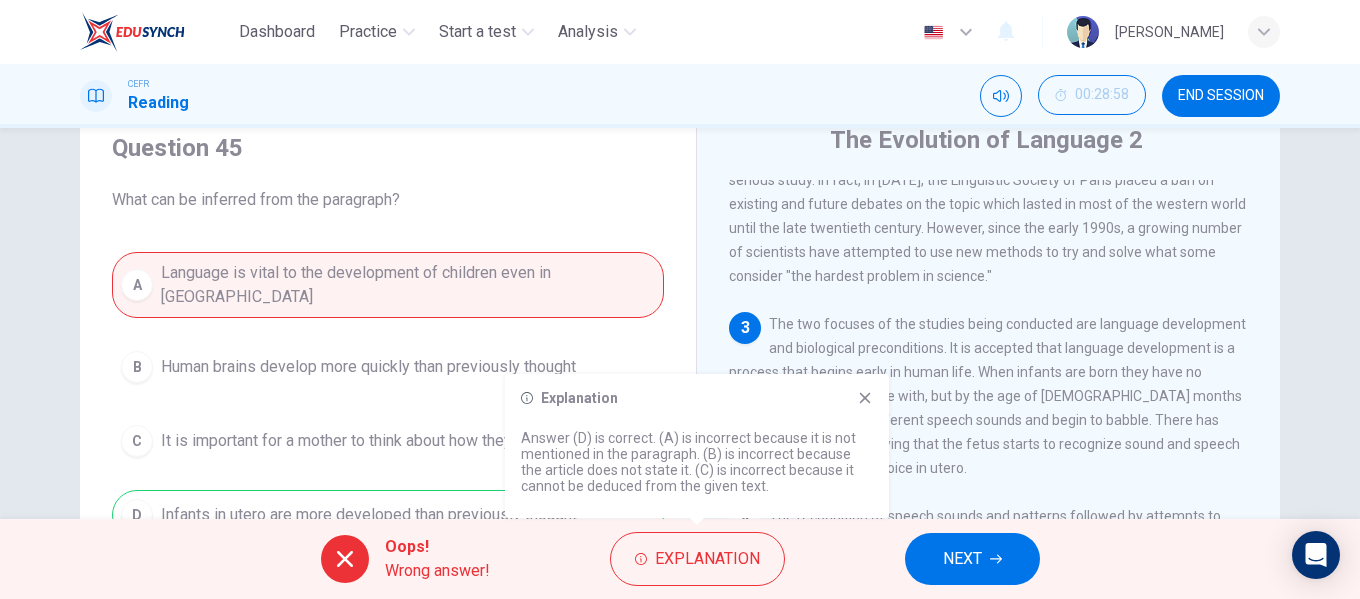click 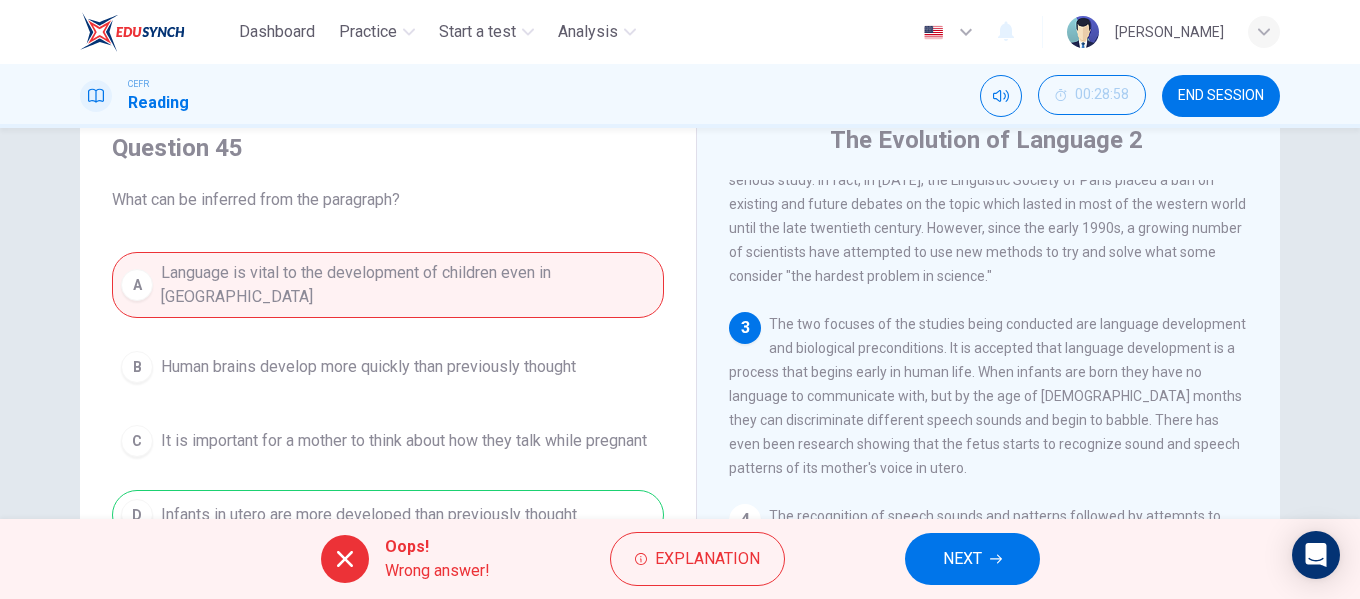 click on "NEXT" at bounding box center [972, 559] 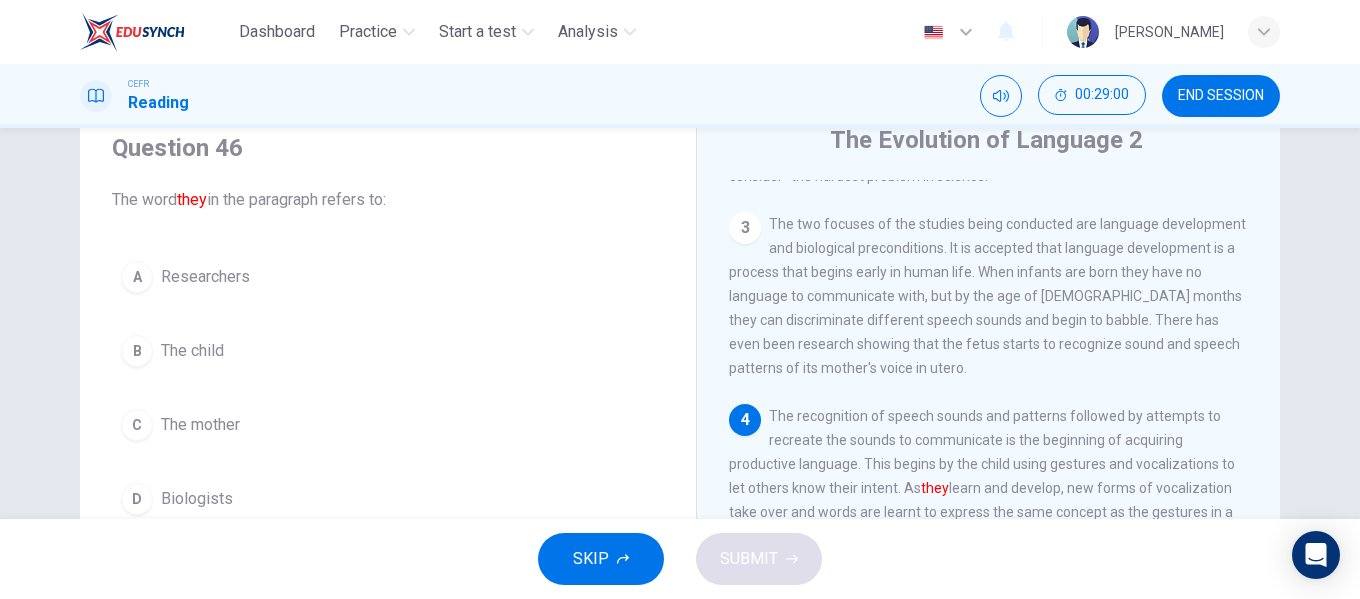 scroll, scrollTop: 500, scrollLeft: 0, axis: vertical 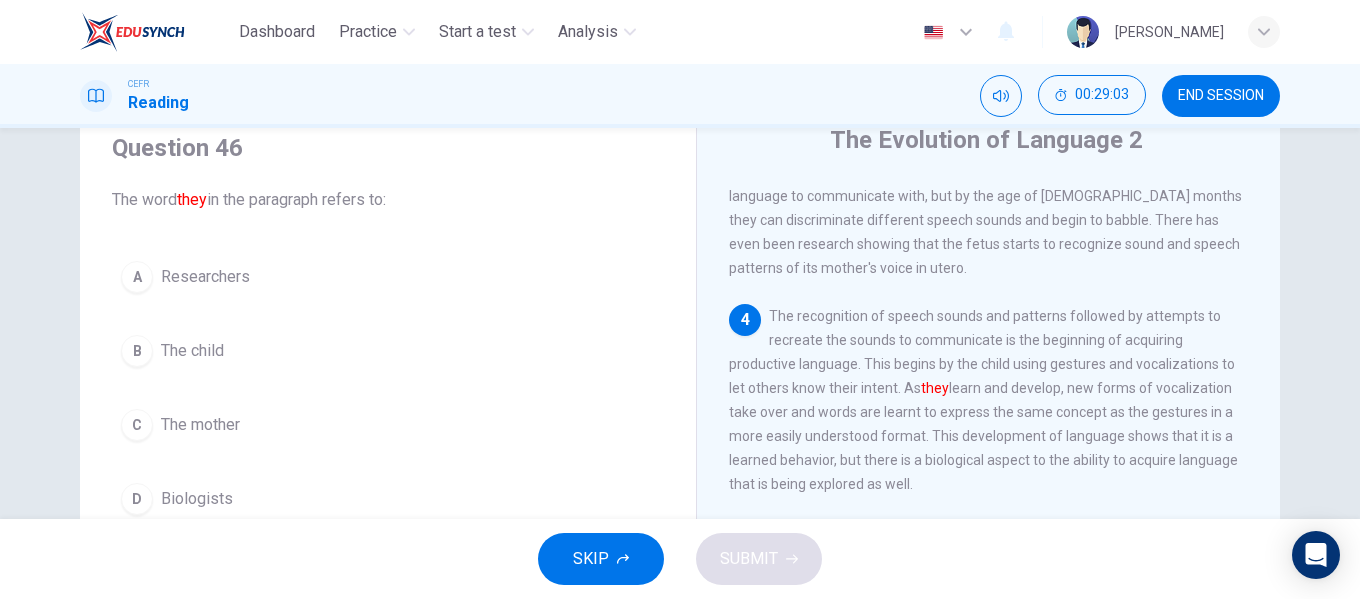 click on "The child" at bounding box center [192, 351] 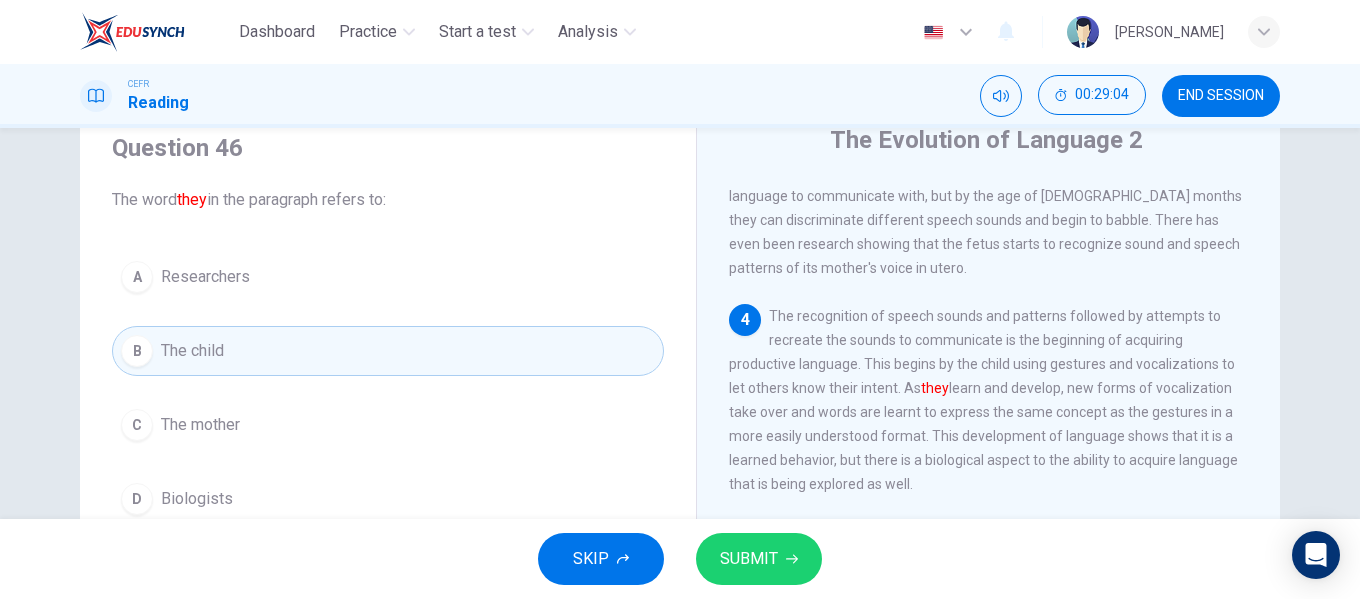 click on "SUBMIT" at bounding box center (749, 559) 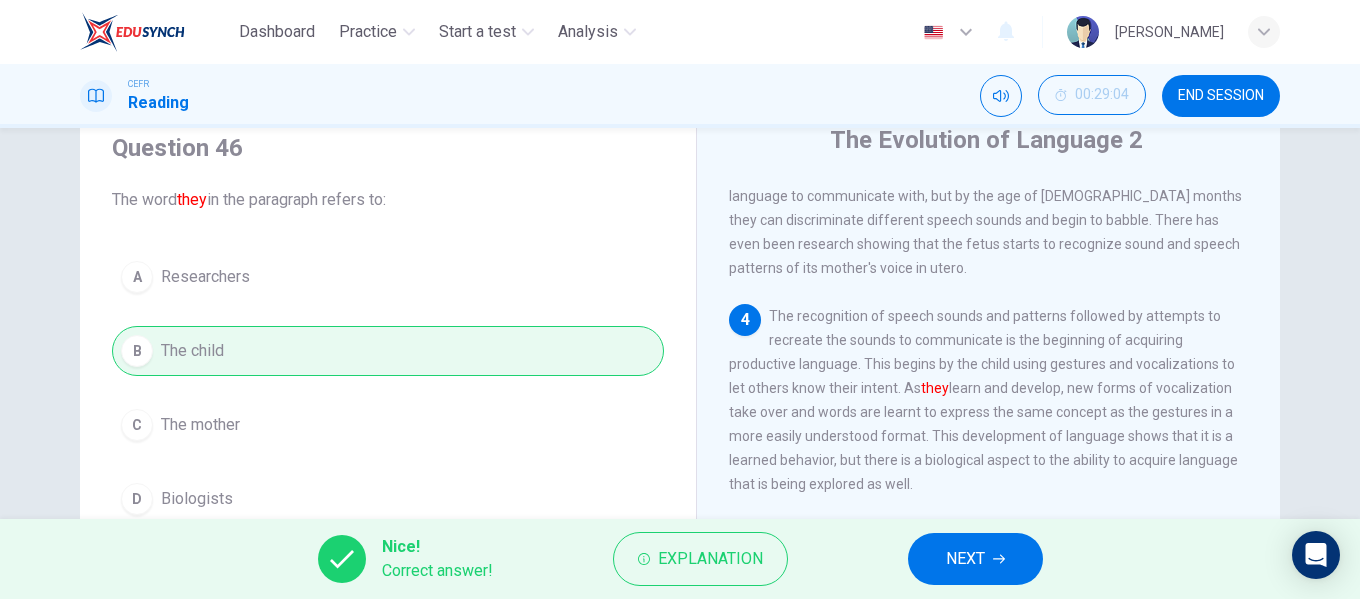 click on "NEXT" at bounding box center (975, 559) 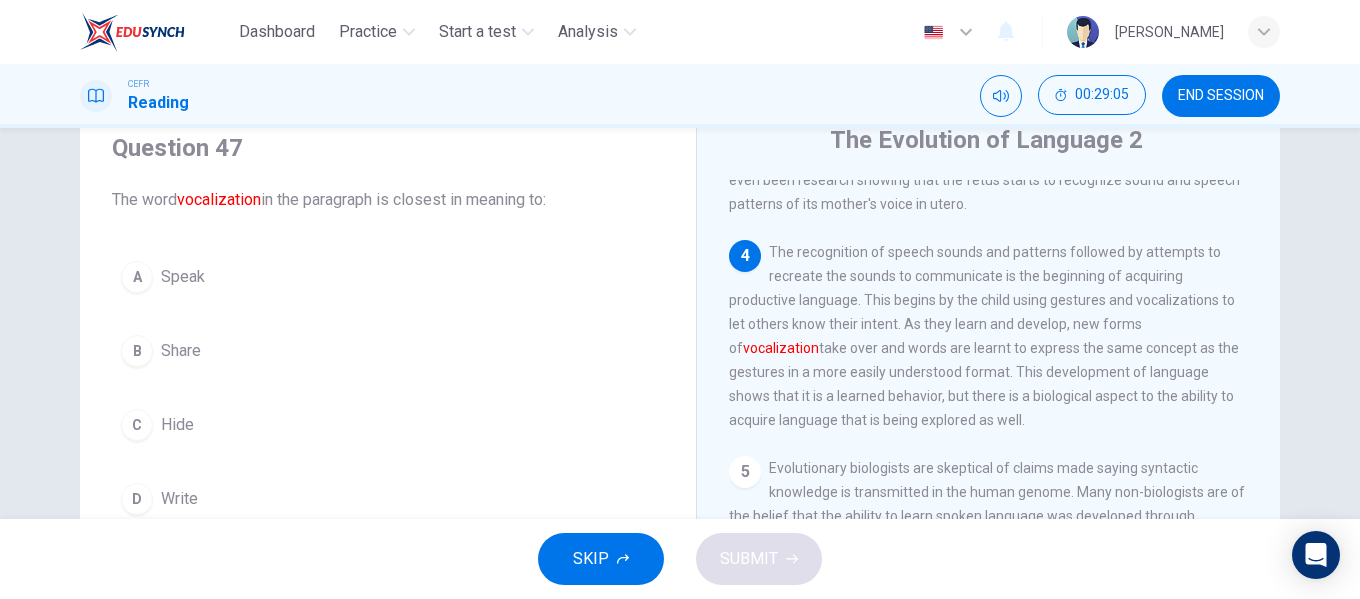 scroll, scrollTop: 600, scrollLeft: 0, axis: vertical 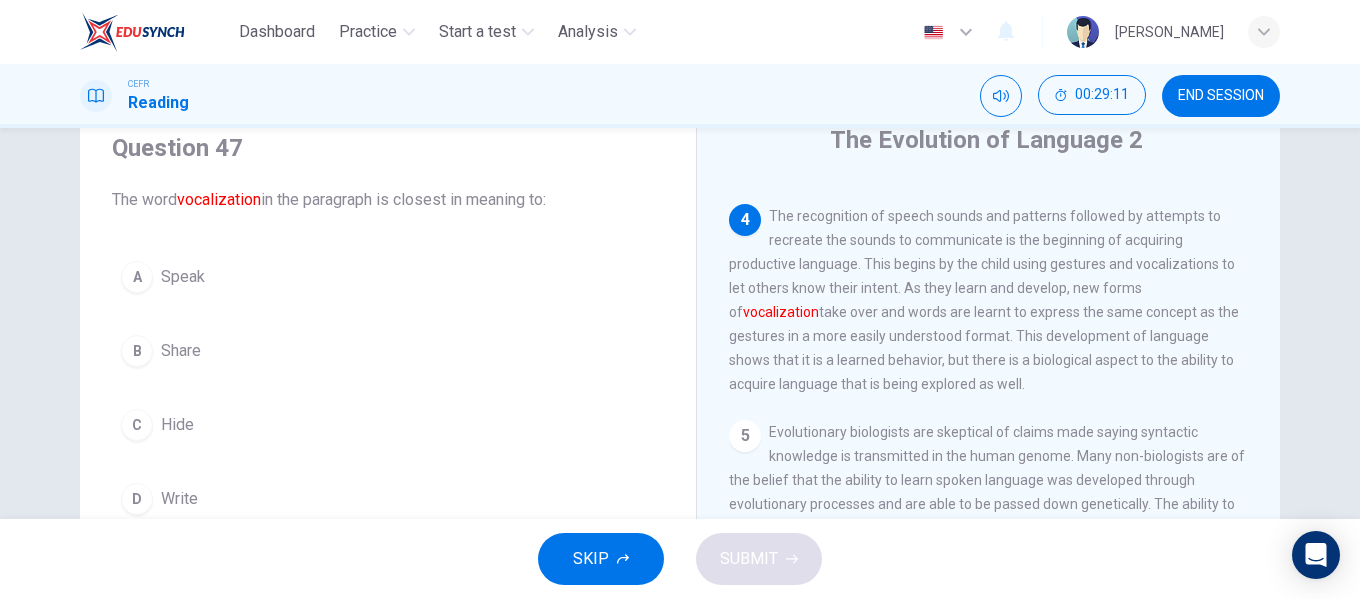 click on "Speak" at bounding box center (183, 277) 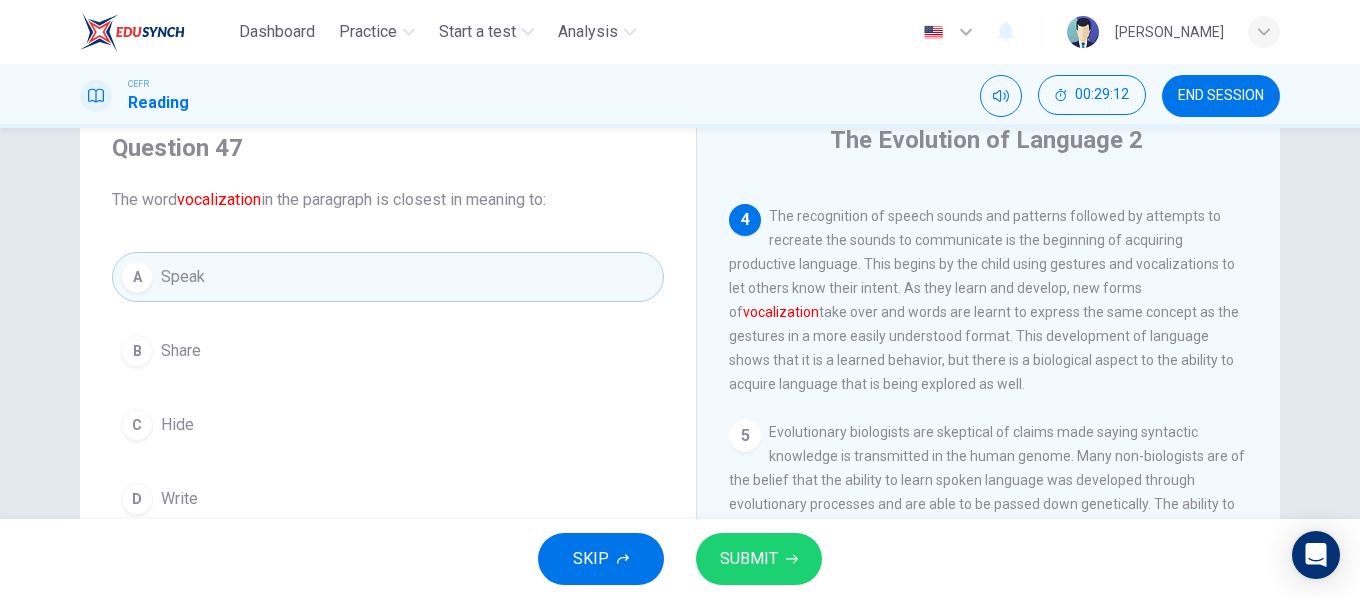 click on "SUBMIT" at bounding box center (759, 559) 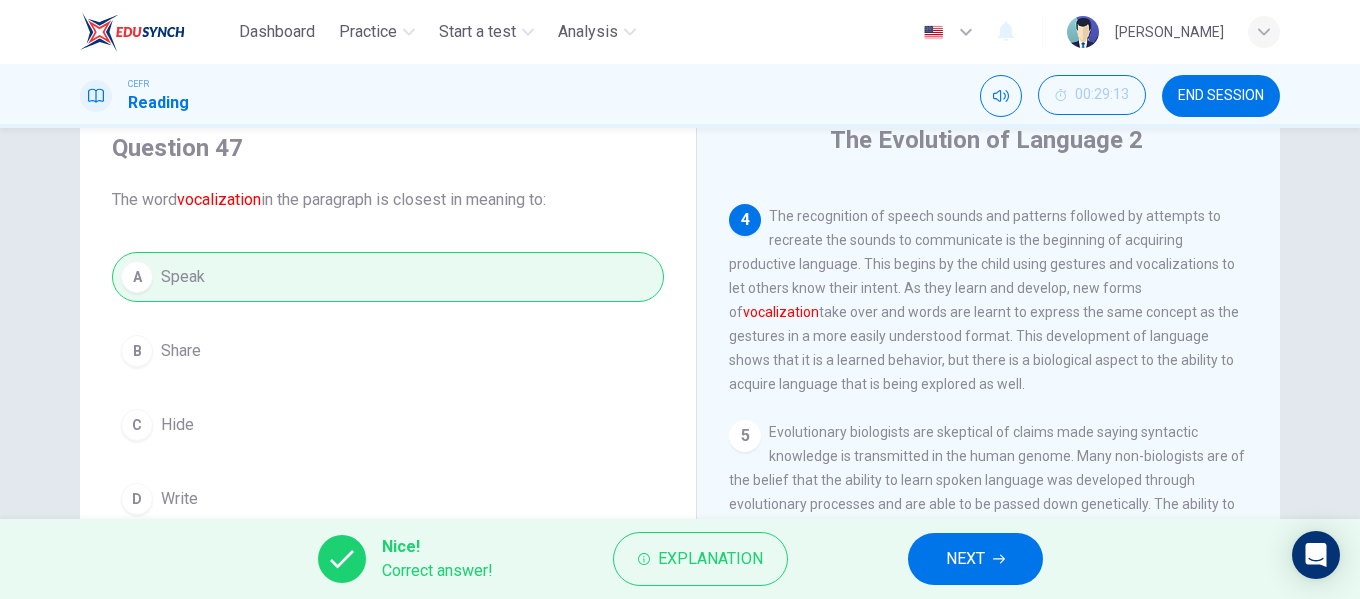 click on "NEXT" at bounding box center (975, 559) 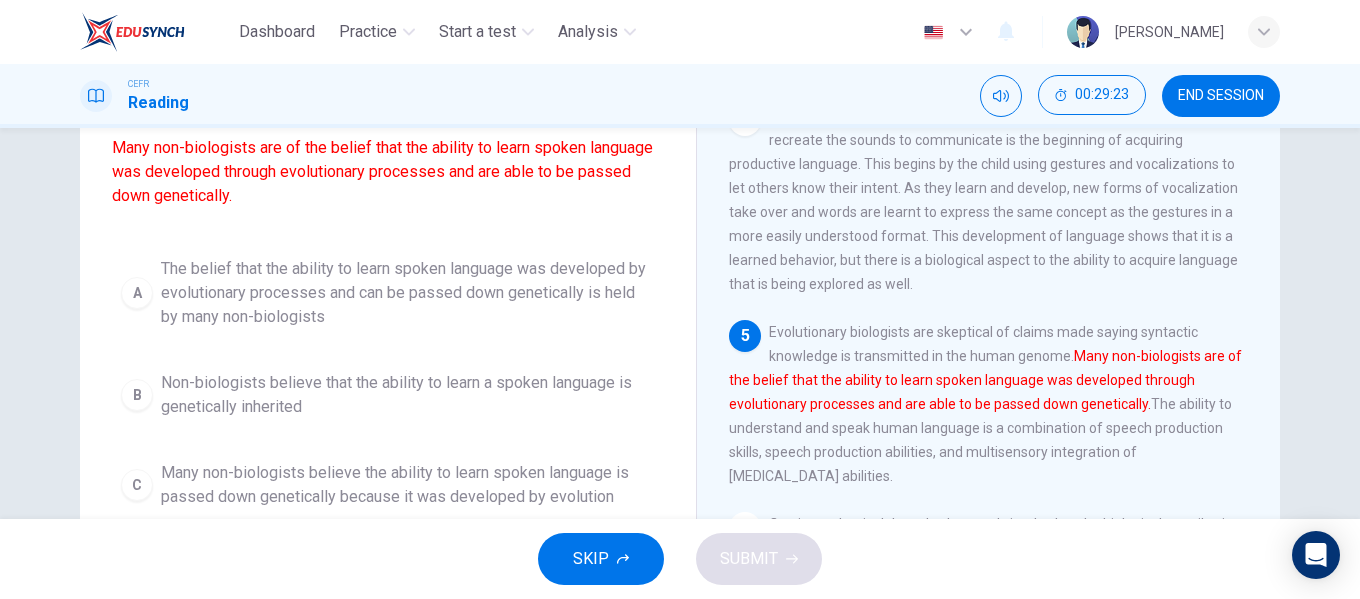 scroll, scrollTop: 276, scrollLeft: 0, axis: vertical 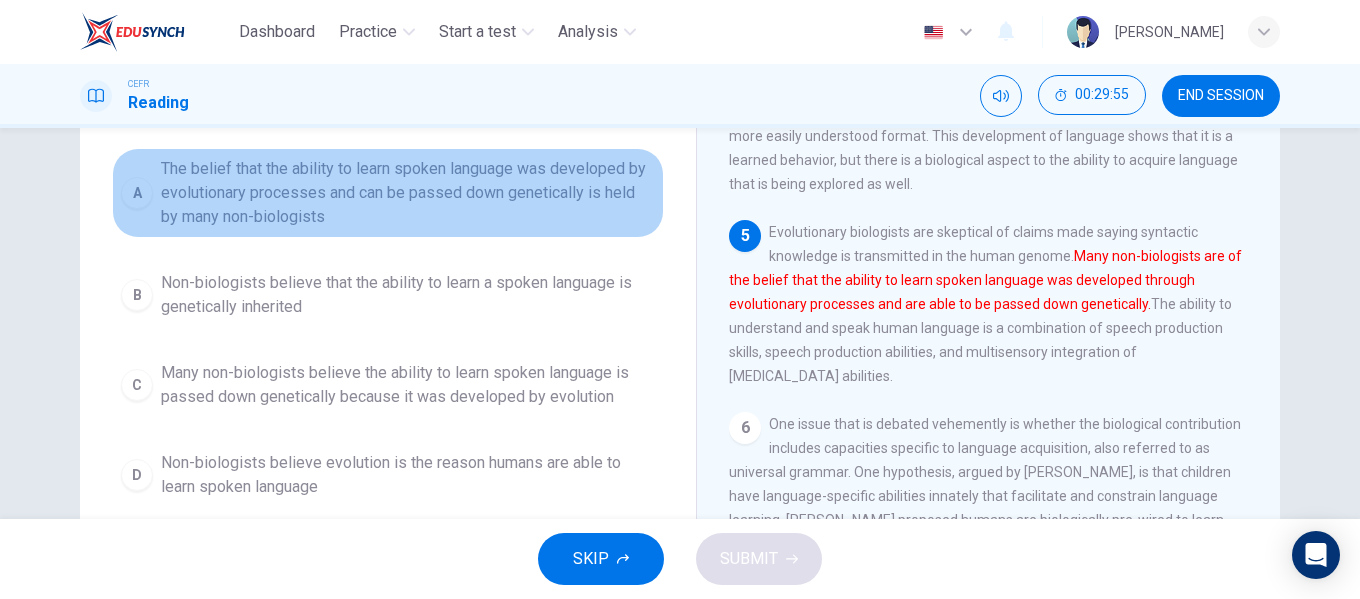 click on "The belief that the ability to learn spoken language was developed by evolutionary processes and can be passed down genetically is held by many non-biologists" at bounding box center [408, 193] 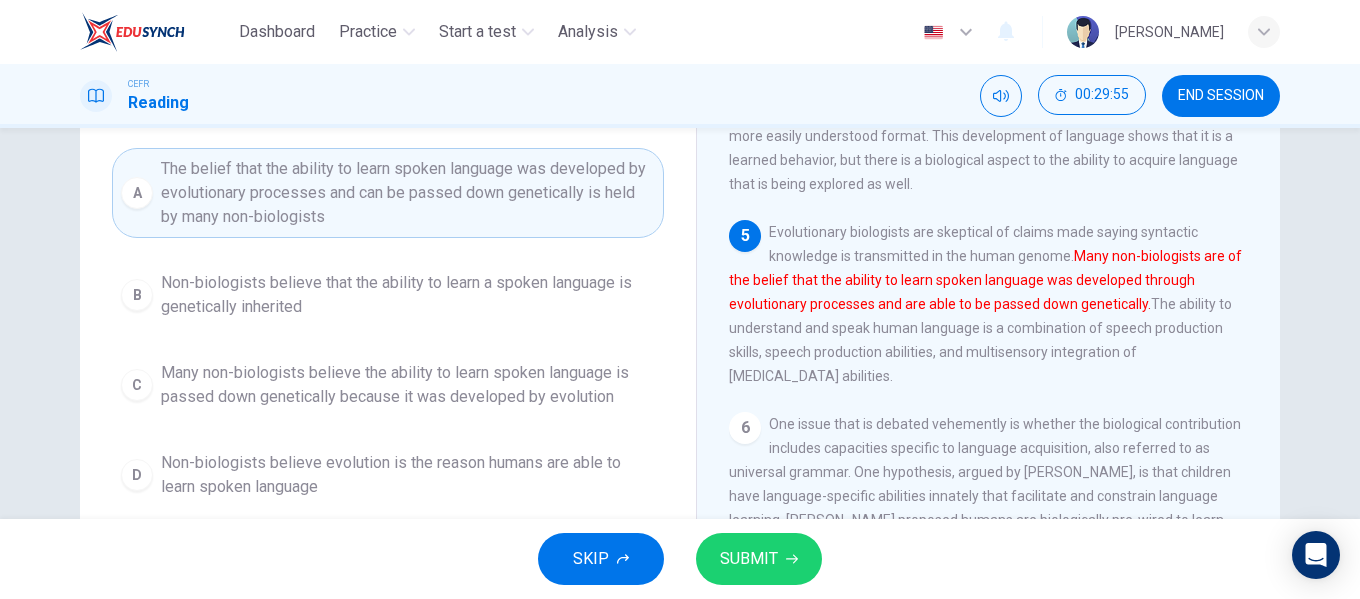 click on "SUBMIT" at bounding box center (759, 559) 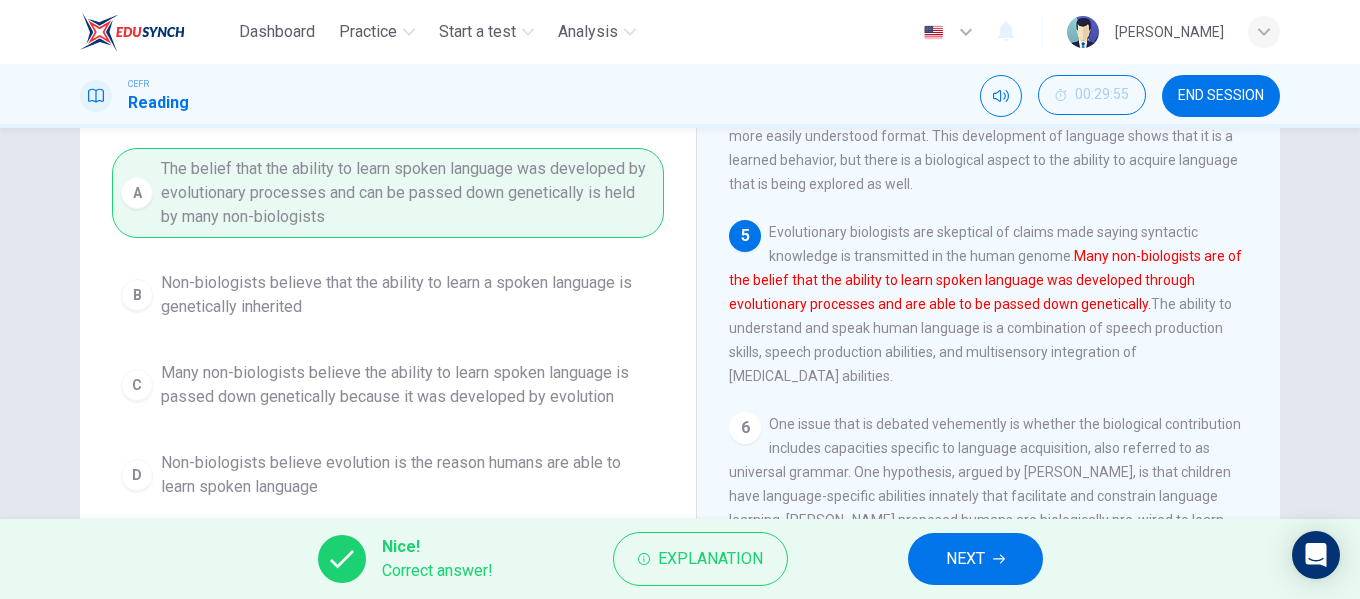 click on "NEXT" at bounding box center [965, 559] 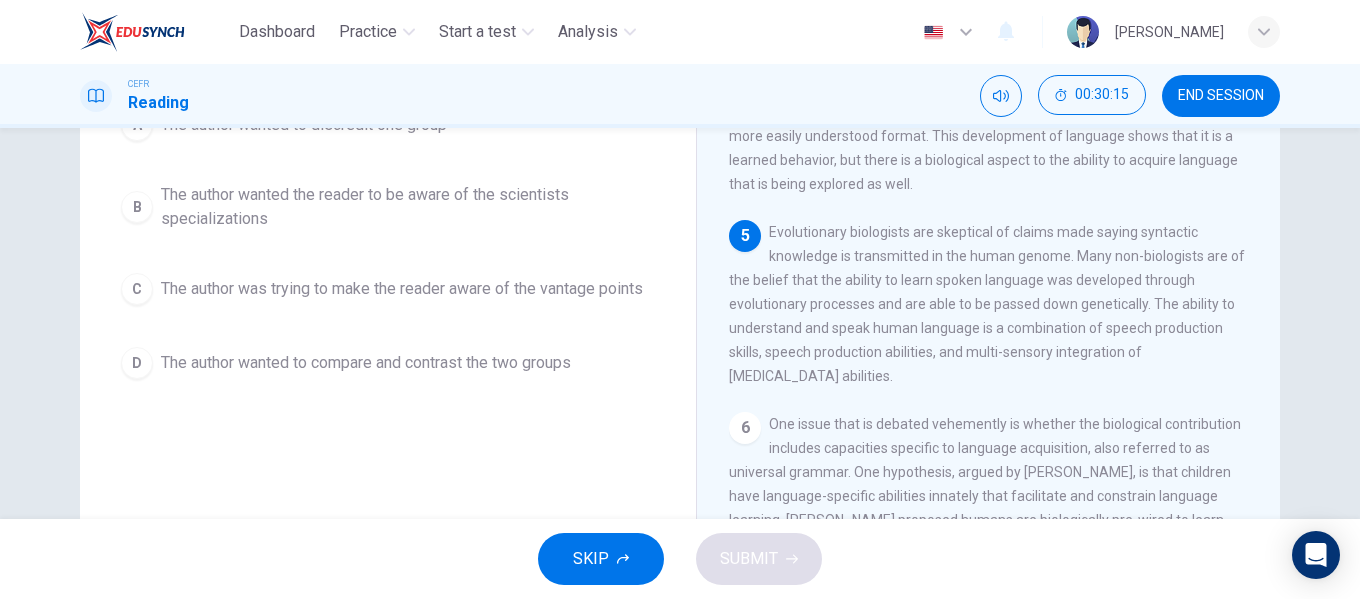 scroll, scrollTop: 176, scrollLeft: 0, axis: vertical 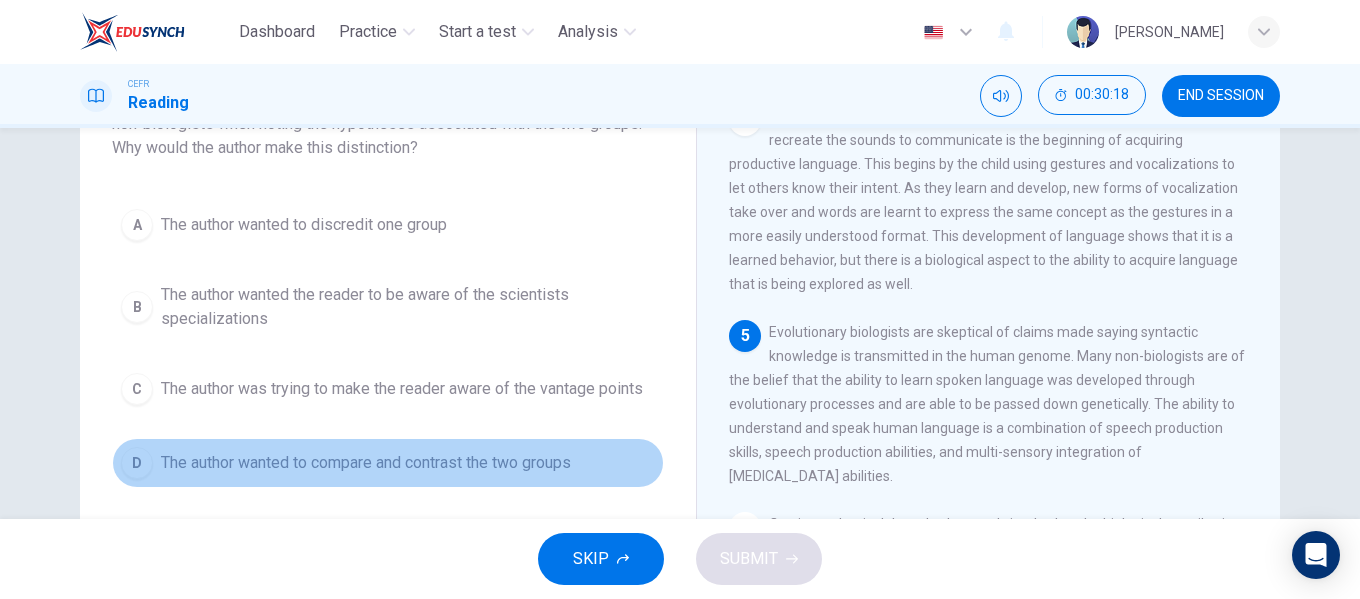click on "The author wanted to compare and contrast the two groups" at bounding box center [366, 463] 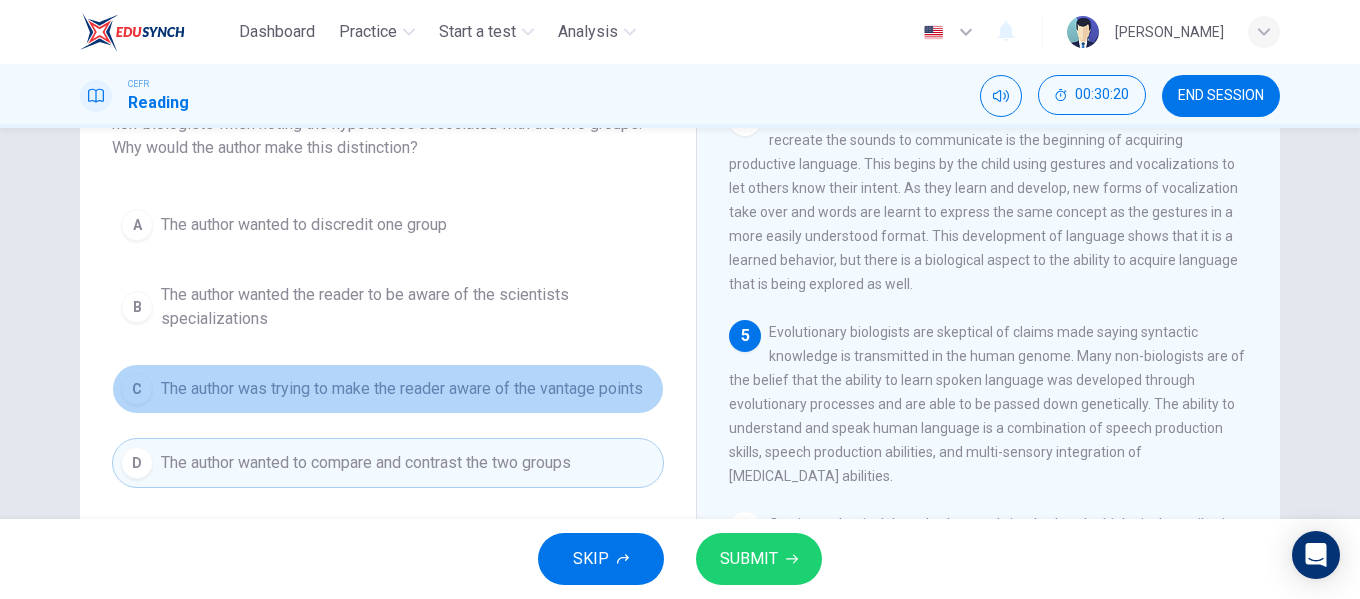 click on "C The author was trying to make the reader aware of the vantage points" at bounding box center [388, 389] 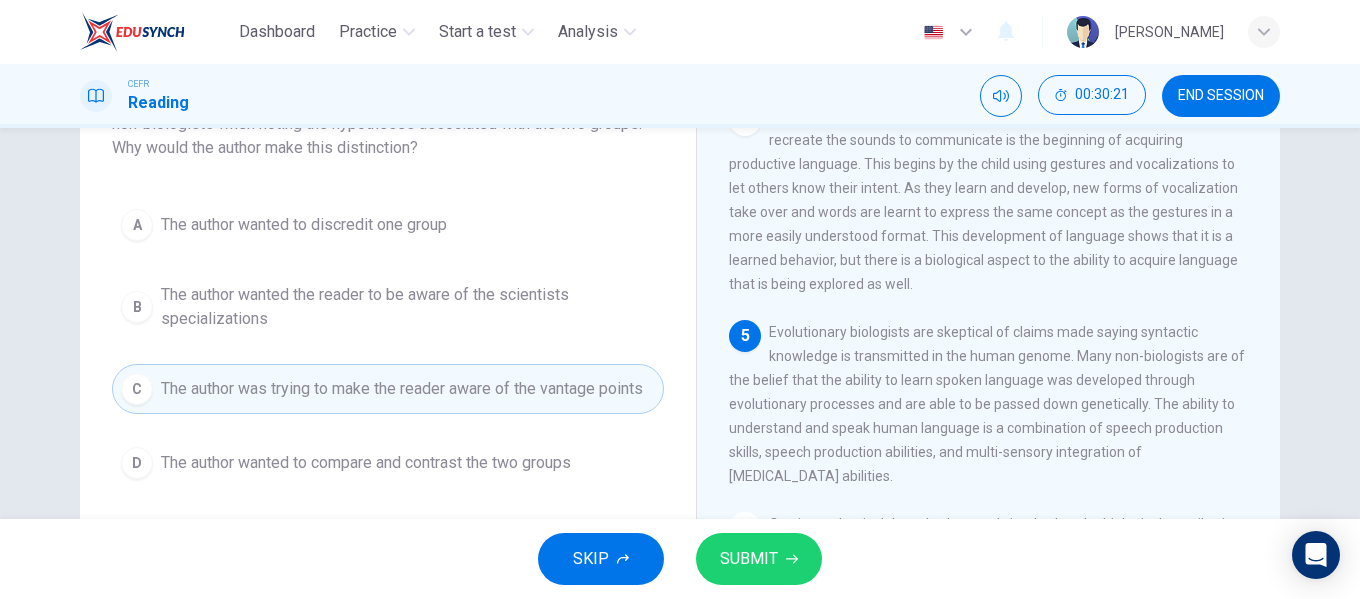 click on "SUBMIT" at bounding box center [749, 559] 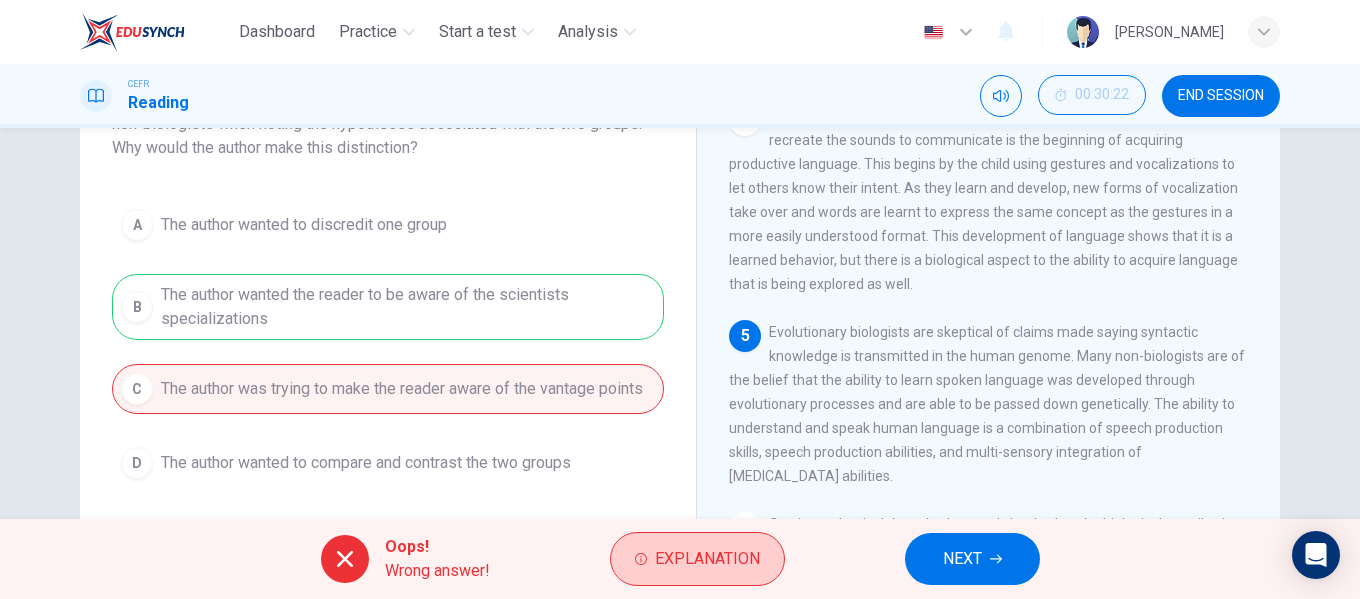 click on "Explanation" at bounding box center (707, 559) 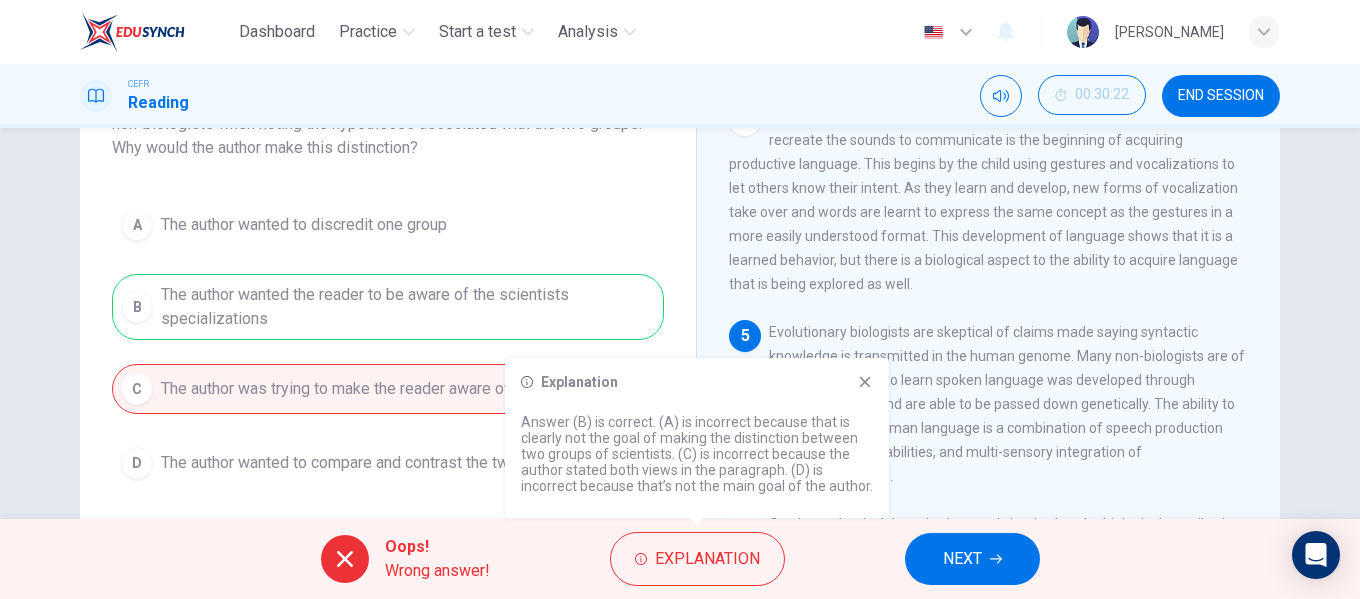 click 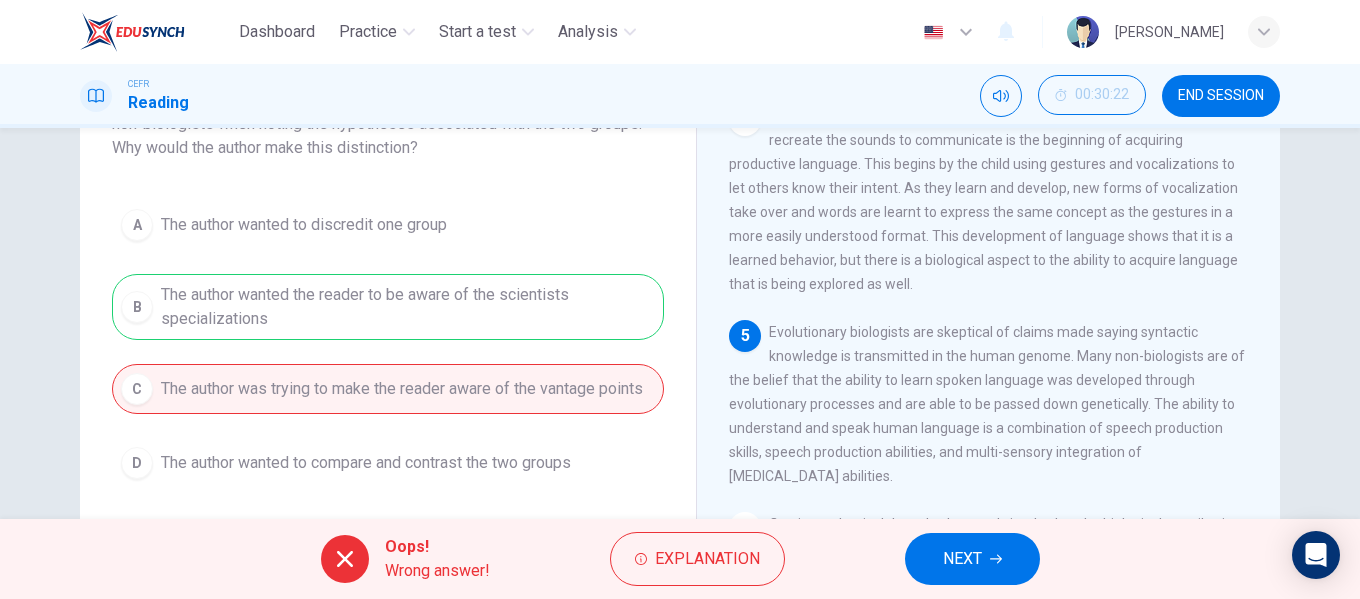 click on "NEXT" at bounding box center [962, 559] 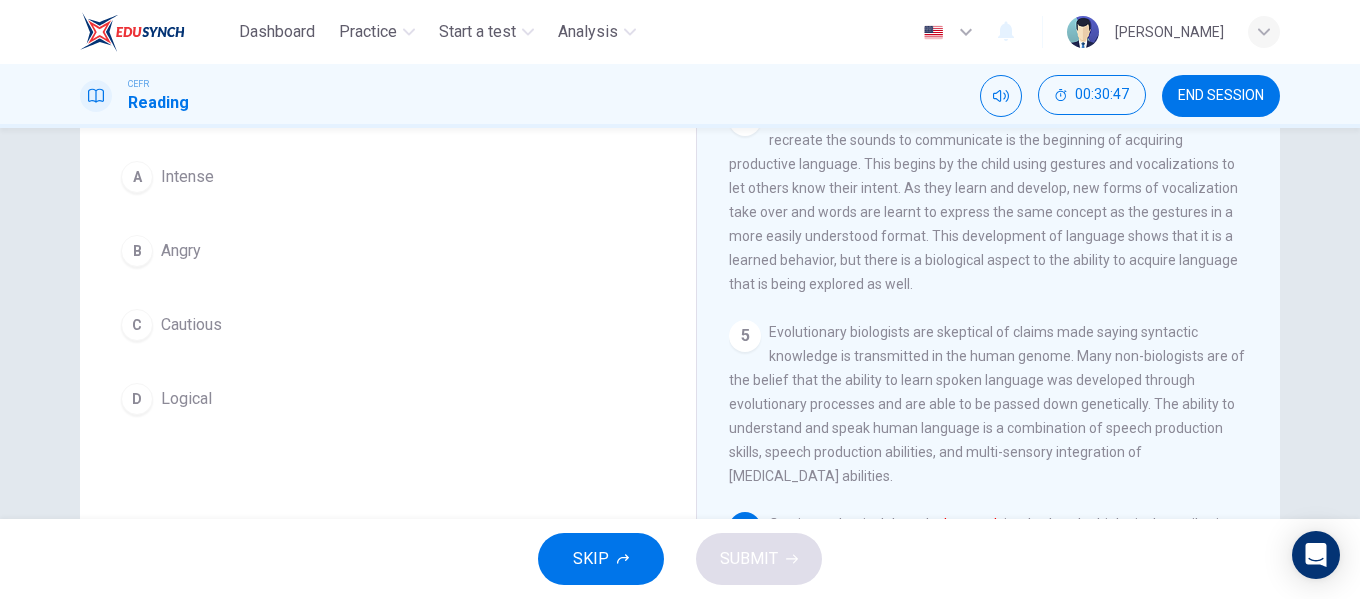 scroll, scrollTop: 76, scrollLeft: 0, axis: vertical 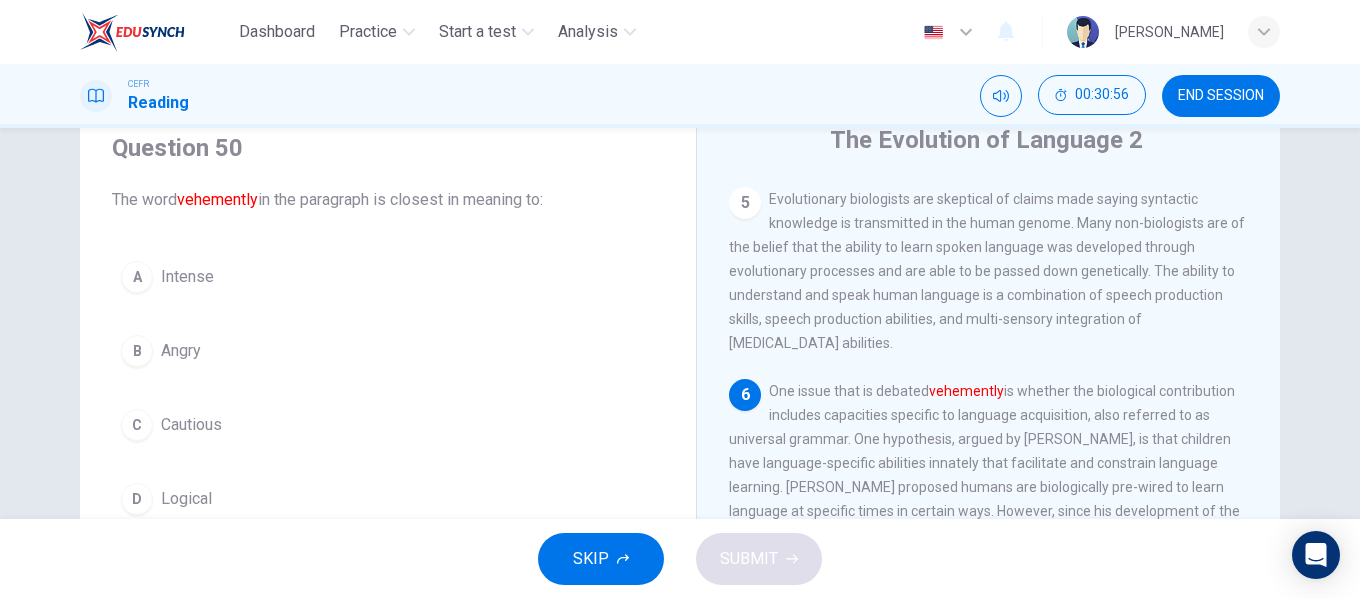 click on "Intense" at bounding box center [187, 277] 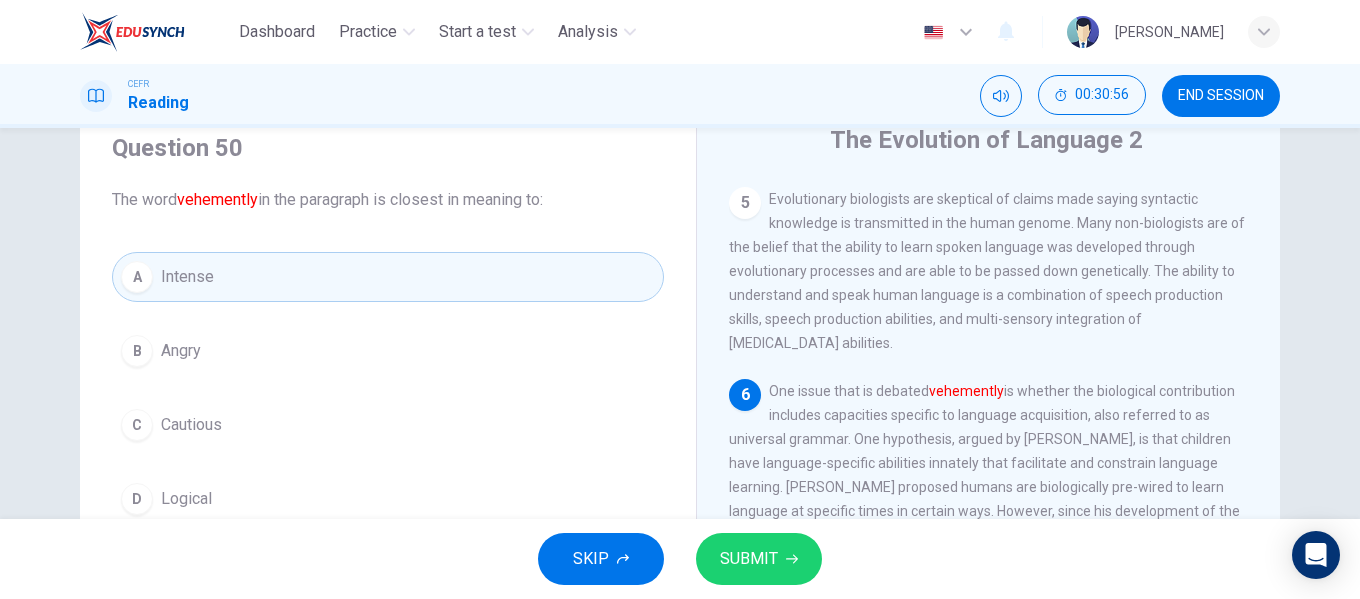 click on "SUBMIT" at bounding box center [759, 559] 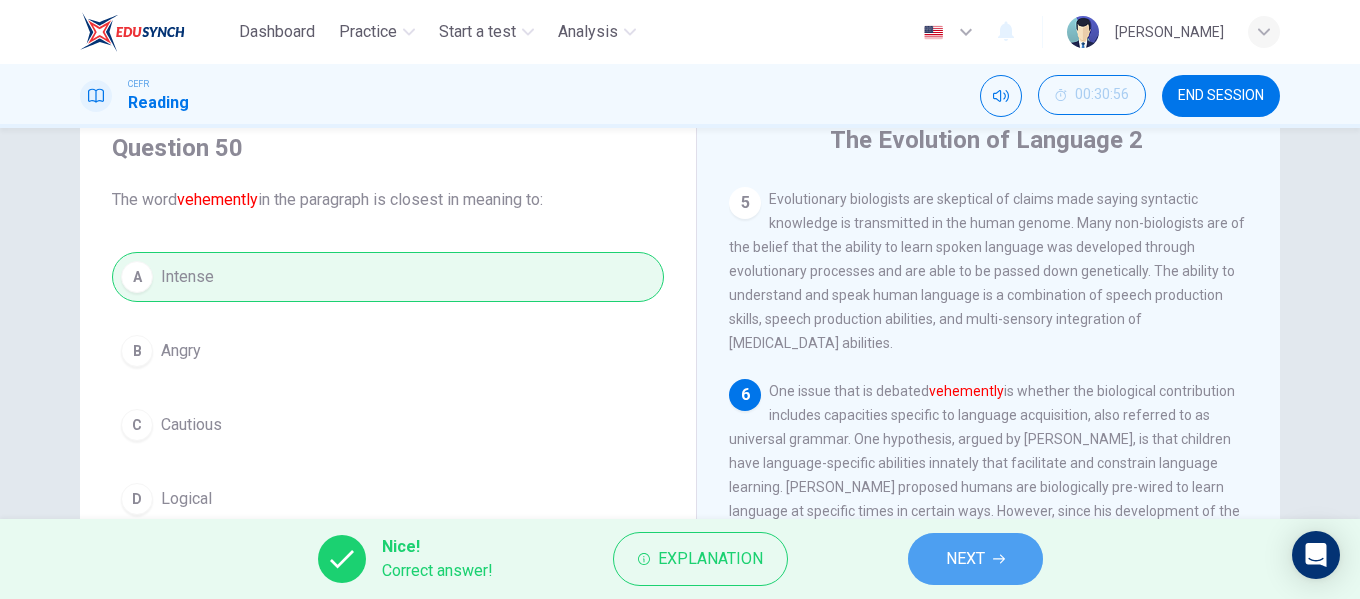 click on "NEXT" at bounding box center (965, 559) 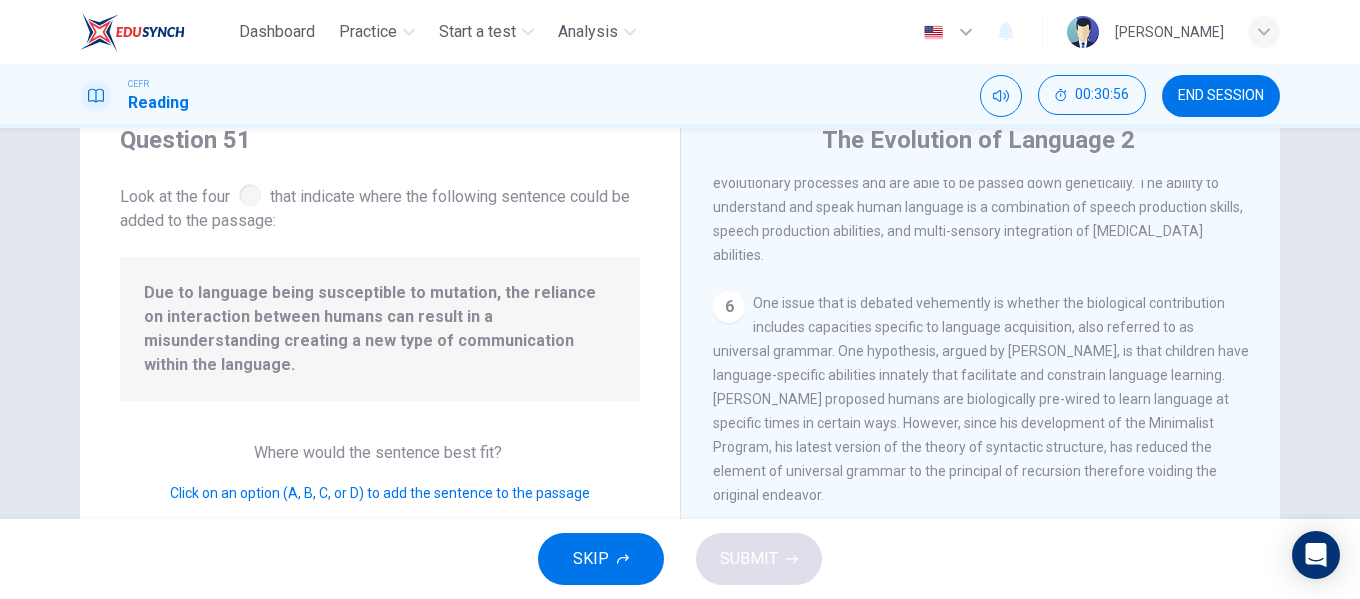 scroll, scrollTop: 943, scrollLeft: 0, axis: vertical 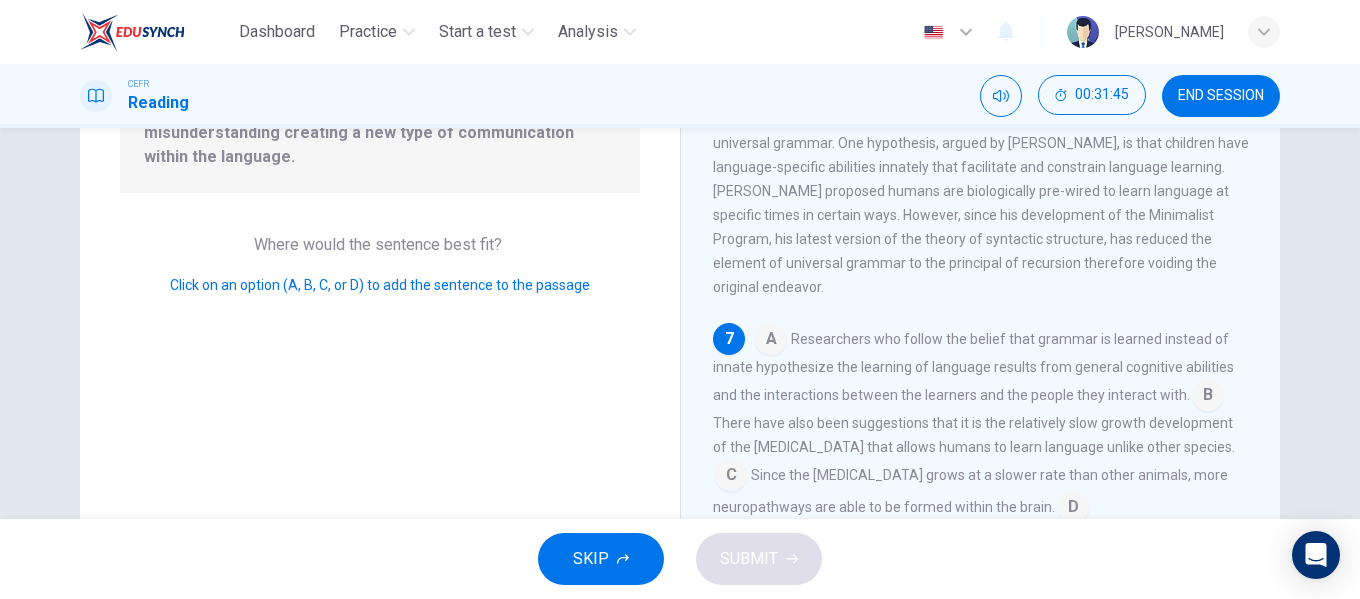 click at bounding box center [771, 341] 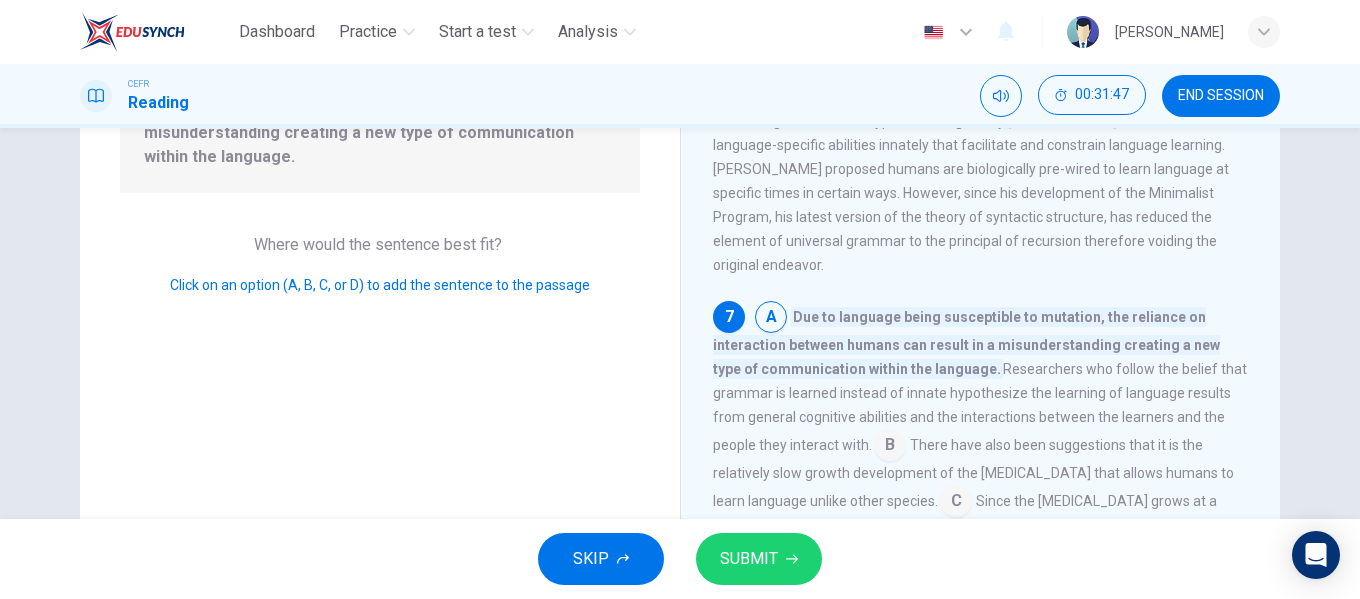 scroll, scrollTop: 384, scrollLeft: 0, axis: vertical 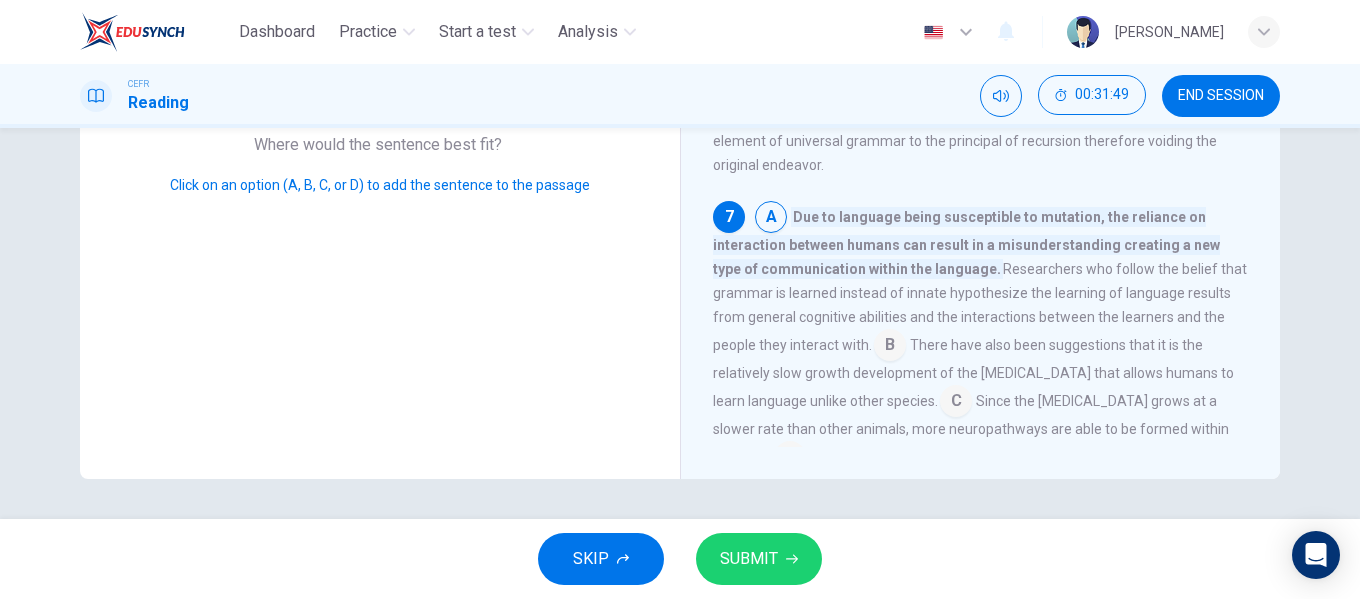 click on "SUBMIT" at bounding box center (749, 559) 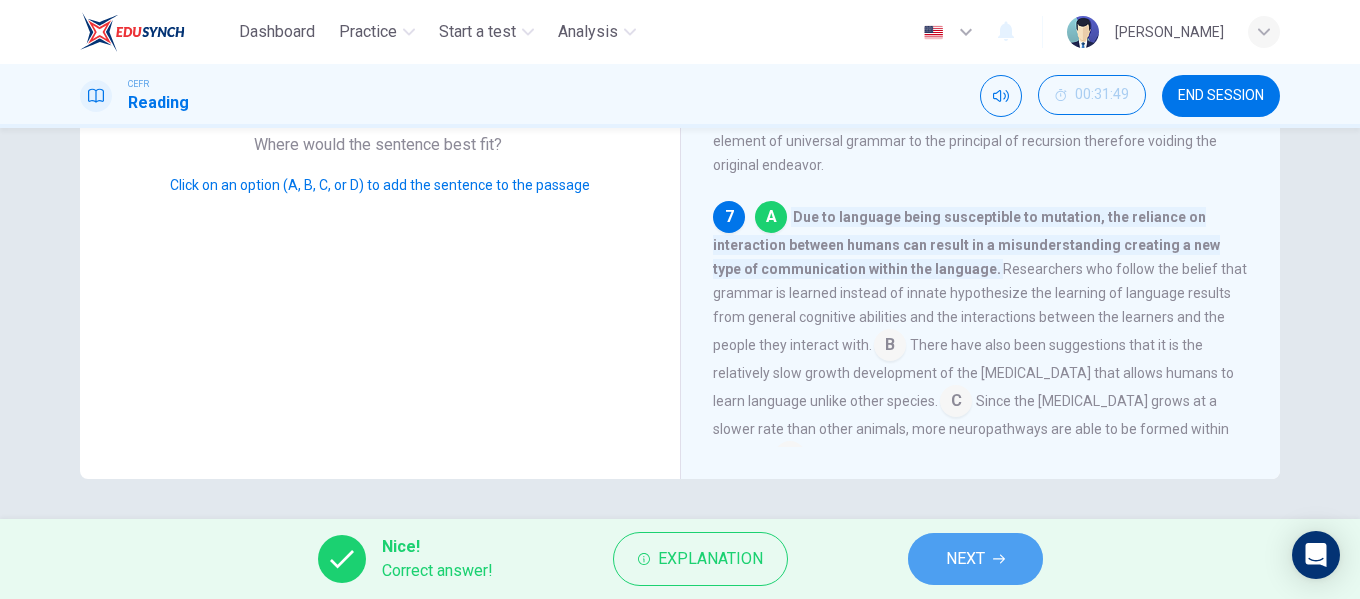 click on "NEXT" at bounding box center [965, 559] 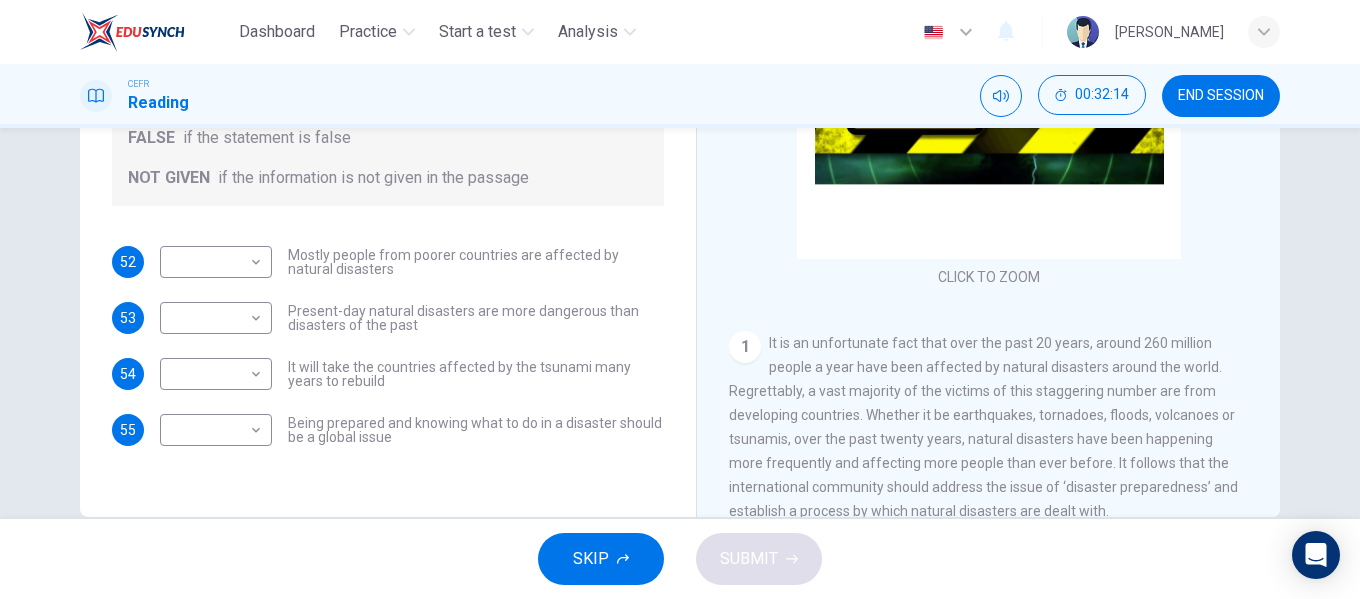 scroll, scrollTop: 384, scrollLeft: 0, axis: vertical 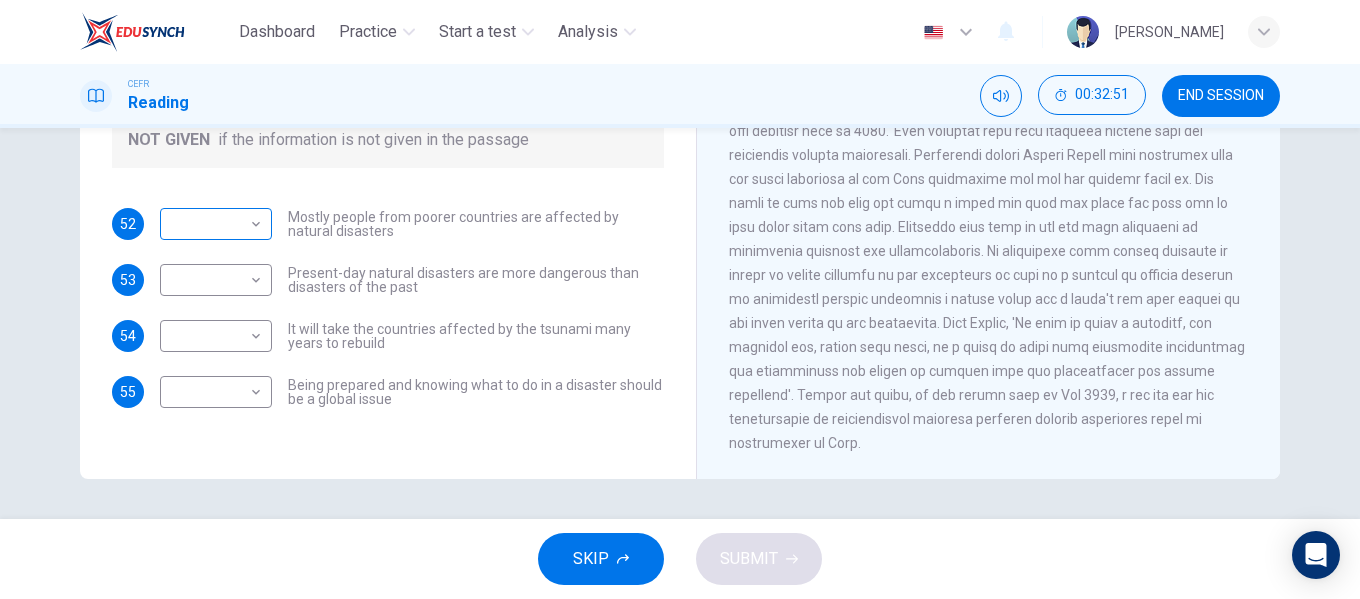 click on "Dashboard Practice Start a test Analysis English en ​ [PERSON_NAME] EMPATI CEFR Reading 00:32:51 END SESSION Questions 52 - 55 Do the following statements agree with the information given in the Reading Passage?
In the boxes below, write TRUE if the statement is true FALSE if the statement is false NOT GIVEN if the information is not given in the passage 52 ​ ​ Mostly people from poorer countries are affected by natural disasters 53 ​ ​ Present-day natural disasters are more dangerous than disasters of the past 54 ​ ​ It will take the countries affected by the tsunami many years to rebuild 55 ​ ​ Being prepared and knowing what to do in a disaster should be a global issue Preparing for the Threat CLICK TO ZOOM Click to Zoom 1 2 3 4 5 6 SKIP SUBMIT EduSynch - Online Language Proficiency Testing
×
Dashboard" at bounding box center (680, 299) 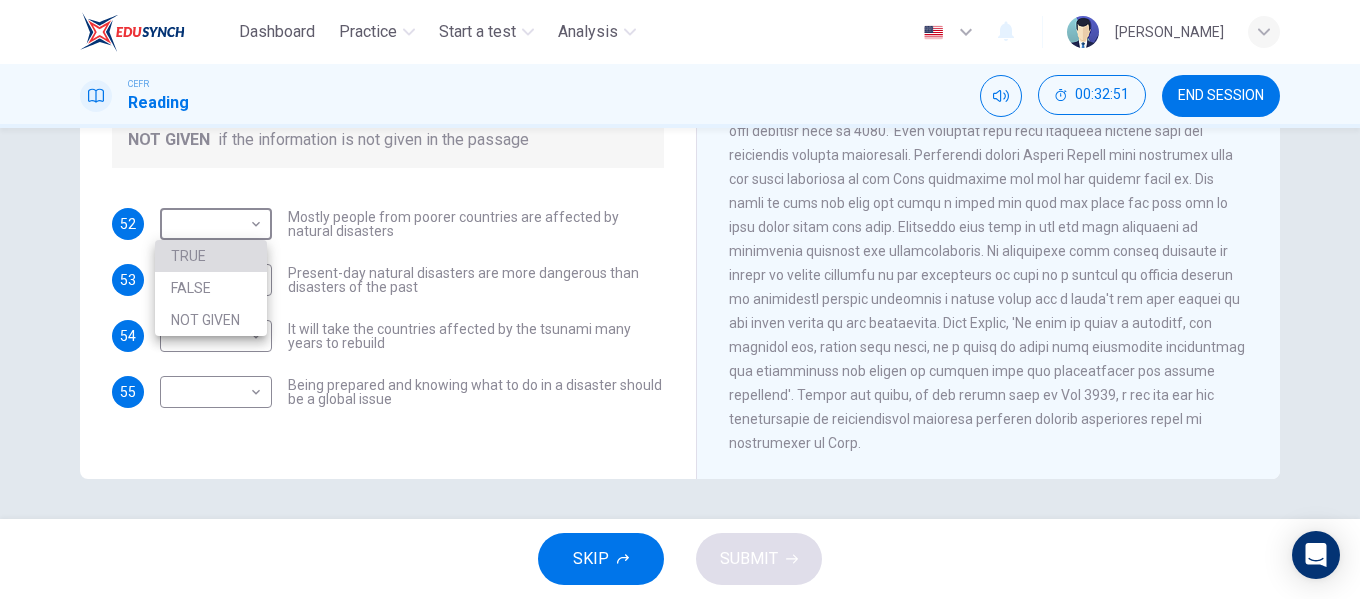 click on "TRUE" at bounding box center (211, 256) 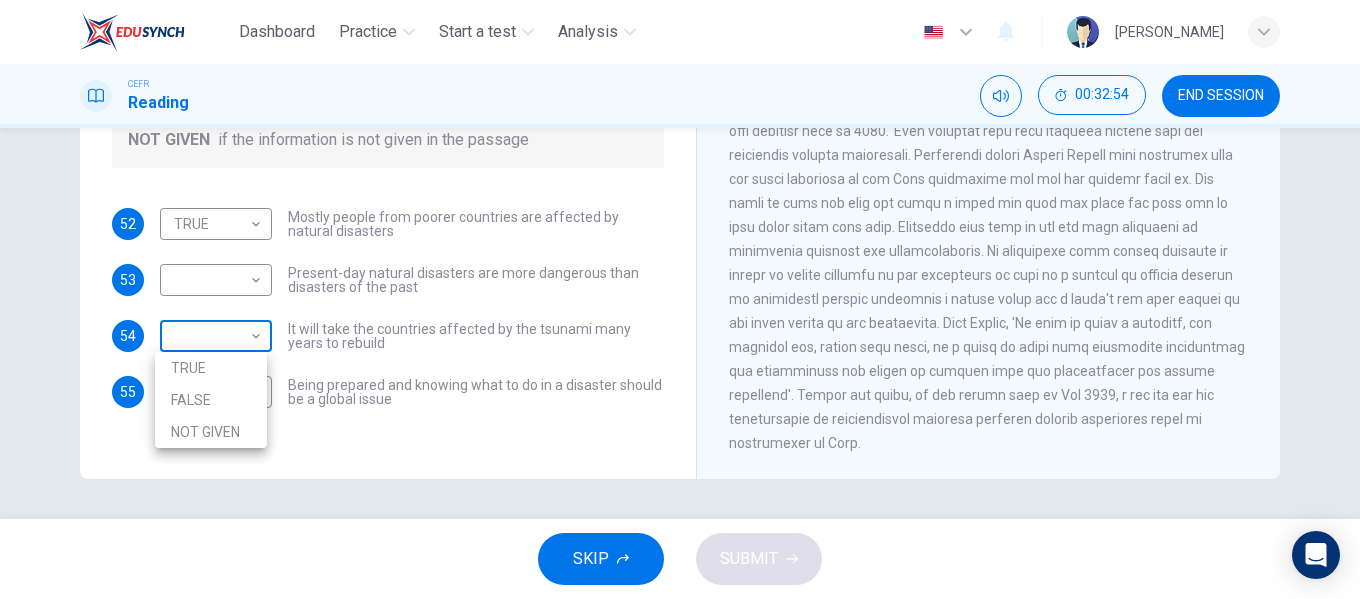click on "Dashboard Practice Start a test Analysis English en ​ [PERSON_NAME] EMPATI CEFR Reading 00:32:54 END SESSION Questions 52 - 55 Do the following statements agree with the information given in the Reading Passage?
In the boxes below, write TRUE if the statement is true FALSE if the statement is false NOT GIVEN if the information is not given in the passage 52 TRUE TRUE ​ Mostly people from poorer countries are affected by natural disasters 53 ​ ​ Present-day natural disasters are more dangerous than disasters of the past 54 ​ ​ It will take the countries affected by the tsunami many years to rebuild 55 ​ ​ Being prepared and knowing what to do in a disaster should be a global issue Preparing for the Threat CLICK TO ZOOM Click to Zoom 1 2 3 4 5 6 SKIP SUBMIT EduSynch - Online Language Proficiency Testing
×
2025" at bounding box center (680, 299) 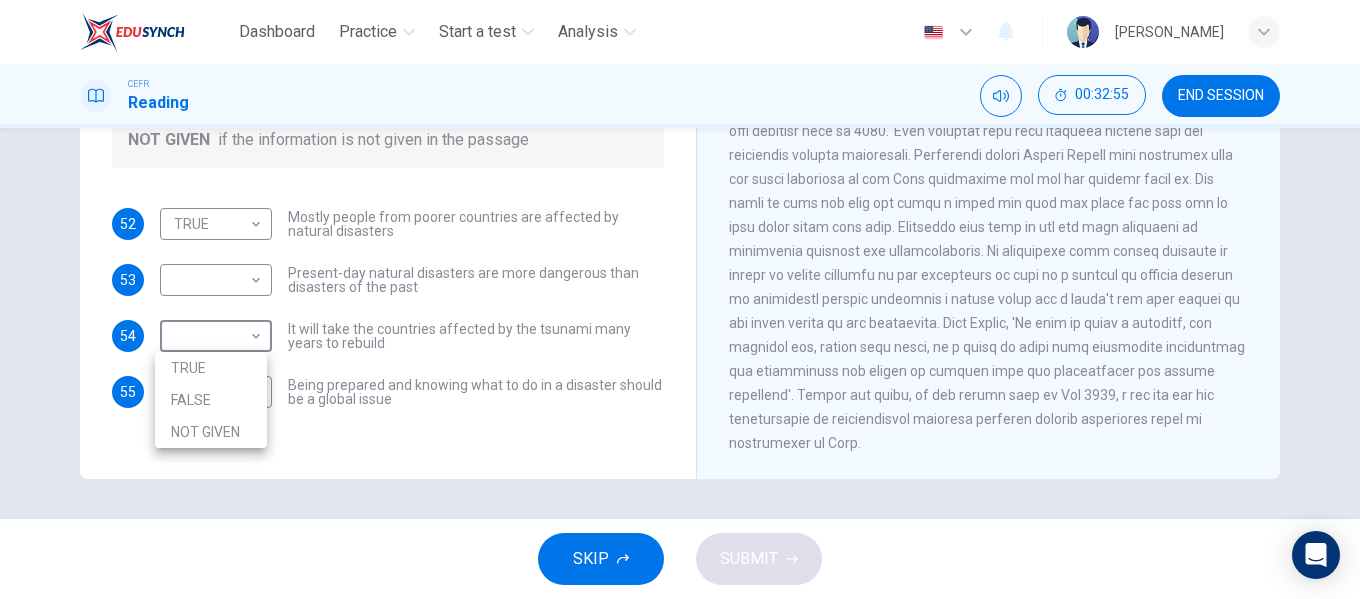 click on "TRUE" at bounding box center [211, 368] 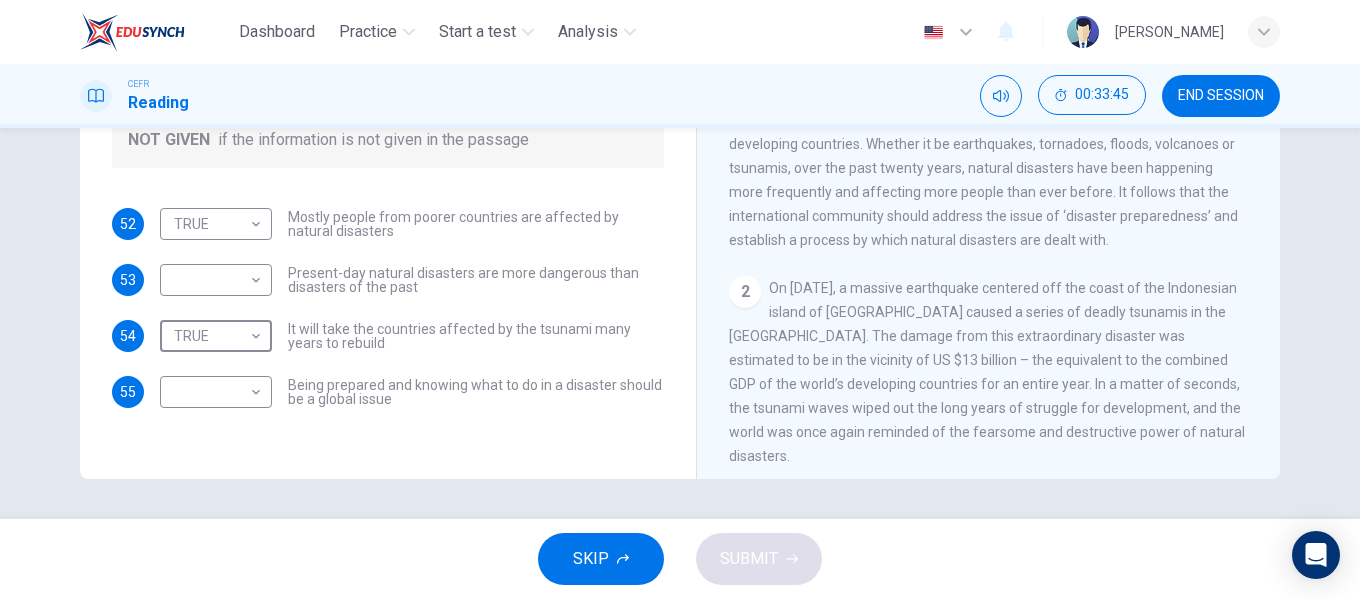 scroll, scrollTop: 133, scrollLeft: 0, axis: vertical 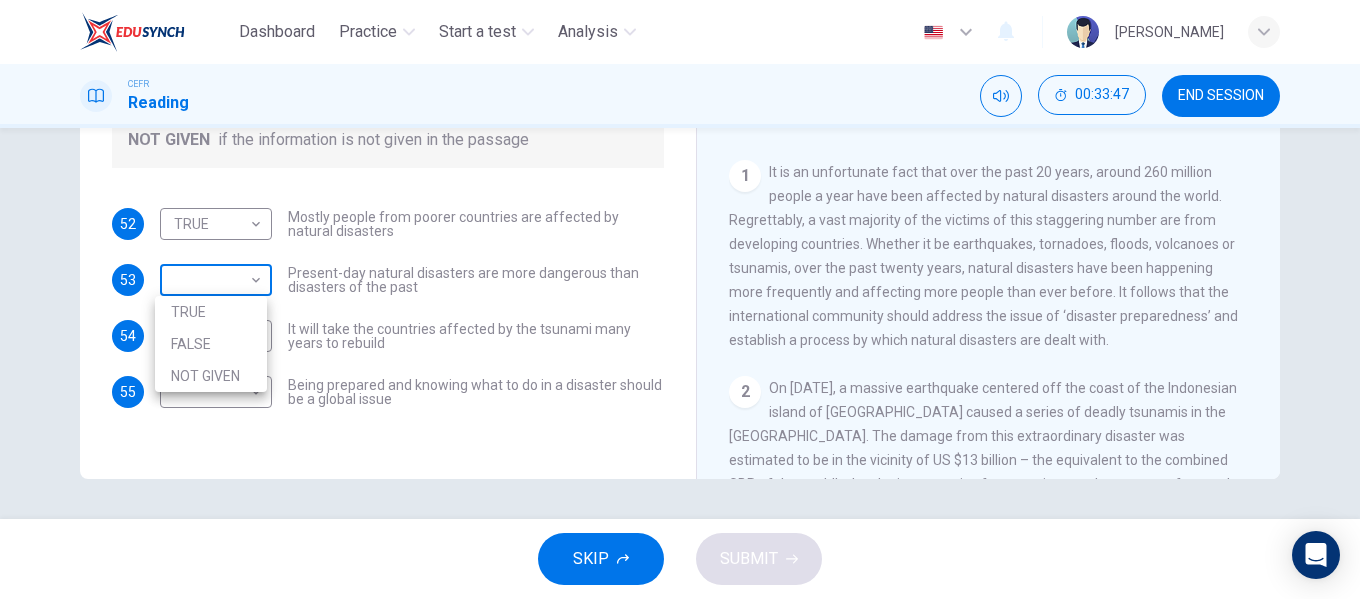 click on "Dashboard Practice Start a test Analysis English en ​ [PERSON_NAME] EMPATI CEFR Reading 00:33:47 END SESSION Questions 52 - 55 Do the following statements agree with the information given in the Reading Passage?
In the boxes below, write TRUE if the statement is true FALSE if the statement is false NOT GIVEN if the information is not given in the passage 52 TRUE TRUE ​ Mostly people from poorer countries are affected by natural disasters 53 ​ ​ Present-day natural disasters are more dangerous than disasters of the past 54 TRUE TRUE ​ It will take the countries affected by the tsunami many years to rebuild 55 ​ ​ Being prepared and knowing what to do in a disaster should be a global issue Preparing for the Threat CLICK TO ZOOM Click to Zoom 1 2 3 4 5 6 SKIP SUBMIT EduSynch - Online Language Proficiency Testing
×" at bounding box center [680, 299] 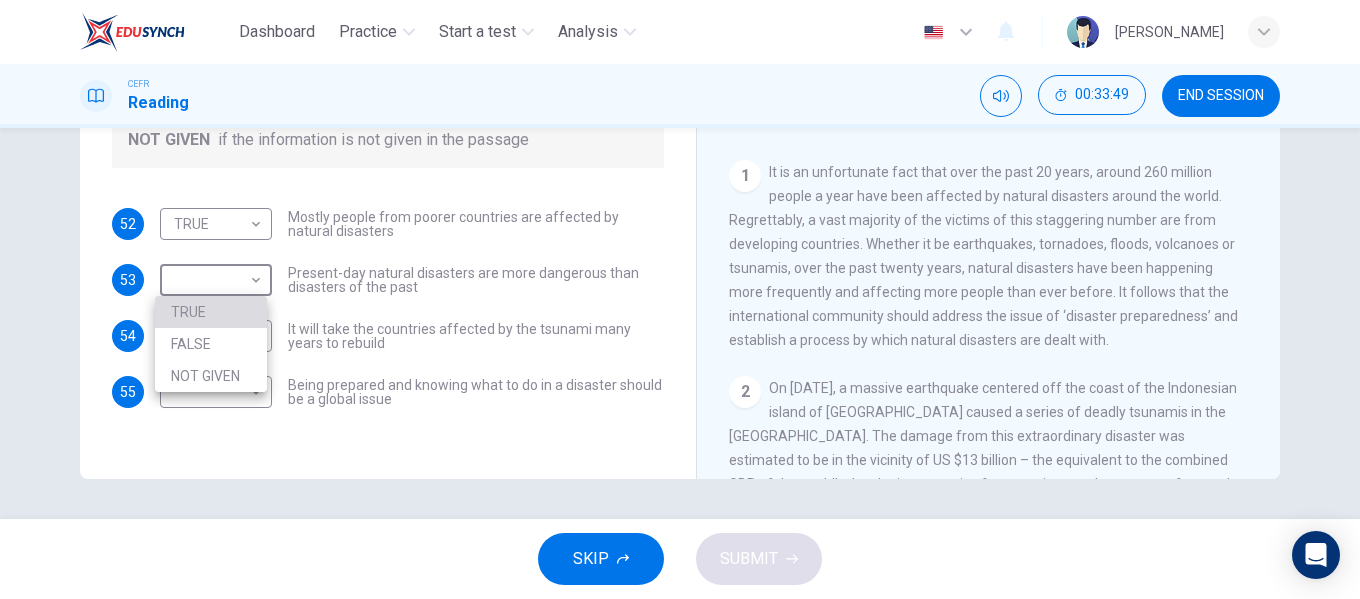 drag, startPoint x: 197, startPoint y: 316, endPoint x: 207, endPoint y: 337, distance: 23.259407 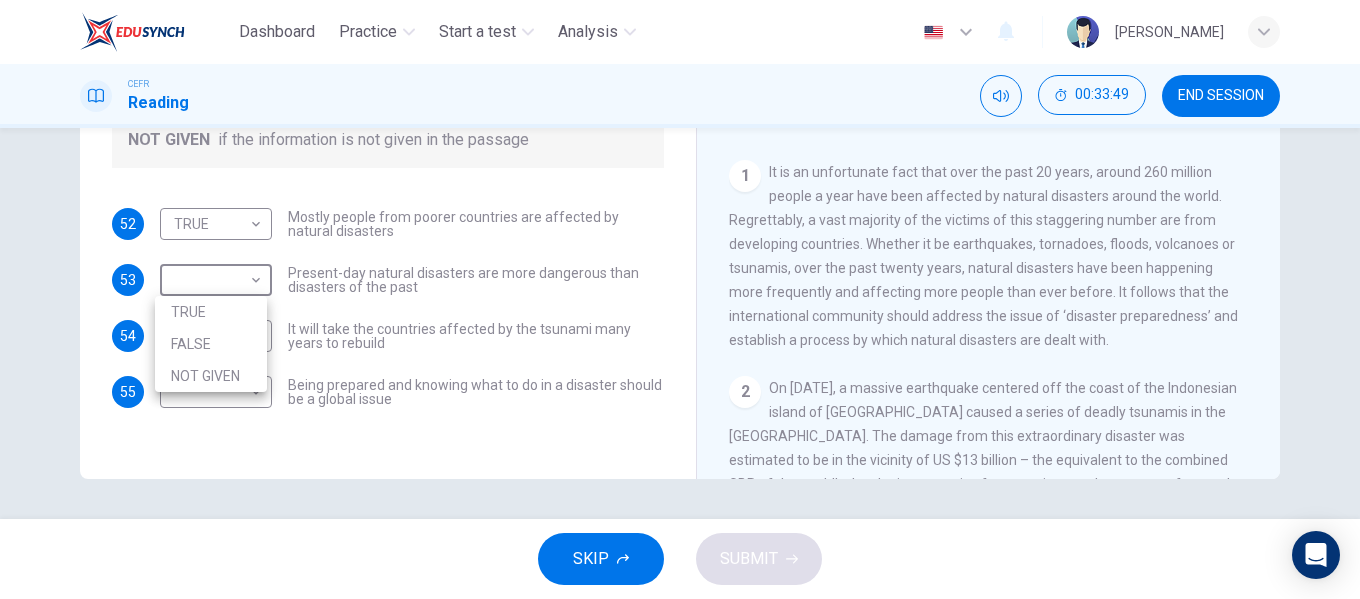 click on "FALSE" at bounding box center (211, 344) 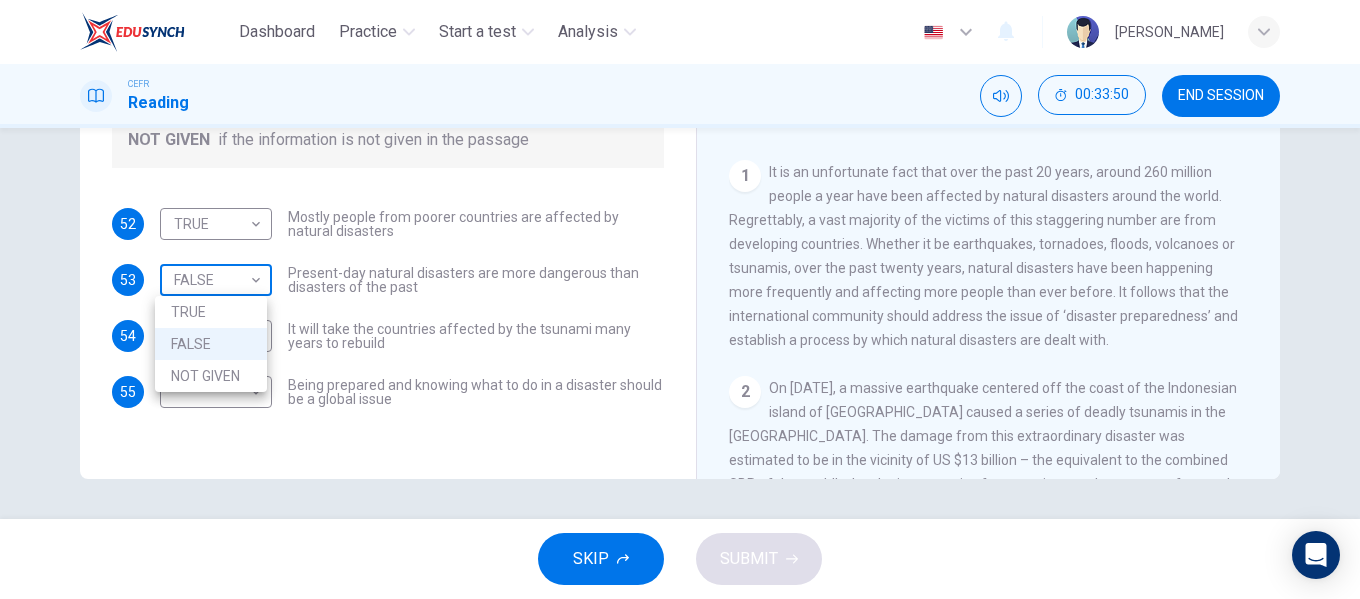 click on "Dashboard Practice Start a test Analysis English en ​ [PERSON_NAME] EMPATI CEFR Reading 00:33:50 END SESSION Questions 52 - 55 Do the following statements agree with the information given in the Reading Passage?
In the boxes below, write TRUE if the statement is true FALSE if the statement is false NOT GIVEN if the information is not given in the passage 52 TRUE TRUE ​ Mostly people from poorer countries are affected by natural disasters 53 FALSE FALSE ​ Present-day natural disasters are more dangerous than disasters of the past 54 TRUE TRUE ​ It will take the countries affected by the tsunami many years to rebuild 55 ​ ​ Being prepared and knowing what to do in a disaster should be a global issue Preparing for the Threat CLICK TO ZOOM Click to Zoom 1 2 3 4 5 6 SKIP SUBMIT EduSynch - Online Language Proficiency Testing
×" at bounding box center [680, 299] 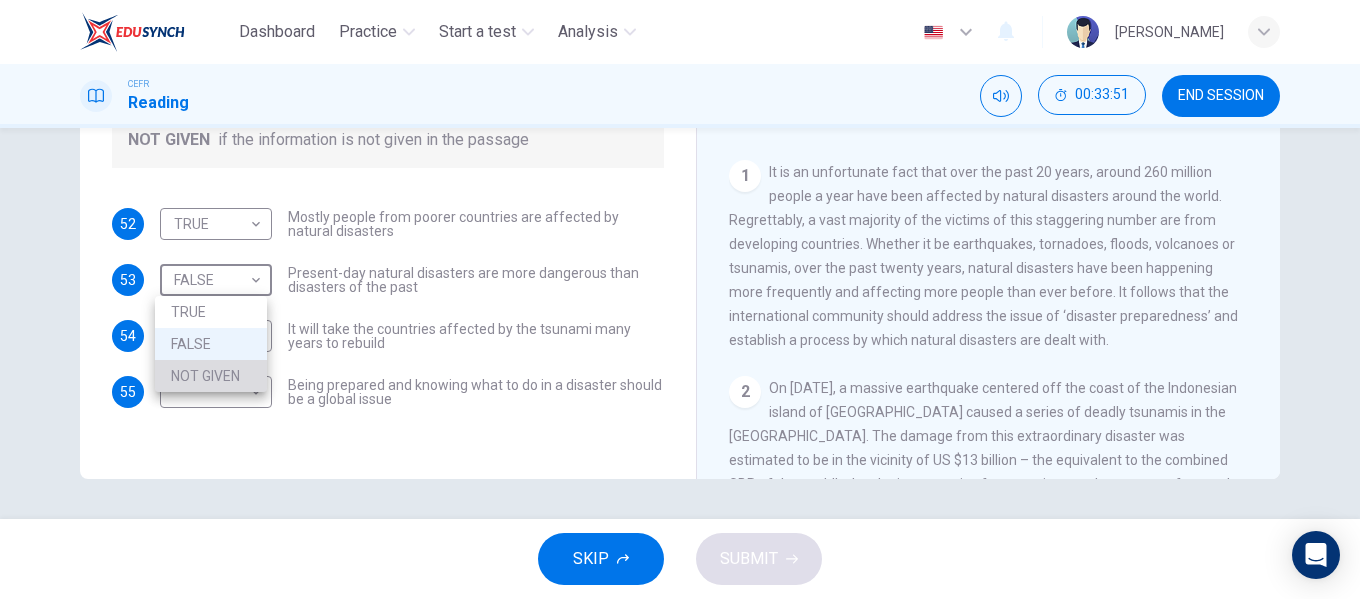 click on "NOT GIVEN" at bounding box center (211, 376) 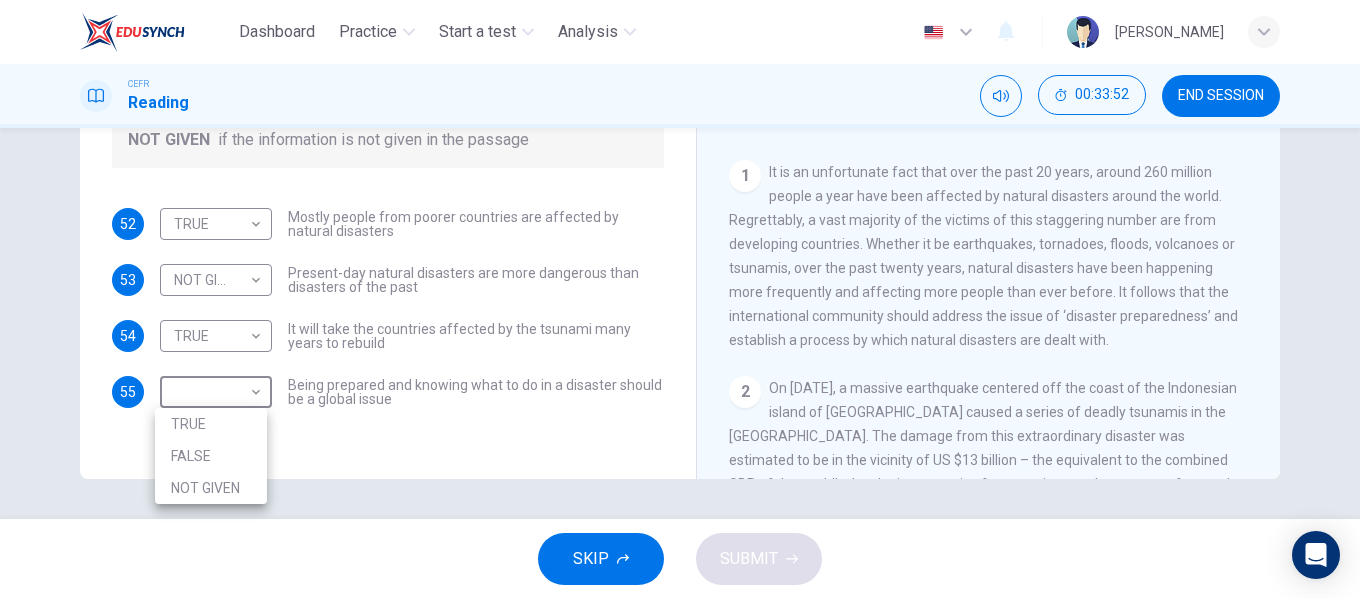click on "Dashboard Practice Start a test Analysis English en ​ [PERSON_NAME] EMPATI CEFR Reading 00:33:52 END SESSION Questions 52 - 55 Do the following statements agree with the information given in the Reading Passage?
In the boxes below, write TRUE if the statement is true FALSE if the statement is false NOT GIVEN if the information is not given in the passage 52 TRUE TRUE ​ Mostly people from poorer countries are affected by natural disasters 53 NOT GIVEN NOT GIVEN ​ Present-day natural disasters are more dangerous than disasters of the past 54 TRUE TRUE ​ It will take the countries affected by the tsunami many years to rebuild 55 ​ ​ Being prepared and knowing what to do in a disaster should be a global issue Preparing for the Threat CLICK TO ZOOM Click to Zoom 1 2 3 4 5 6 SKIP SUBMIT EduSynch - Online Language Proficiency Testing" at bounding box center (680, 299) 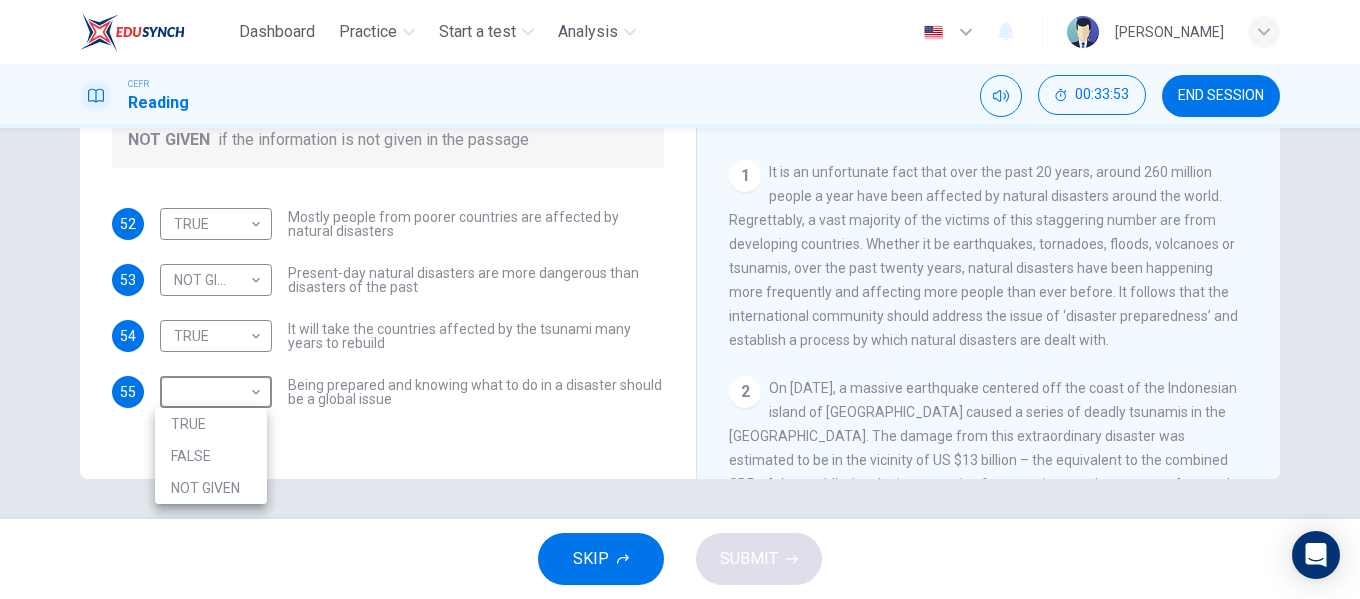 click on "TRUE" at bounding box center [211, 424] 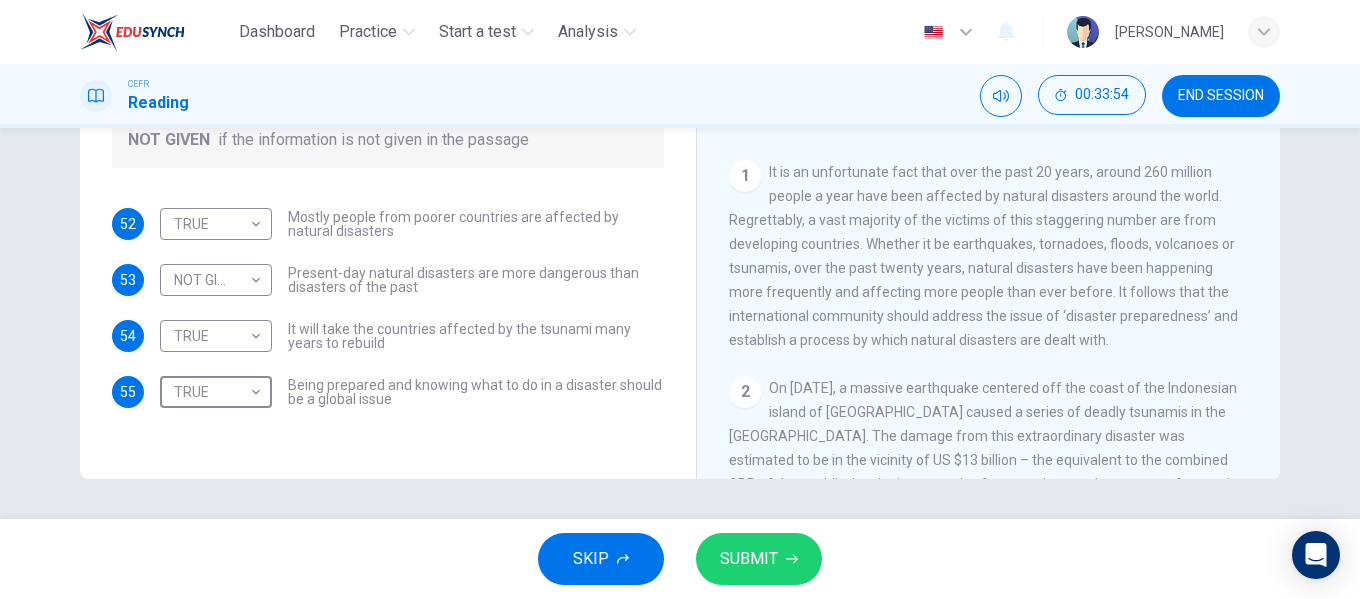 click on "SUBMIT" at bounding box center (749, 559) 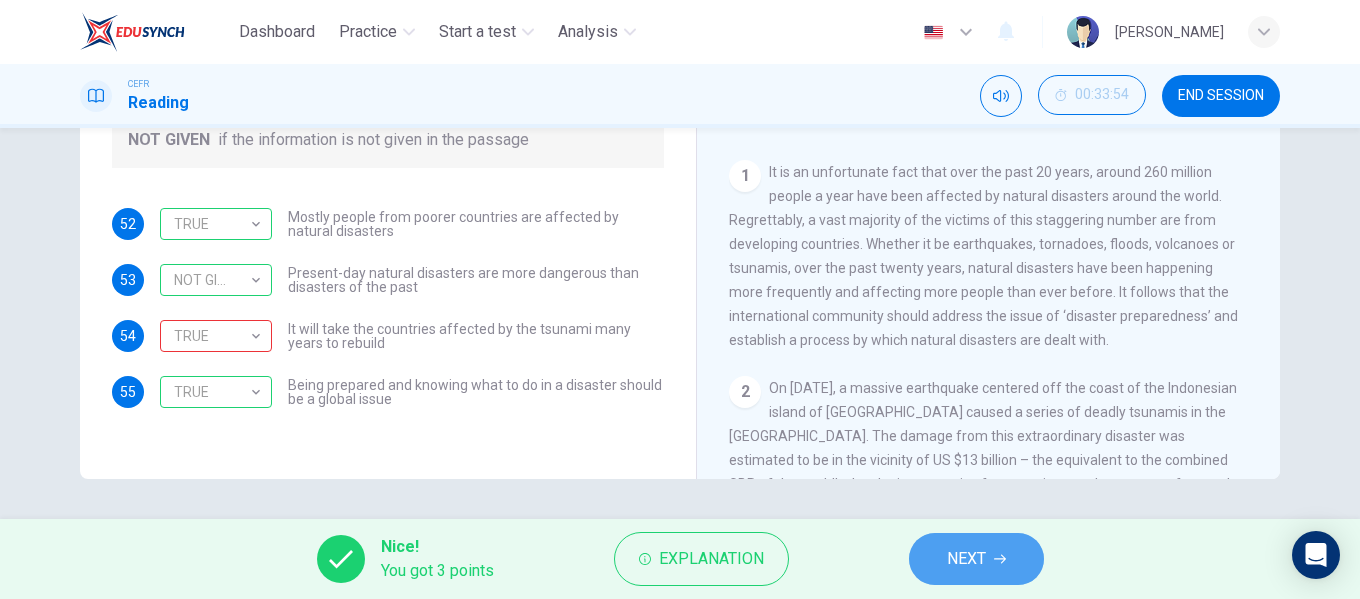 click on "NEXT" at bounding box center [976, 559] 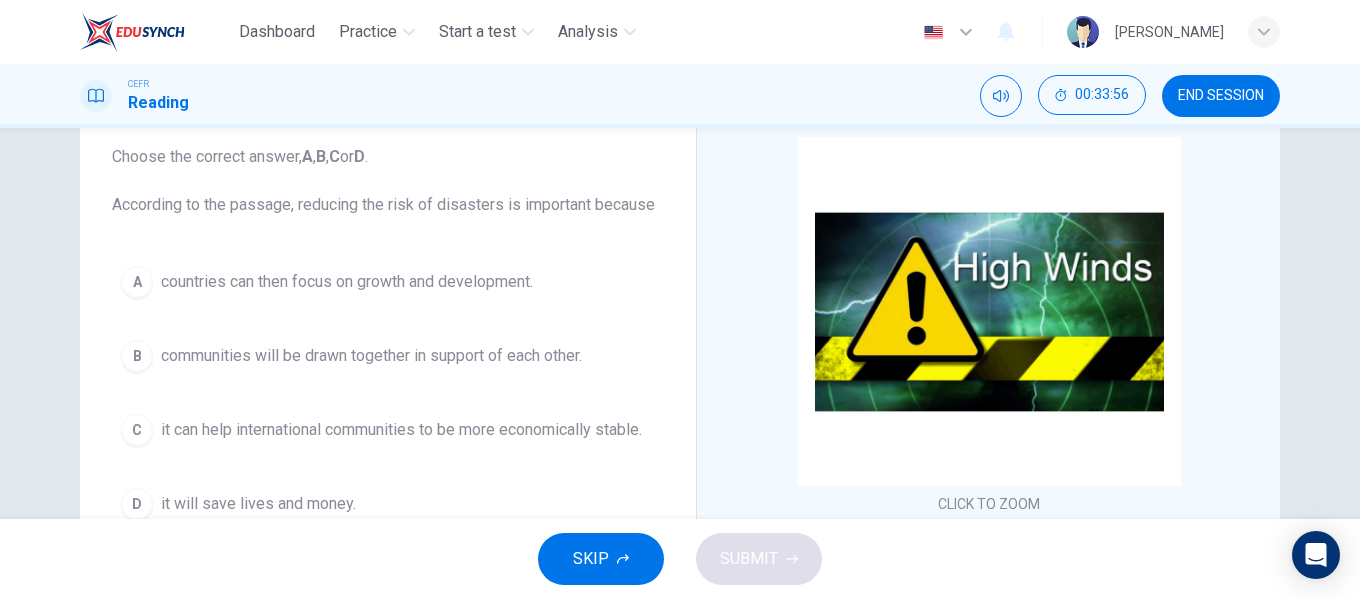 scroll, scrollTop: 84, scrollLeft: 0, axis: vertical 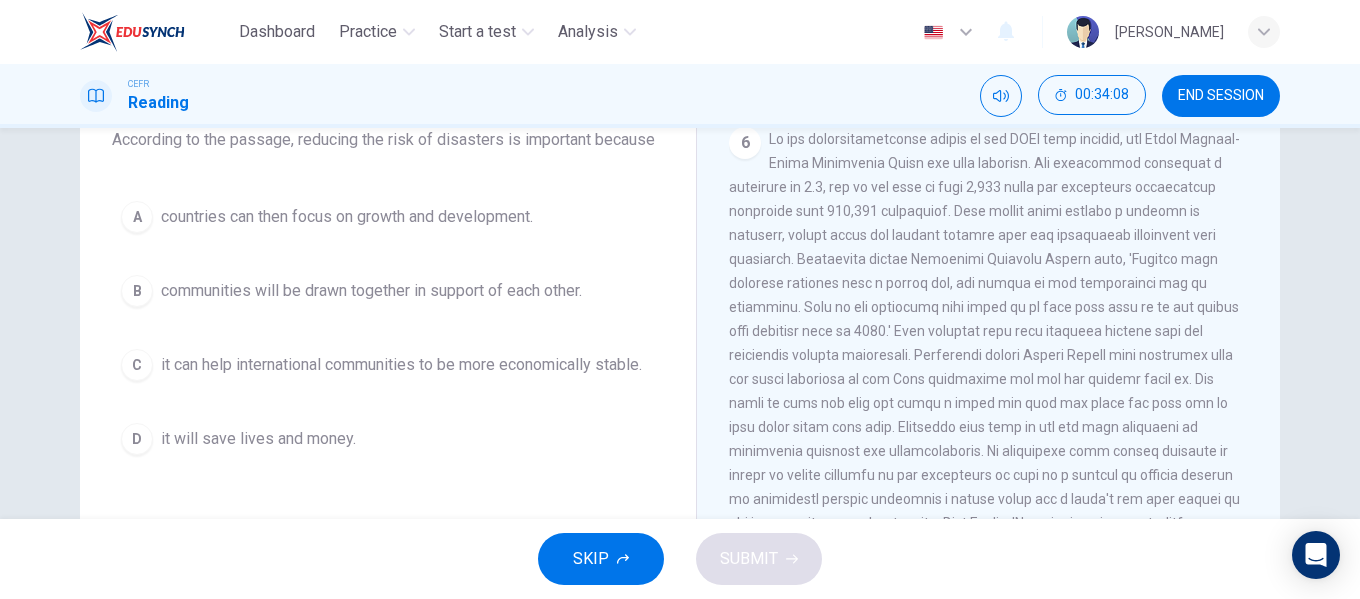 click on "countries can then focus on growth and development." at bounding box center (347, 217) 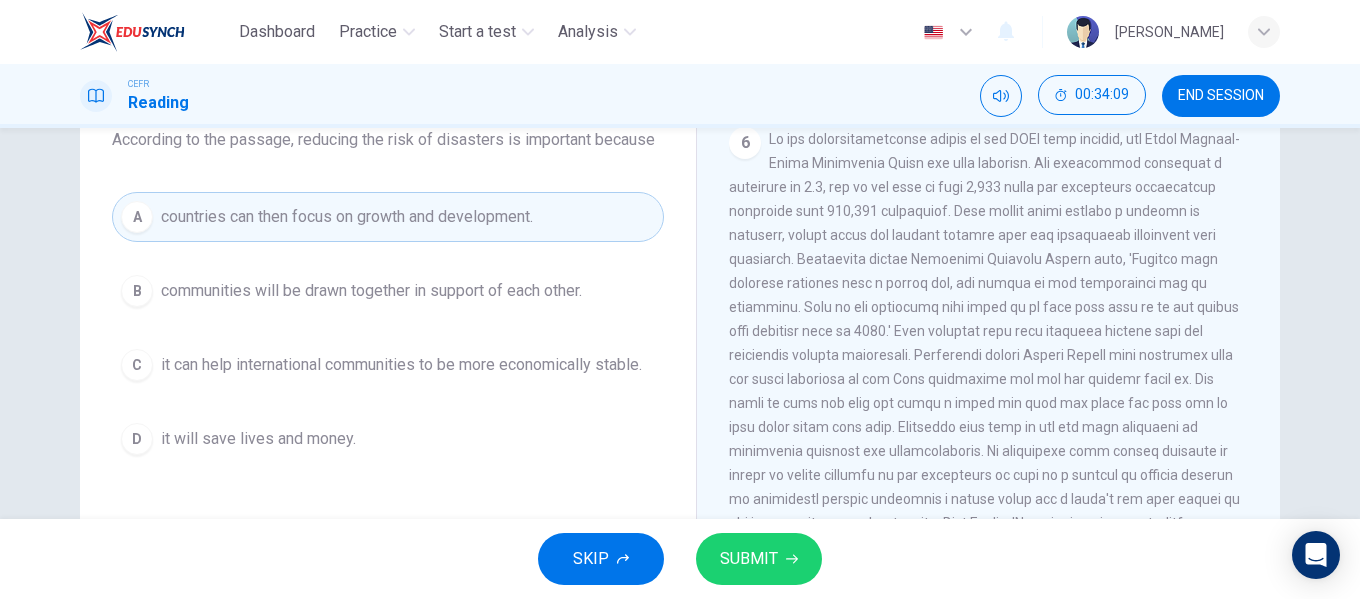 click on "SUBMIT" at bounding box center (749, 559) 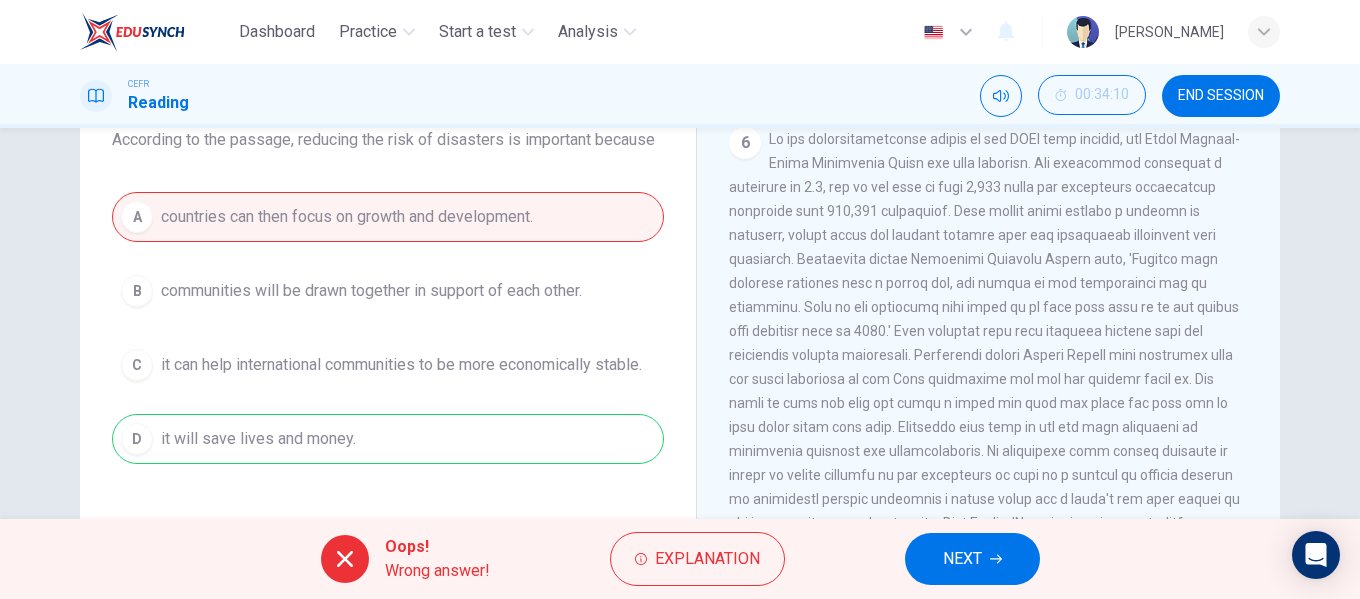 click on "NEXT" at bounding box center [962, 559] 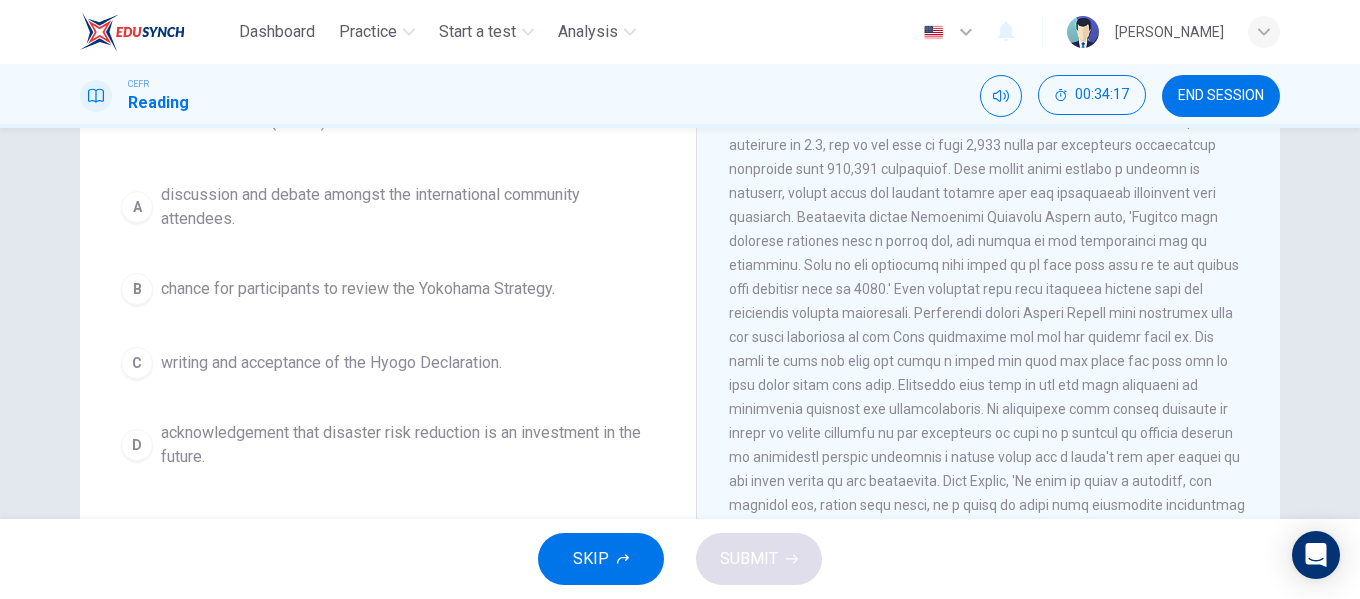 scroll, scrollTop: 300, scrollLeft: 0, axis: vertical 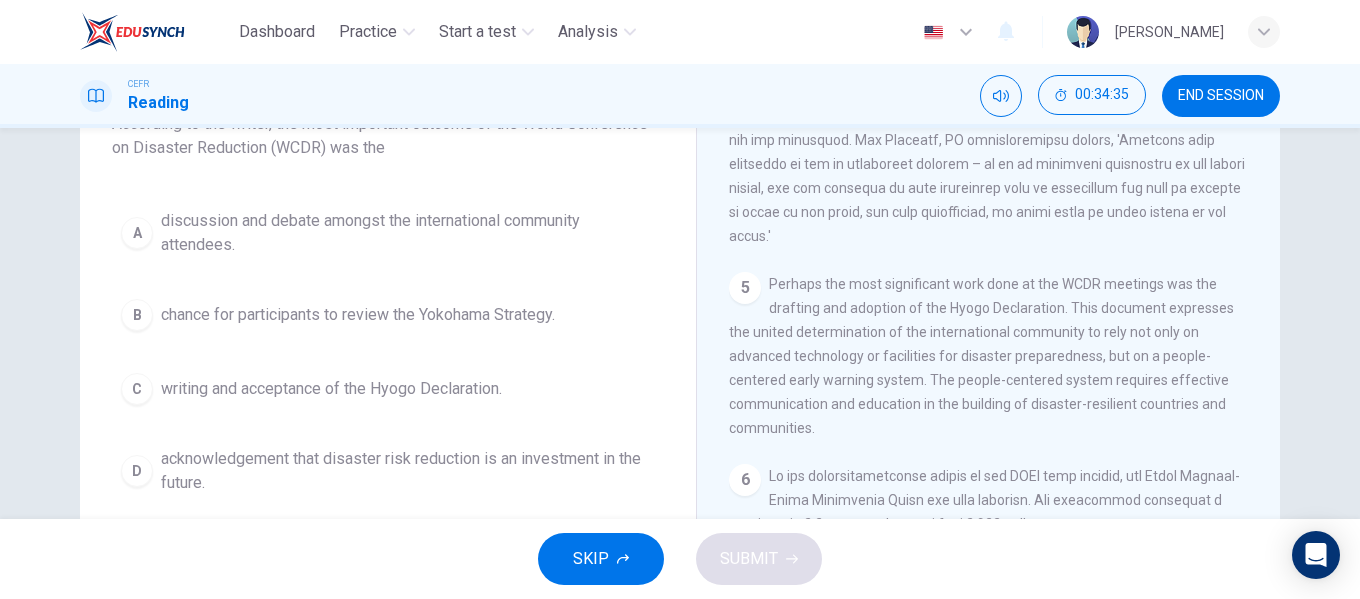 click on "acknowledgement that disaster risk reduction is an investment in the future." at bounding box center (408, 471) 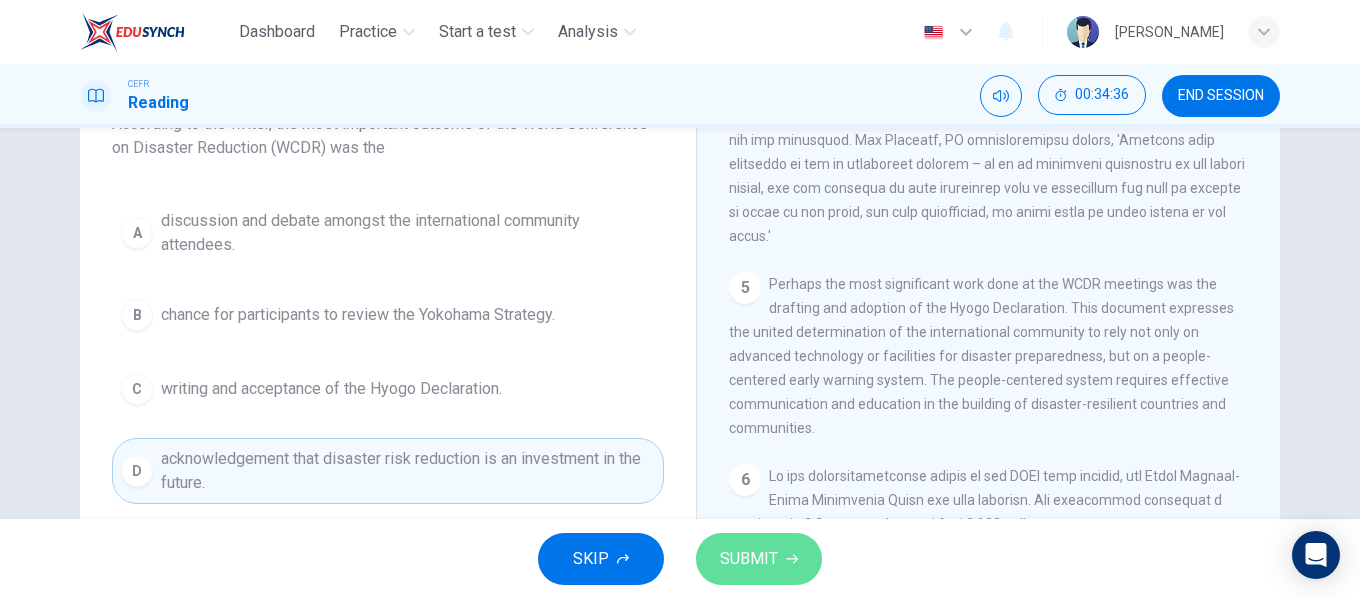 click on "SUBMIT" at bounding box center [749, 559] 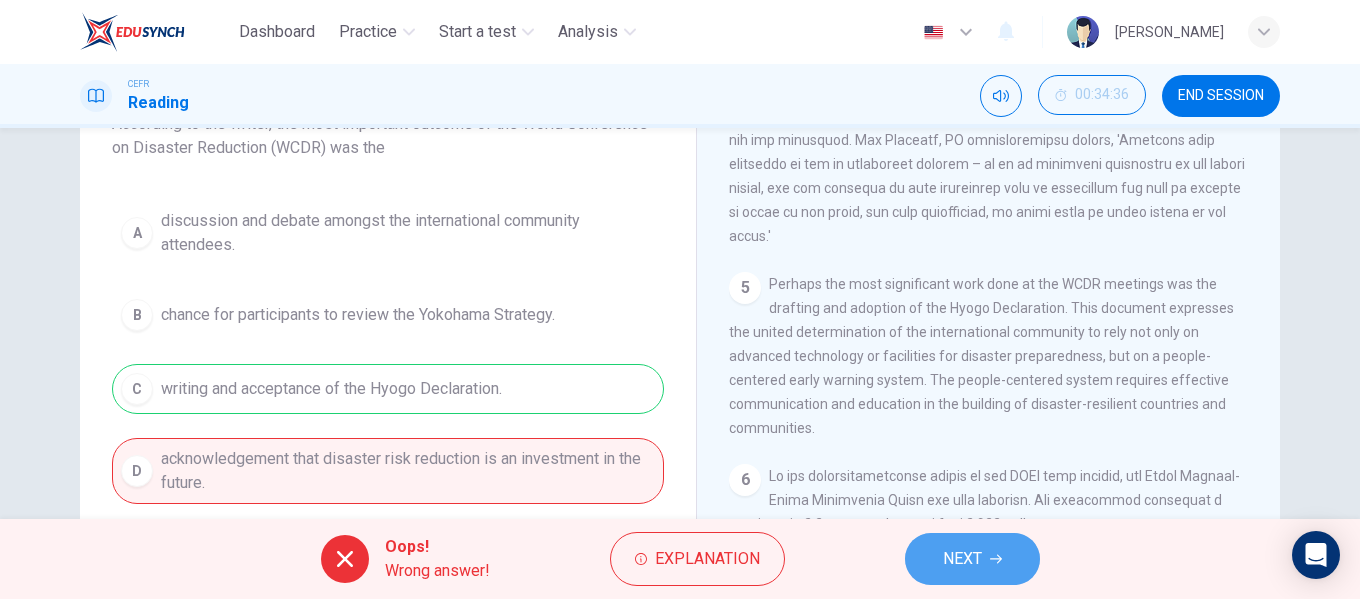 click on "NEXT" at bounding box center [962, 559] 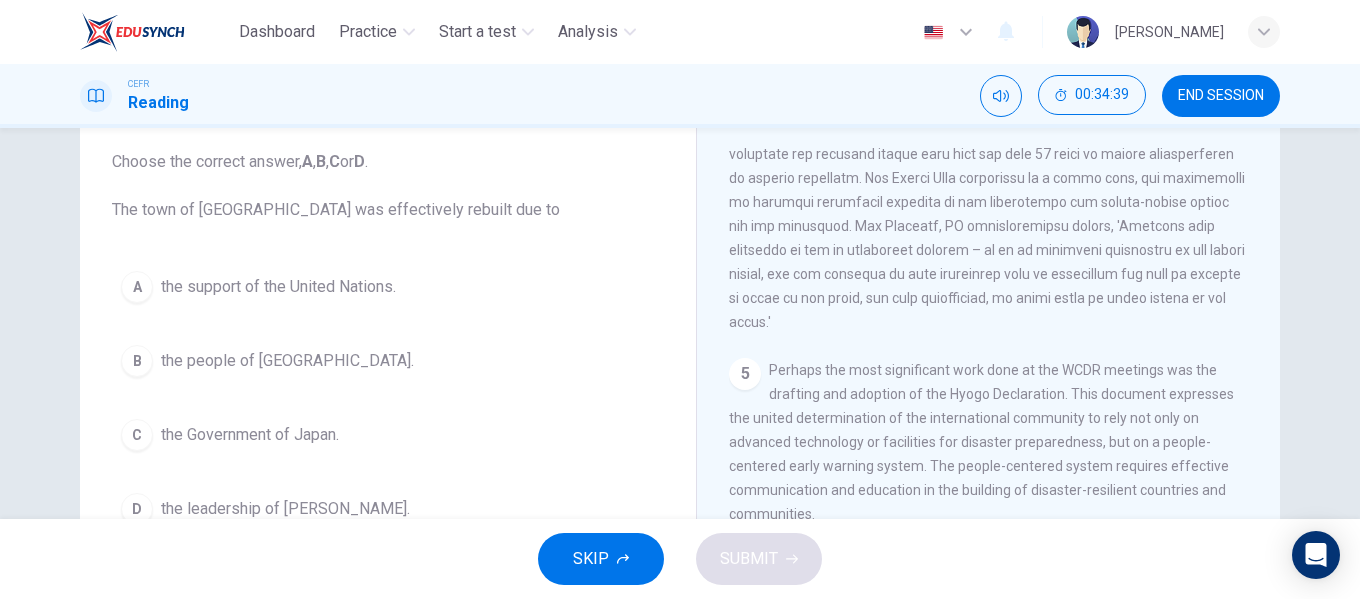scroll, scrollTop: 100, scrollLeft: 0, axis: vertical 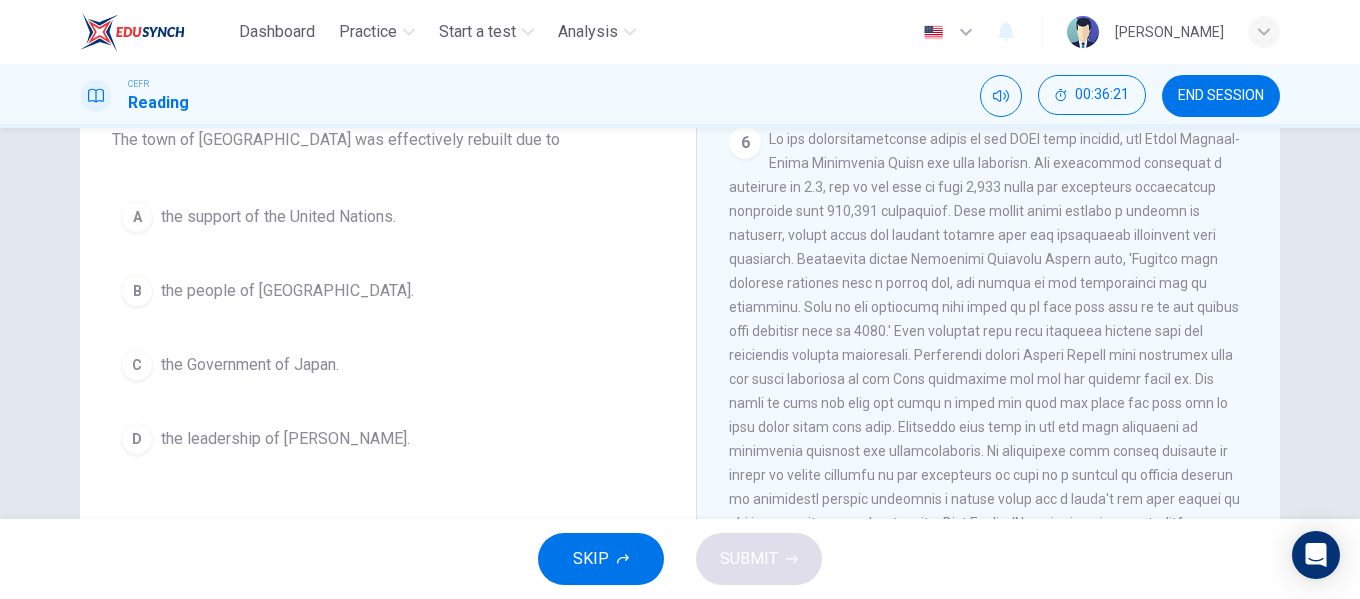 click on "the leadership of [PERSON_NAME]." at bounding box center [285, 439] 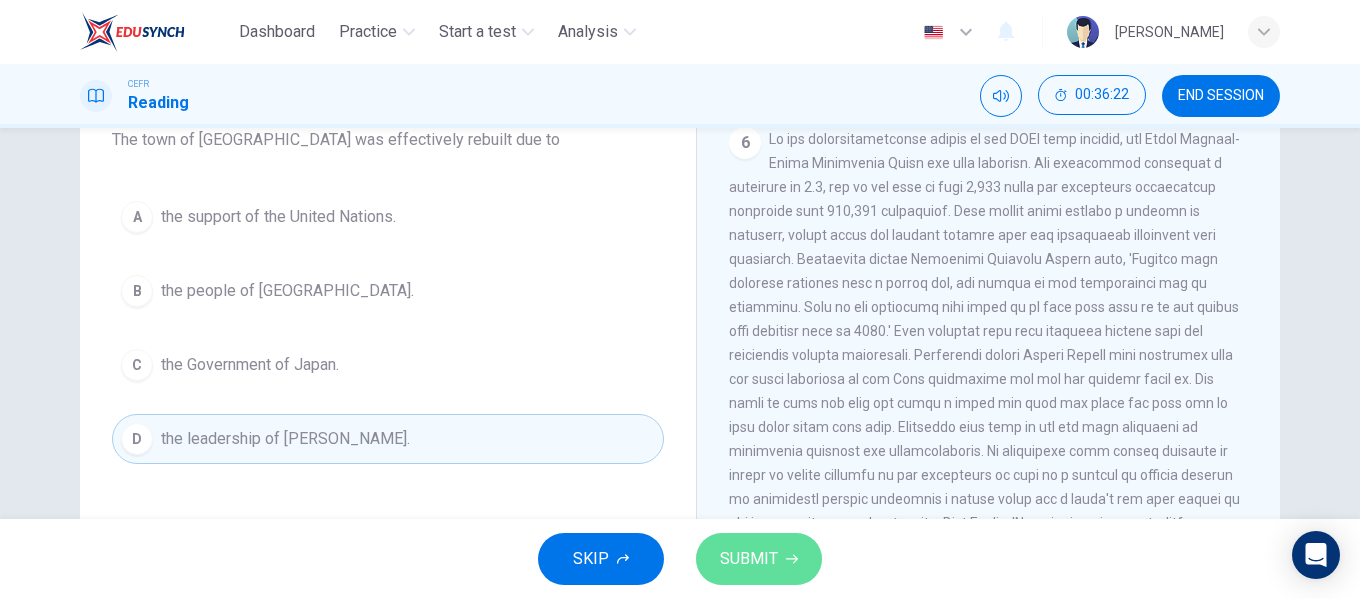 click on "SUBMIT" at bounding box center [759, 559] 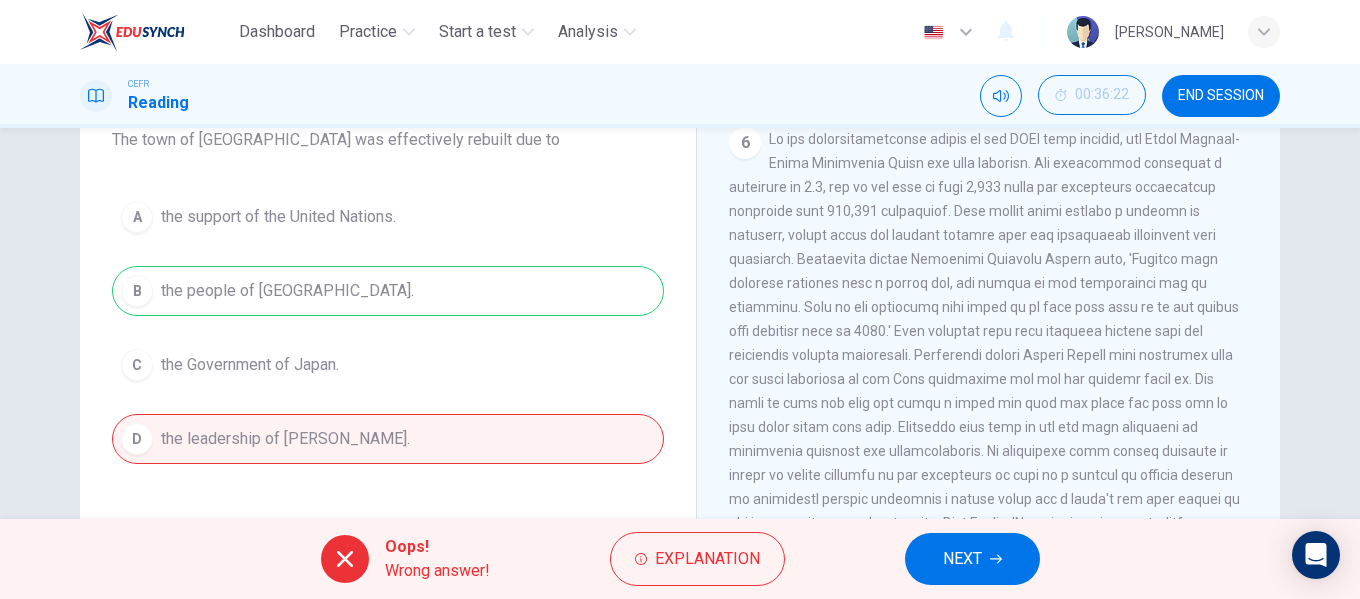 click on "NEXT" at bounding box center (972, 559) 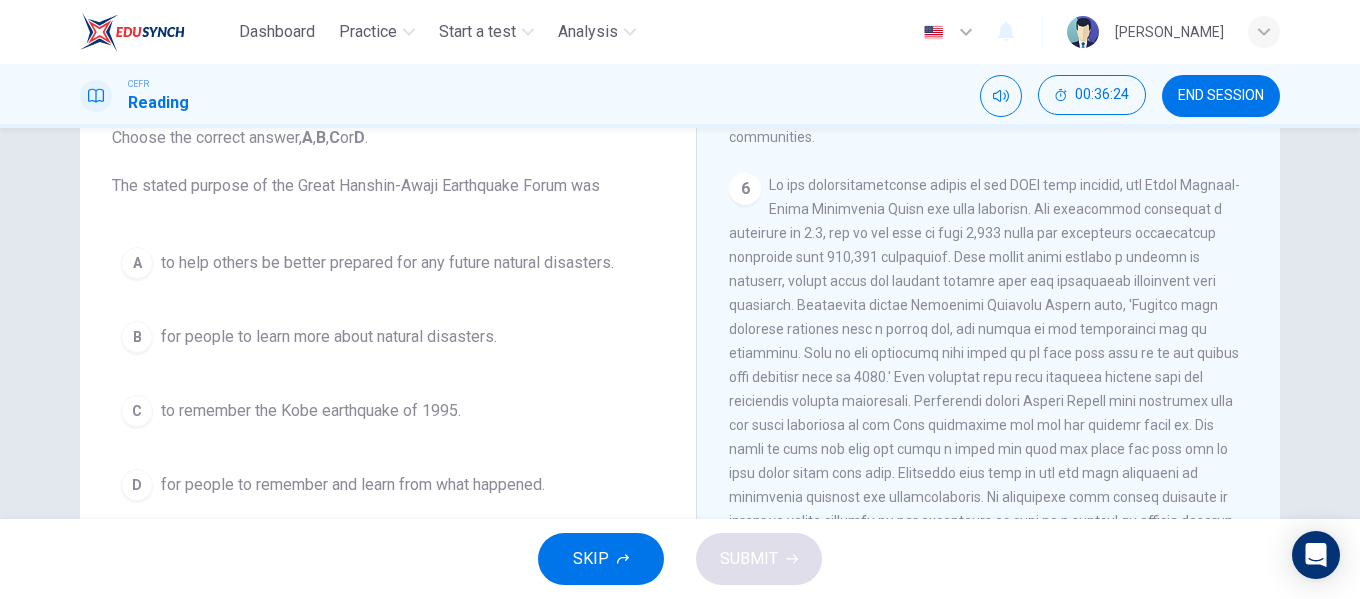scroll, scrollTop: 184, scrollLeft: 0, axis: vertical 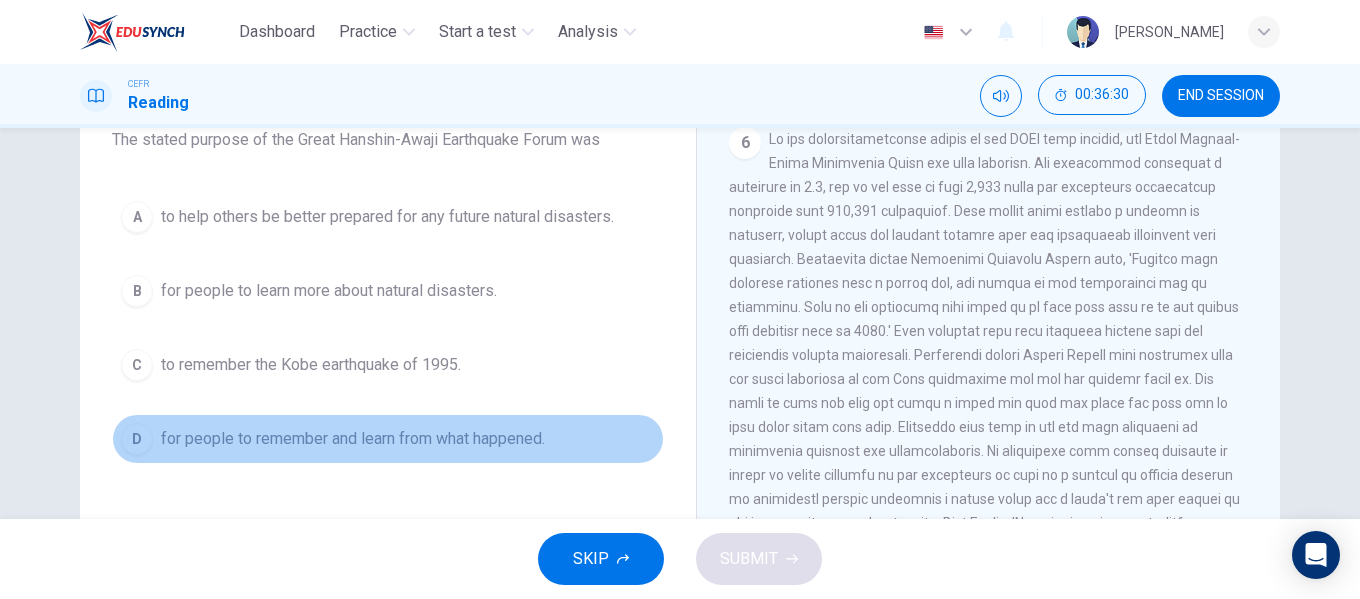 drag, startPoint x: 408, startPoint y: 447, endPoint x: 391, endPoint y: 454, distance: 18.384777 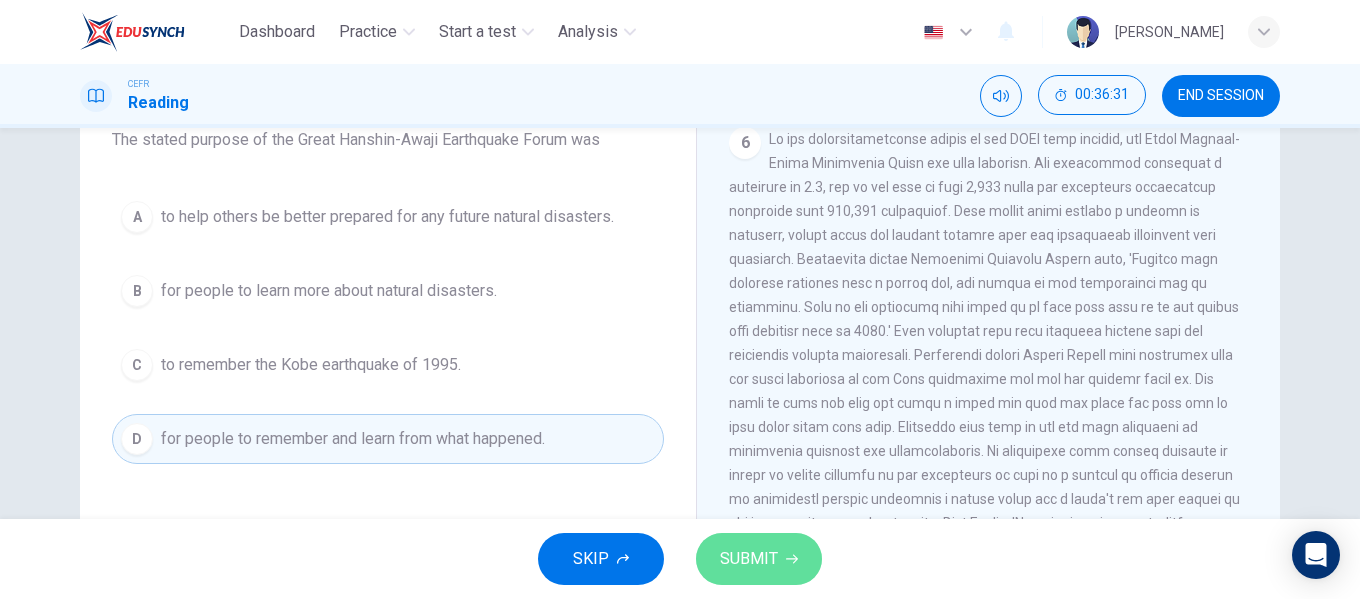click on "SUBMIT" at bounding box center (749, 559) 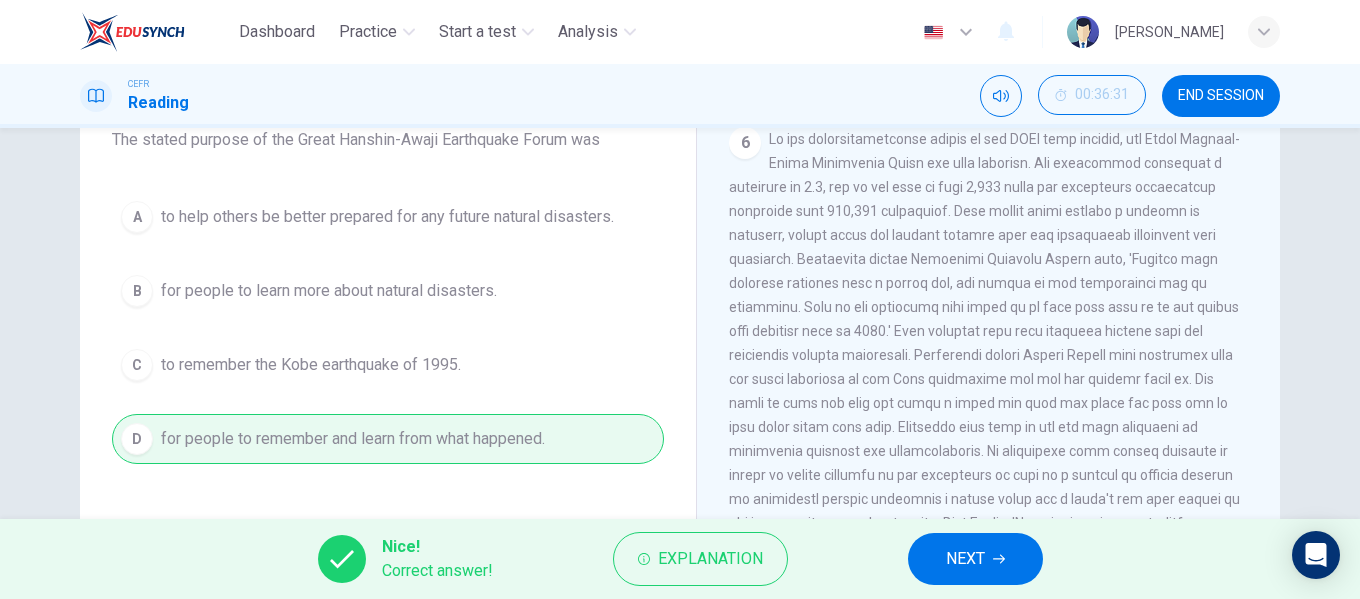 drag, startPoint x: 930, startPoint y: 557, endPoint x: 808, endPoint y: 566, distance: 122.33152 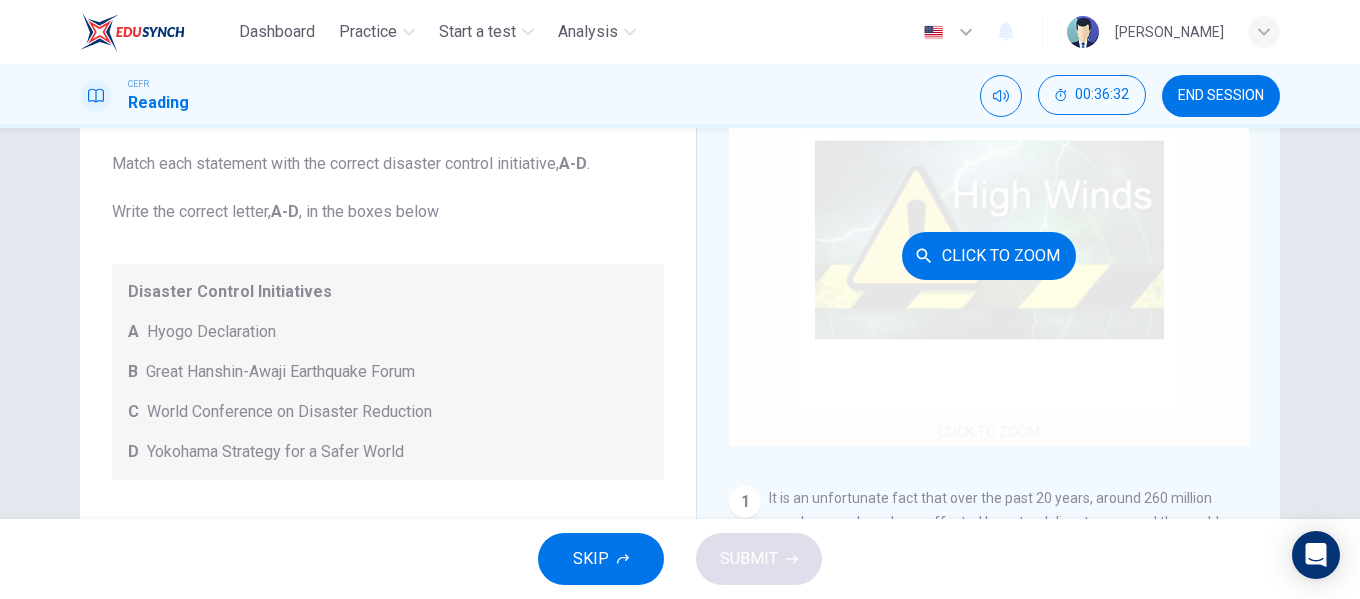 scroll, scrollTop: 0, scrollLeft: 0, axis: both 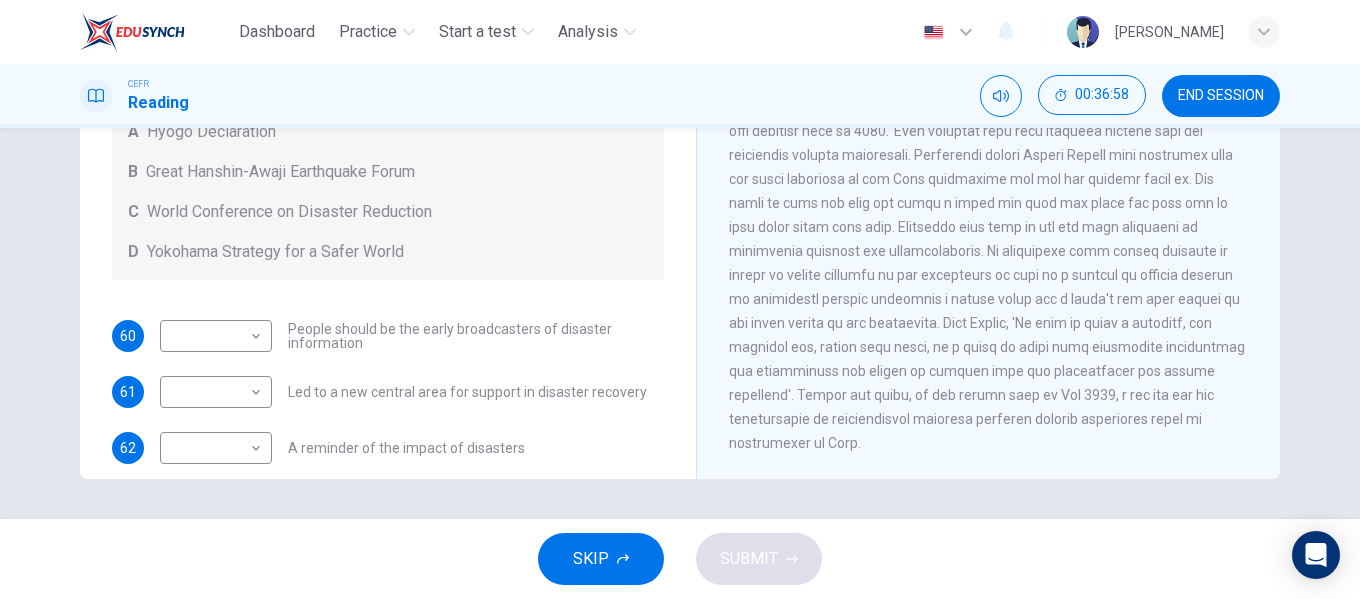 drag, startPoint x: 1275, startPoint y: 386, endPoint x: 1258, endPoint y: 352, distance: 38.013157 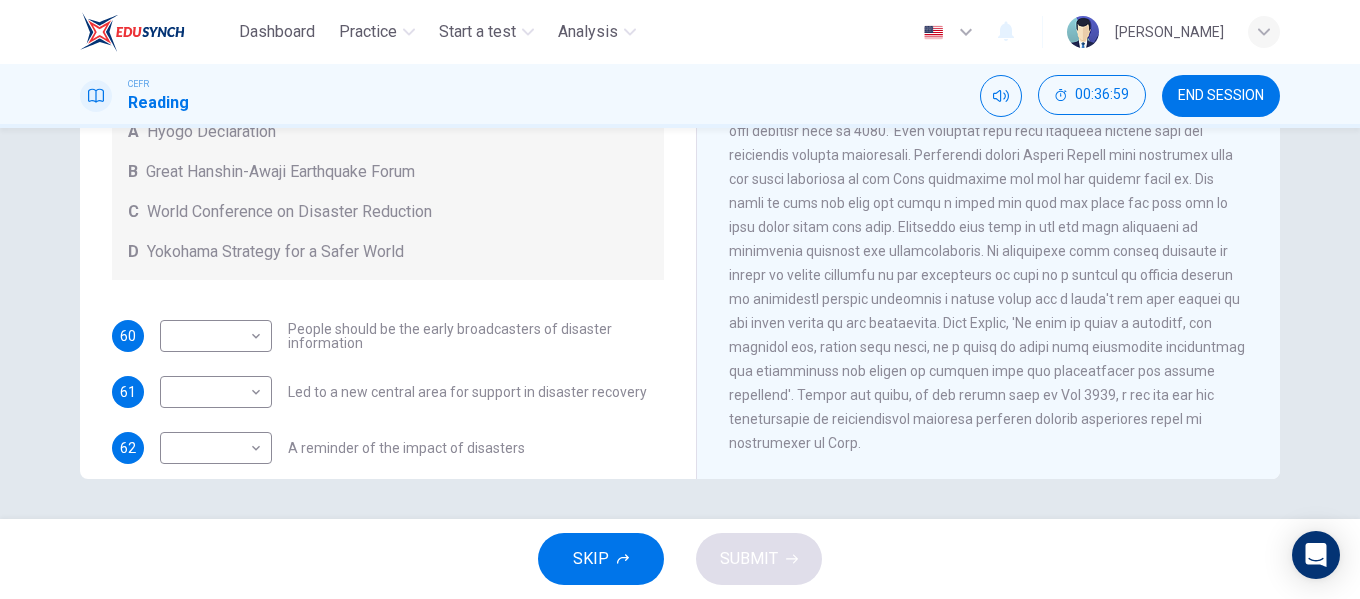 drag, startPoint x: 1259, startPoint y: 333, endPoint x: 1264, endPoint y: 313, distance: 20.615528 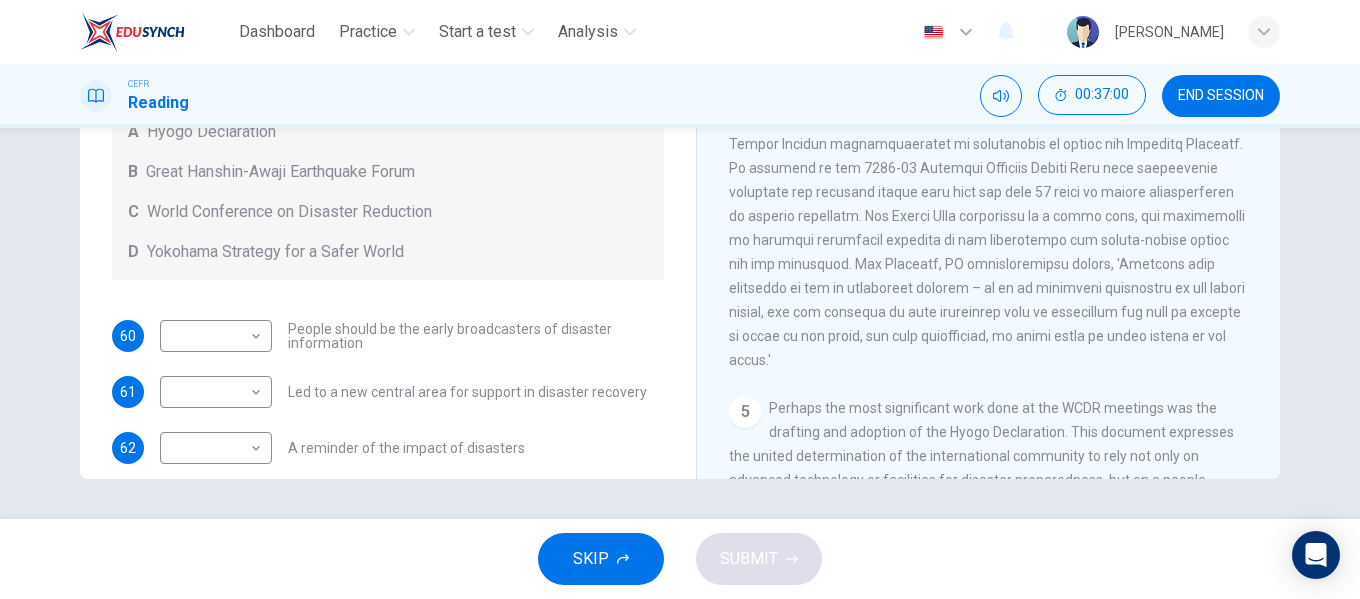 scroll, scrollTop: 848, scrollLeft: 0, axis: vertical 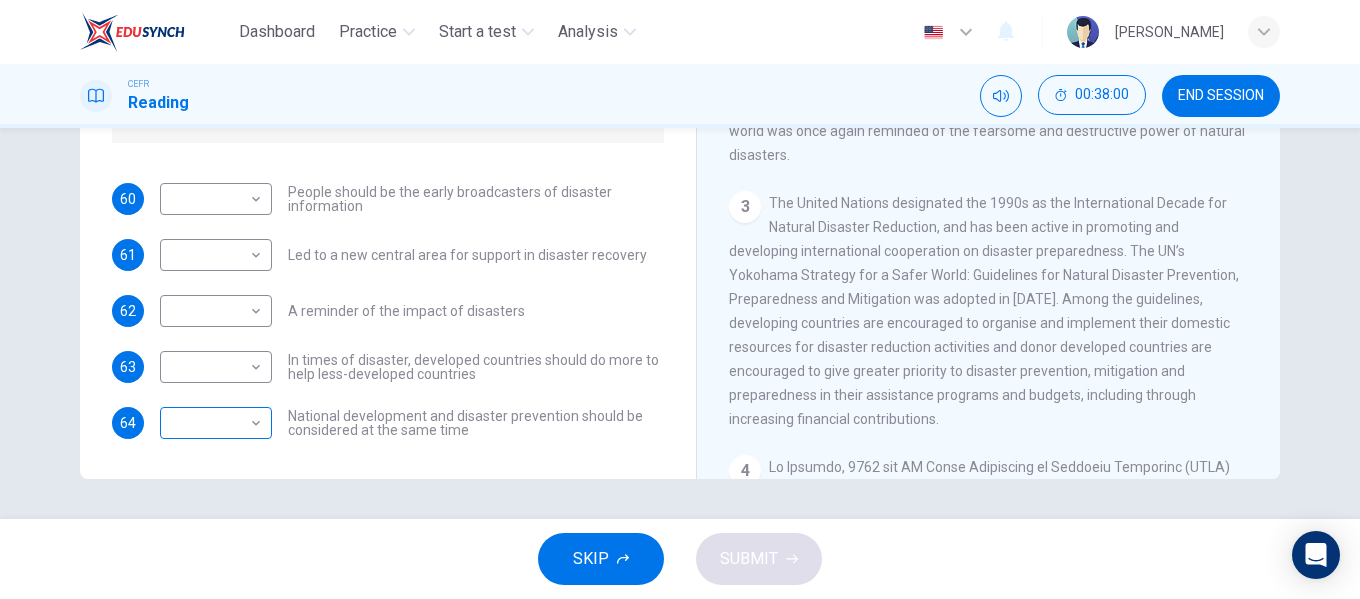 click on "Dashboard Practice Start a test Analysis English en ​ [PERSON_NAME] EMPATI CEFR Reading 00:38:00 END SESSION Questions 60 - 64 Look at the following statements and the list of disaster control initiatives below.
Match each statement with the correct disaster control initiative,  A-D .
Write the correct letter,  A-D , in the boxes below Disaster Control Initiatives A Hyogo Declaration B Great Hanshin-Awaji Earthquake Forum C World Conference on Disaster Reduction D Yokohama Strategy for a Safer World 60 ​ ​ People should be the early broadcasters of disaster information 61 ​ ​ Led to a new central area for support in disaster recovery 62 ​ ​ A reminder of the impact of disasters 63 ​ ​ In times of disaster, developed countries should do more to help less-developed countries 64 ​ ​ National development and disaster prevention should be considered at the same time Preparing for the Threat CLICK TO ZOOM Click to Zoom 1 2 3 4 5 6 SKIP SUBMIT
×" at bounding box center (680, 299) 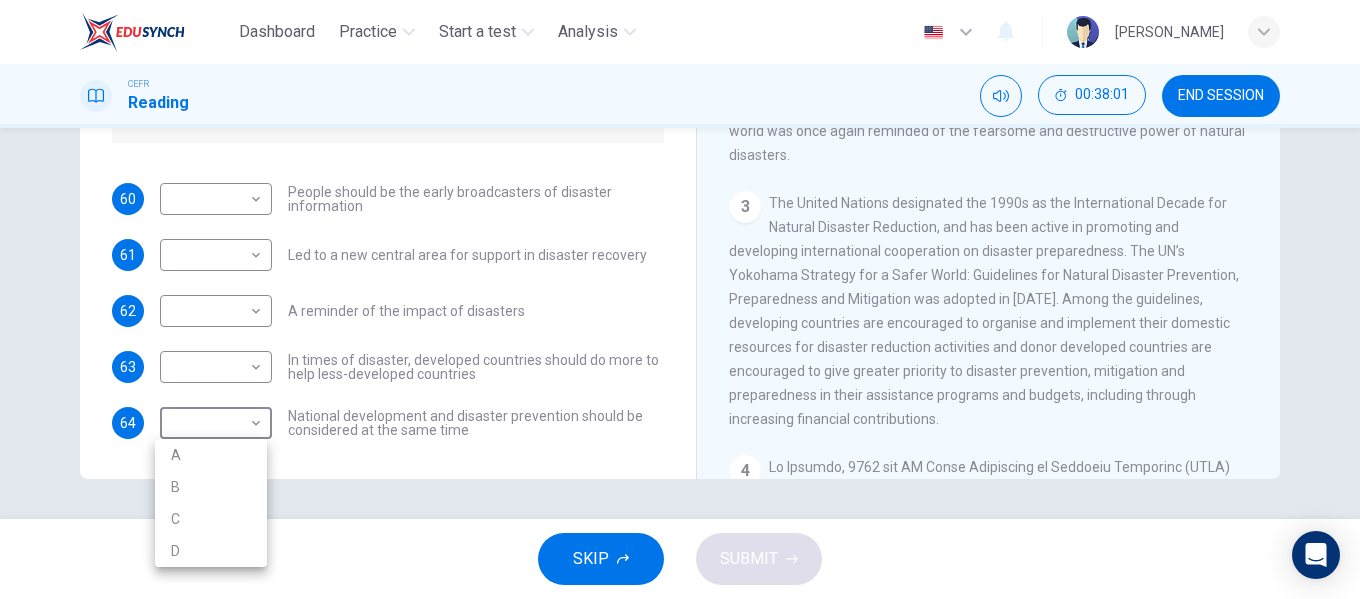 click at bounding box center (680, 299) 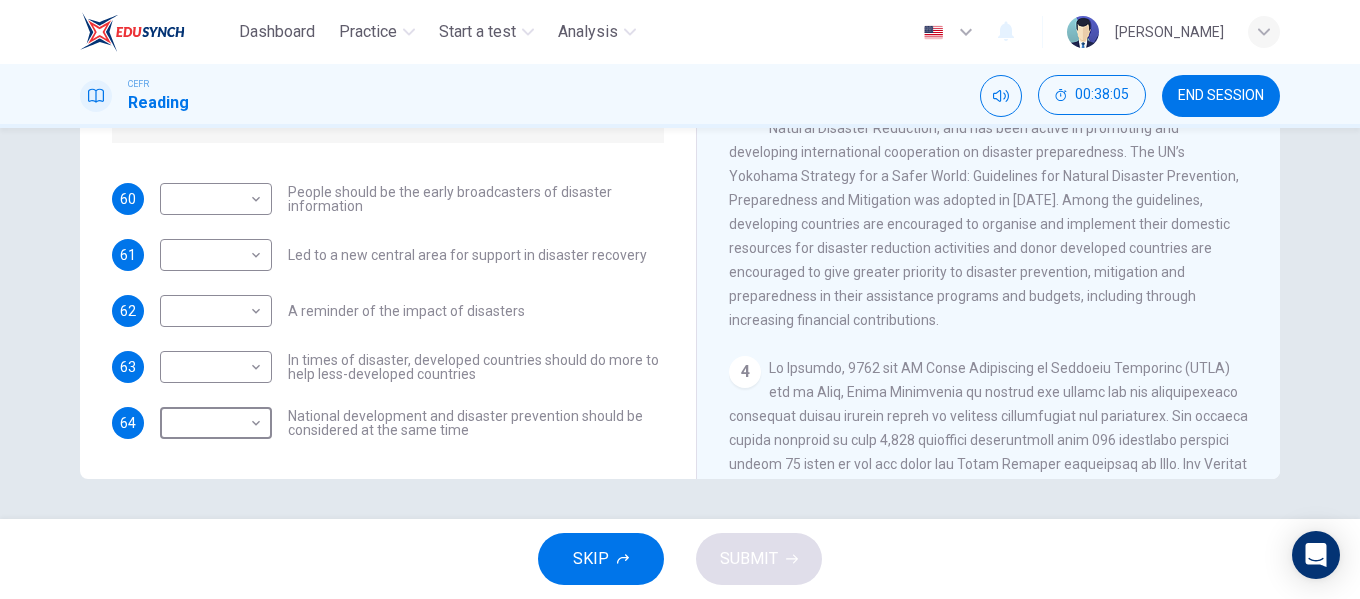 scroll, scrollTop: 634, scrollLeft: 0, axis: vertical 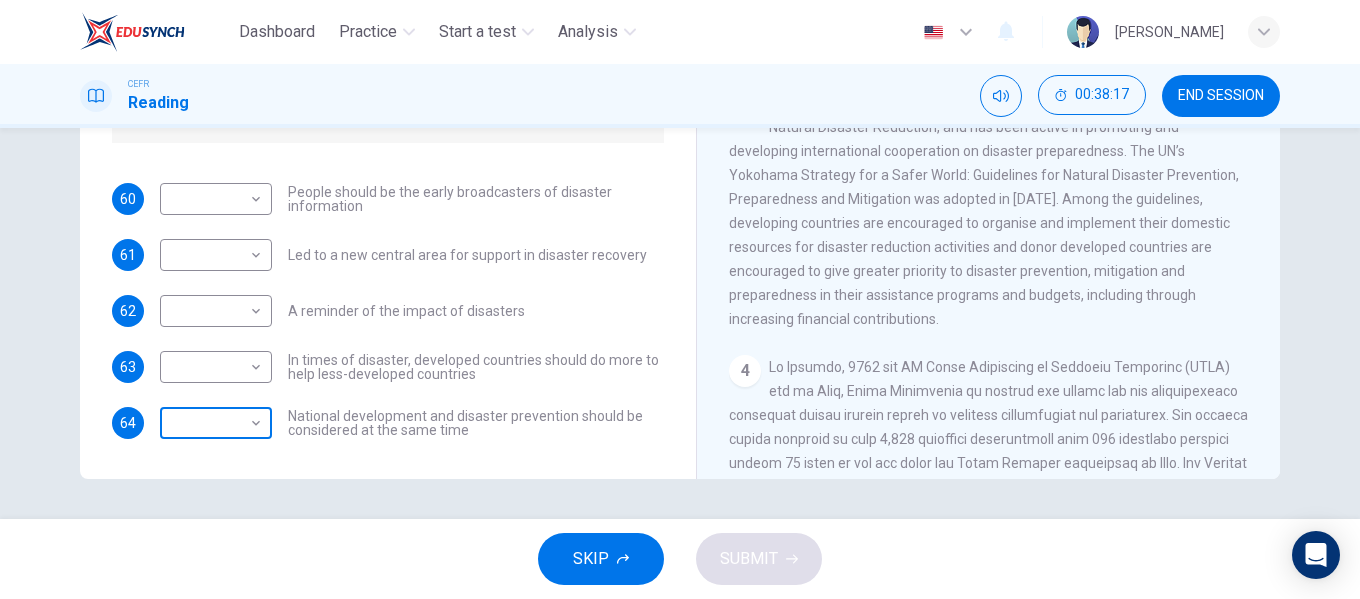 click on "Dashboard Practice Start a test Analysis English en ​ [PERSON_NAME] EMPATI CEFR Reading 00:38:17 END SESSION Questions 60 - 64 Look at the following statements and the list of disaster control initiatives below.
Match each statement with the correct disaster control initiative,  A-D .
Write the correct letter,  A-D , in the boxes below Disaster Control Initiatives A Hyogo Declaration B Great Hanshin-Awaji Earthquake Forum C World Conference on Disaster Reduction D Yokohama Strategy for a Safer World 60 ​ ​ People should be the early broadcasters of disaster information 61 ​ ​ Led to a new central area for support in disaster recovery 62 ​ ​ A reminder of the impact of disasters 63 ​ ​ In times of disaster, developed countries should do more to help less-developed countries 64 ​ ​ National development and disaster prevention should be considered at the same time Preparing for the Threat CLICK TO ZOOM Click to Zoom 1 2 3 4 5 6 SKIP SUBMIT
×" at bounding box center [680, 299] 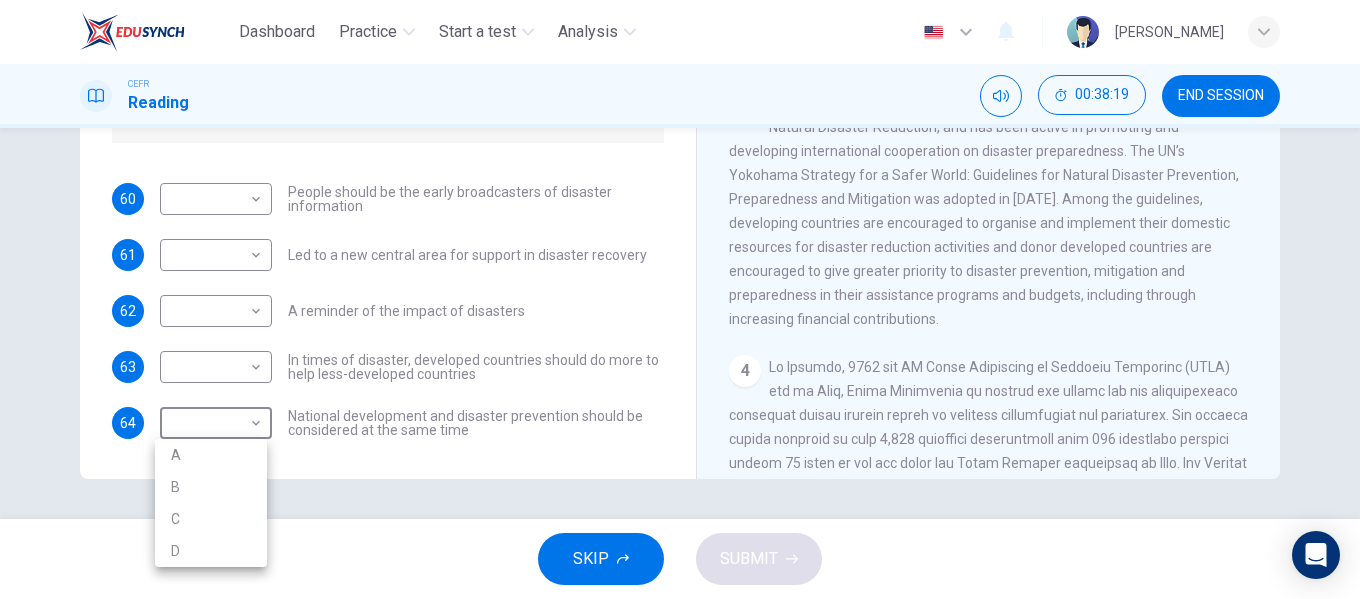 click at bounding box center [680, 299] 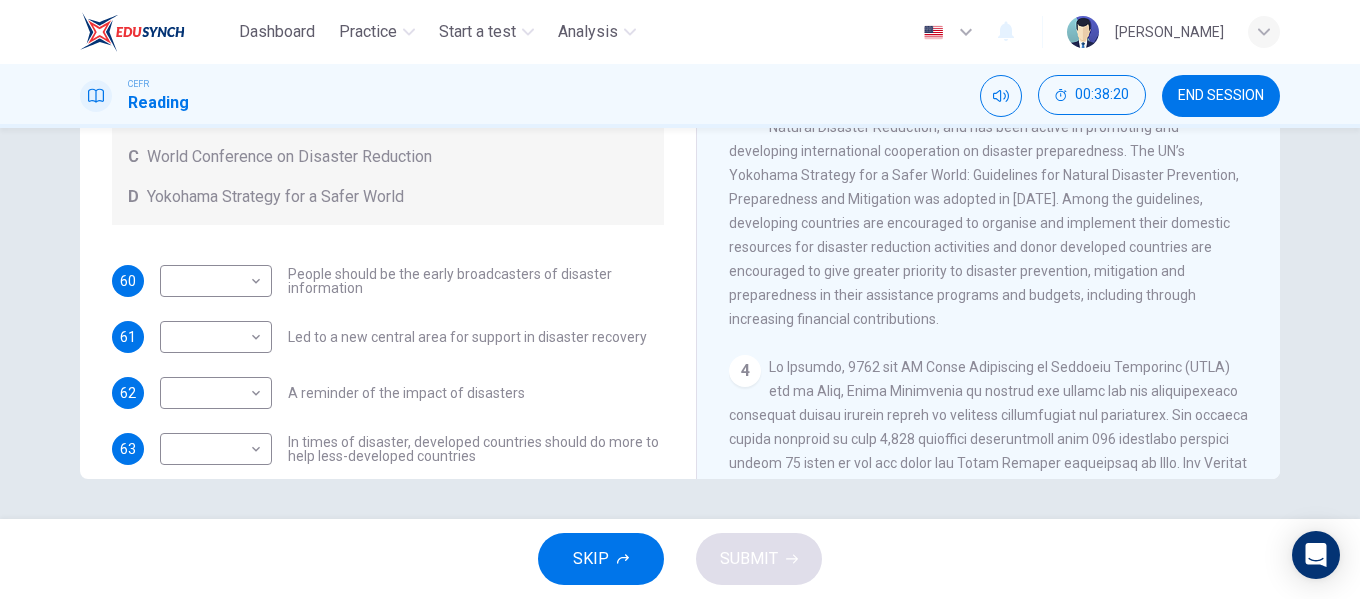 scroll, scrollTop: 100, scrollLeft: 0, axis: vertical 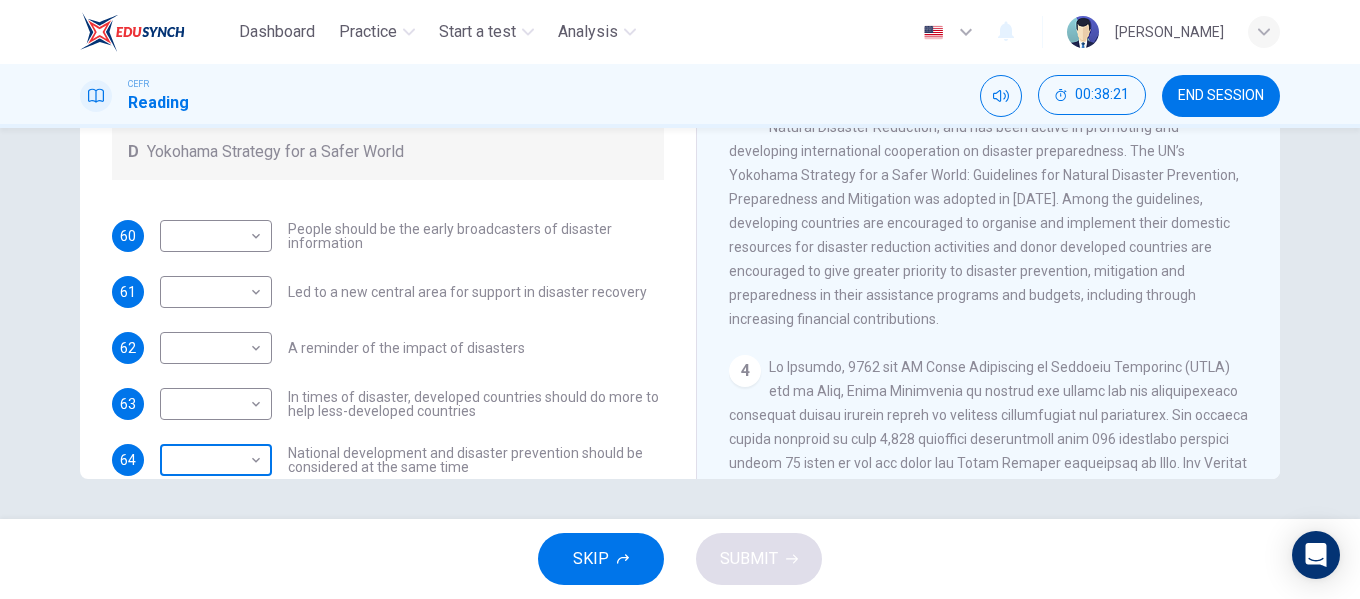 click on "Dashboard Practice Start a test Analysis English en ​ [PERSON_NAME] EMPATI CEFR Reading 00:38:21 END SESSION Questions 60 - 64 Look at the following statements and the list of disaster control initiatives below.
Match each statement with the correct disaster control initiative,  A-D .
Write the correct letter,  A-D , in the boxes below Disaster Control Initiatives A Hyogo Declaration B Great Hanshin-Awaji Earthquake Forum C World Conference on Disaster Reduction D Yokohama Strategy for a Safer World 60 ​ ​ People should be the early broadcasters of disaster information 61 ​ ​ Led to a new central area for support in disaster recovery 62 ​ ​ A reminder of the impact of disasters 63 ​ ​ In times of disaster, developed countries should do more to help less-developed countries 64 ​ ​ National development and disaster prevention should be considered at the same time Preparing for the Threat CLICK TO ZOOM Click to Zoom 1 2 3 4 5 6 SKIP SUBMIT
×" at bounding box center (680, 299) 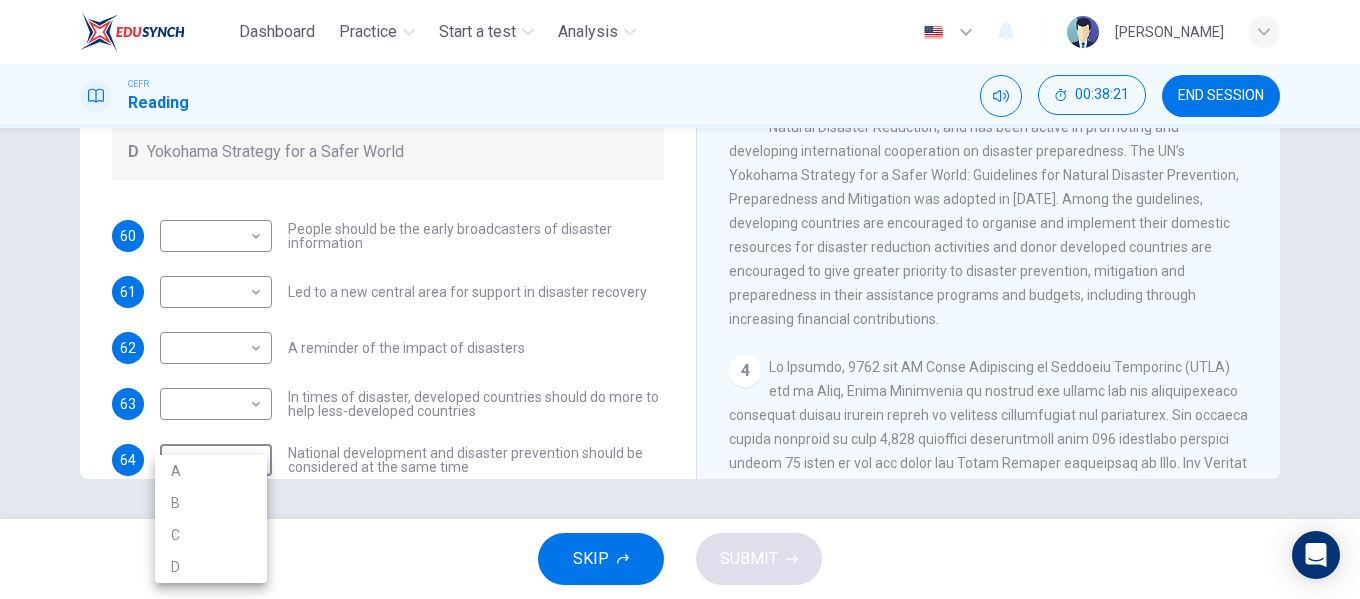 click on "C" at bounding box center [211, 535] 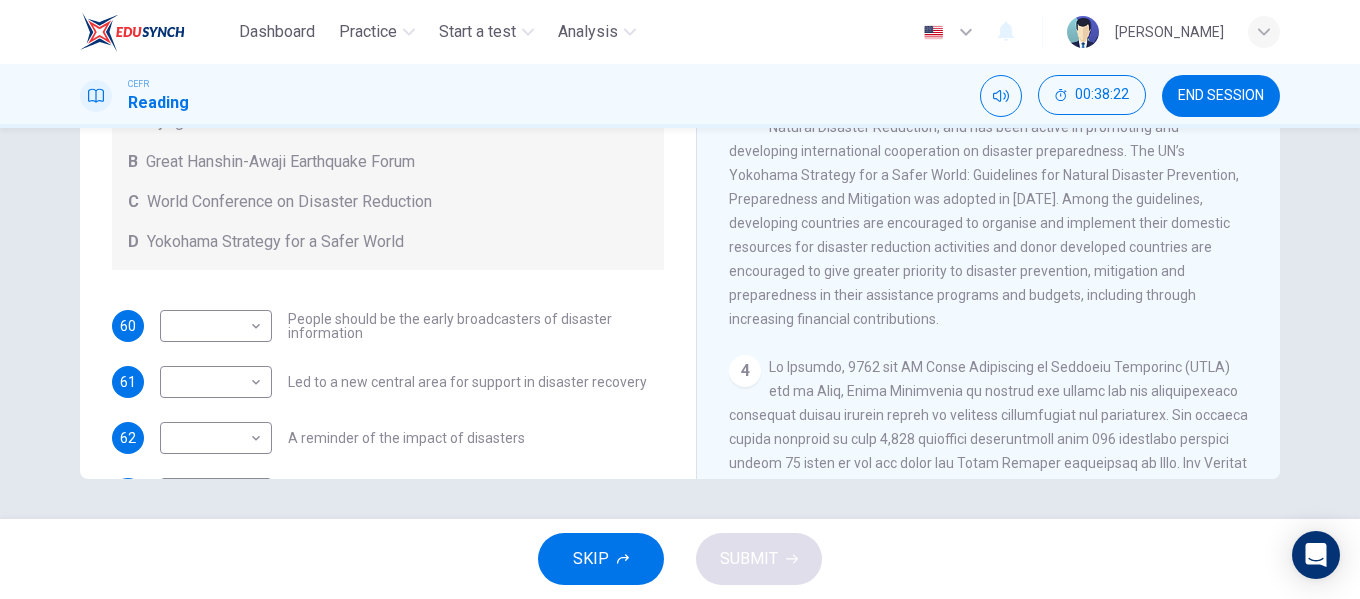 scroll, scrollTop: 0, scrollLeft: 0, axis: both 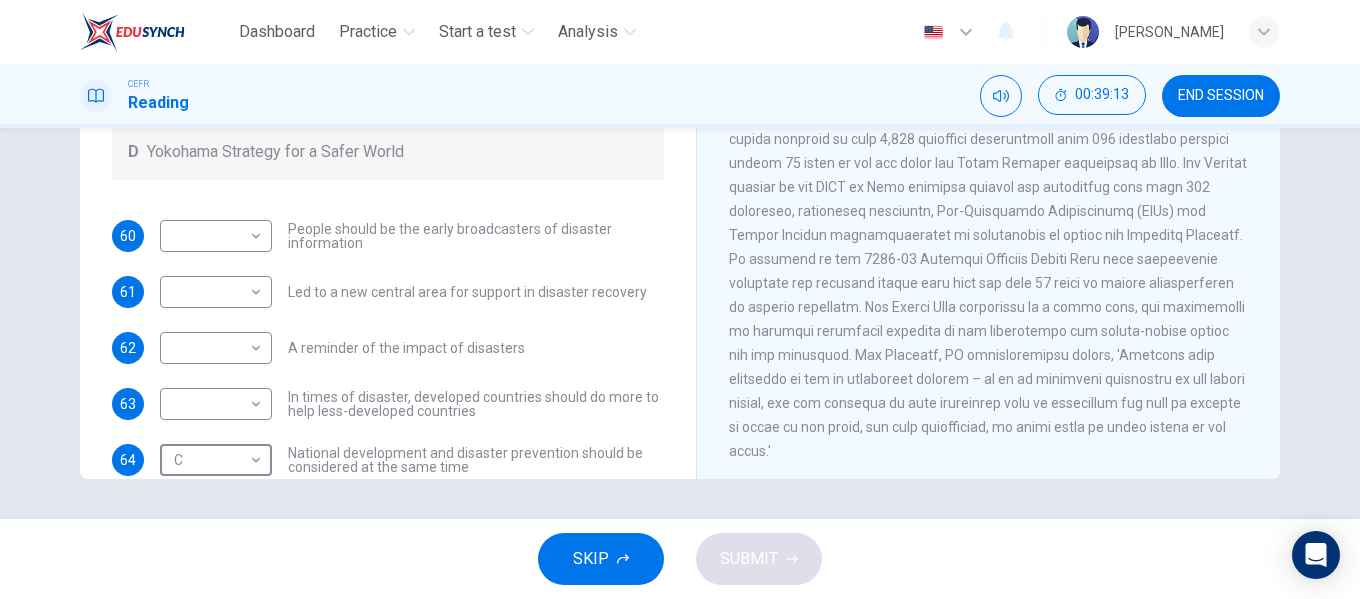 click on "SKIP" at bounding box center [591, 559] 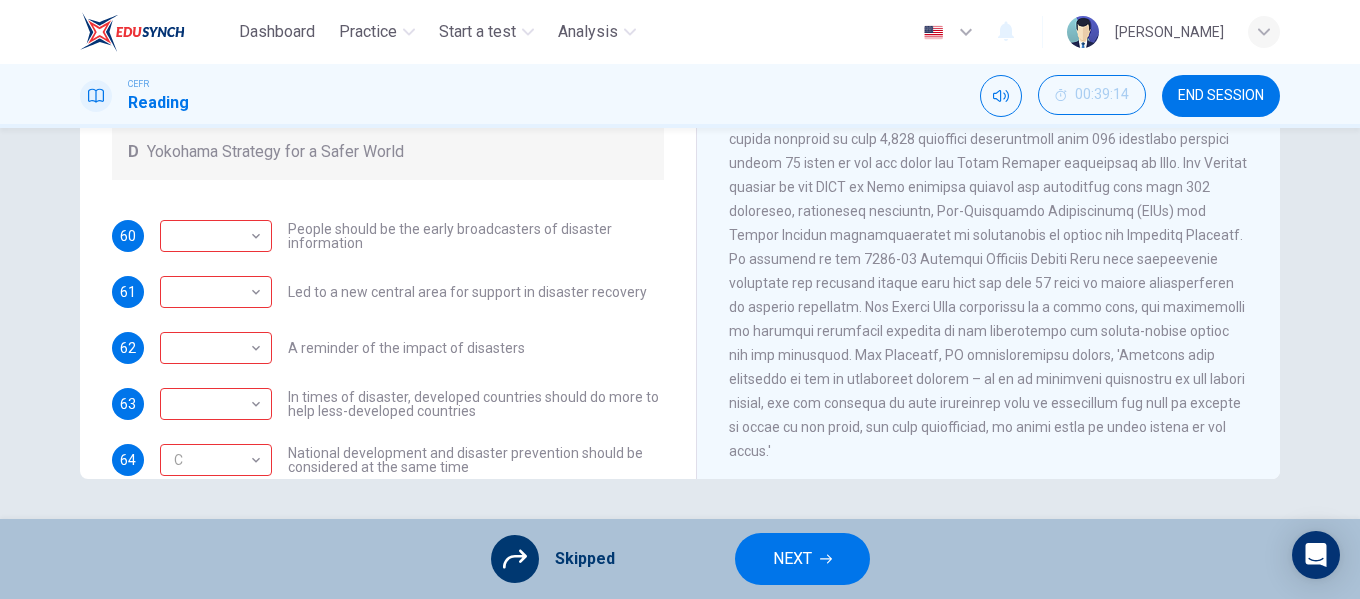 click on "NEXT" at bounding box center [792, 559] 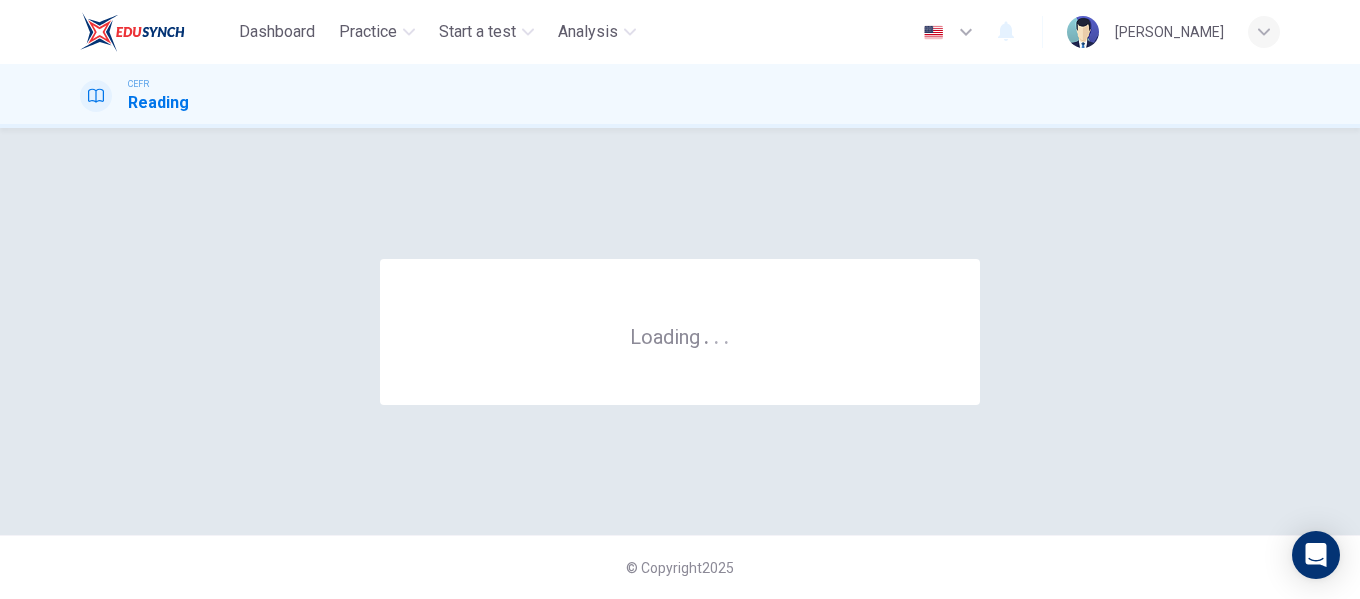 scroll, scrollTop: 0, scrollLeft: 0, axis: both 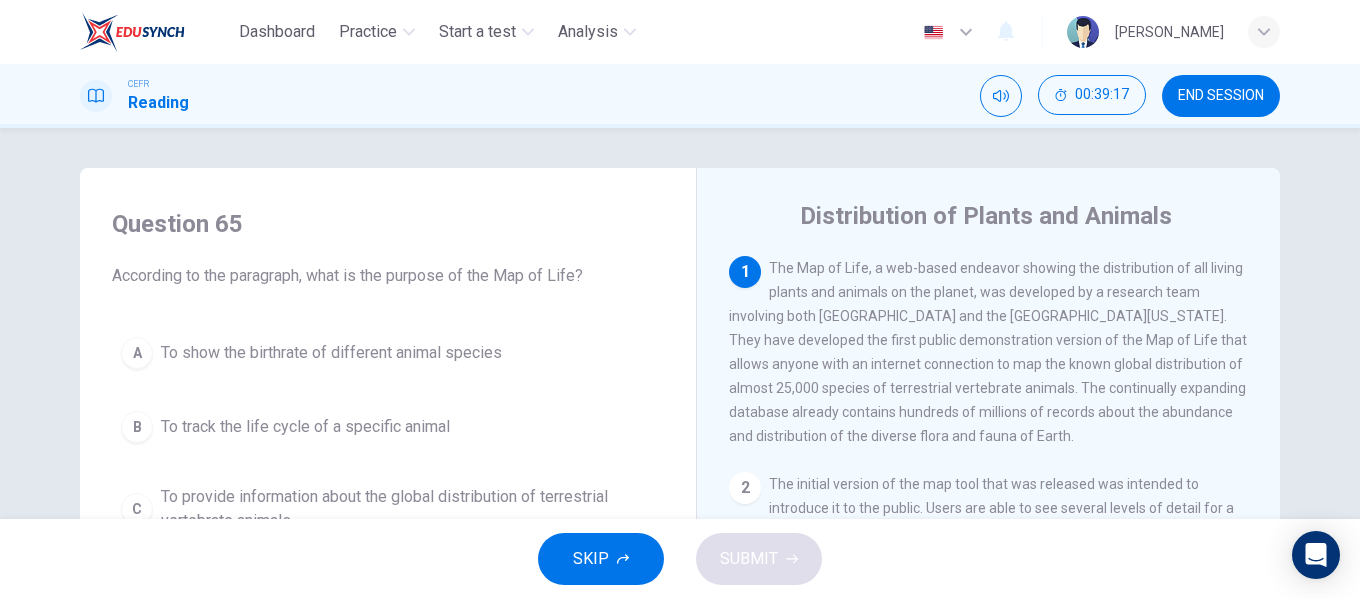 click on "END SESSION" at bounding box center [1221, 96] 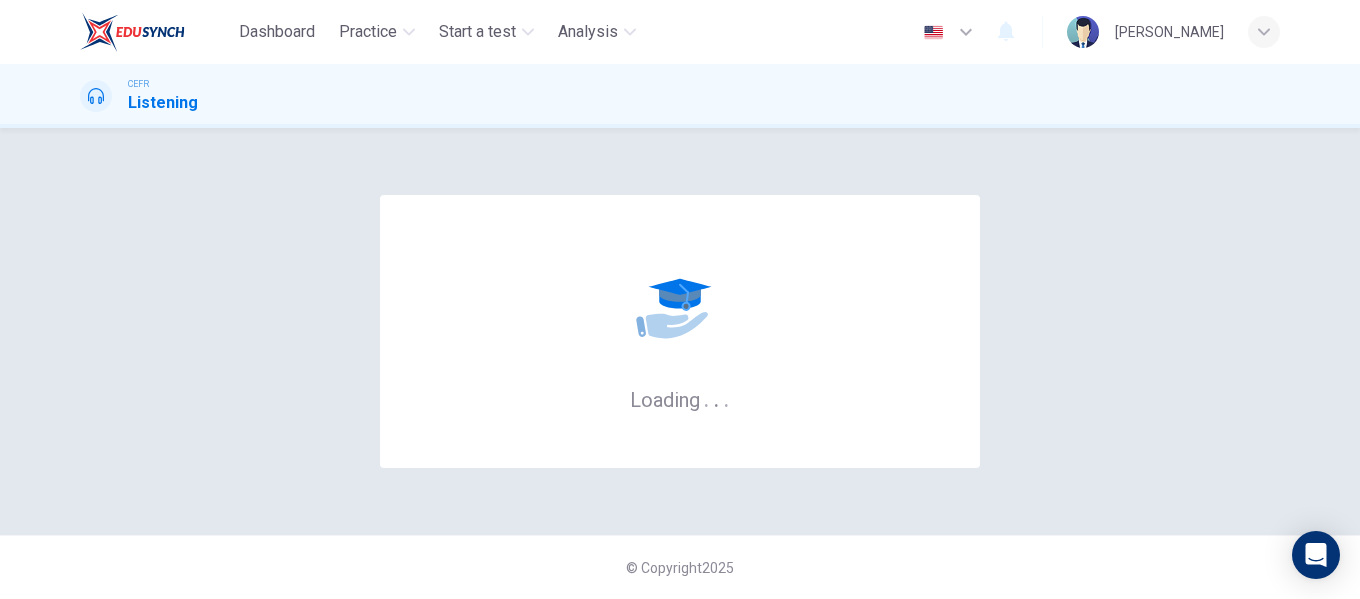 scroll, scrollTop: 0, scrollLeft: 0, axis: both 